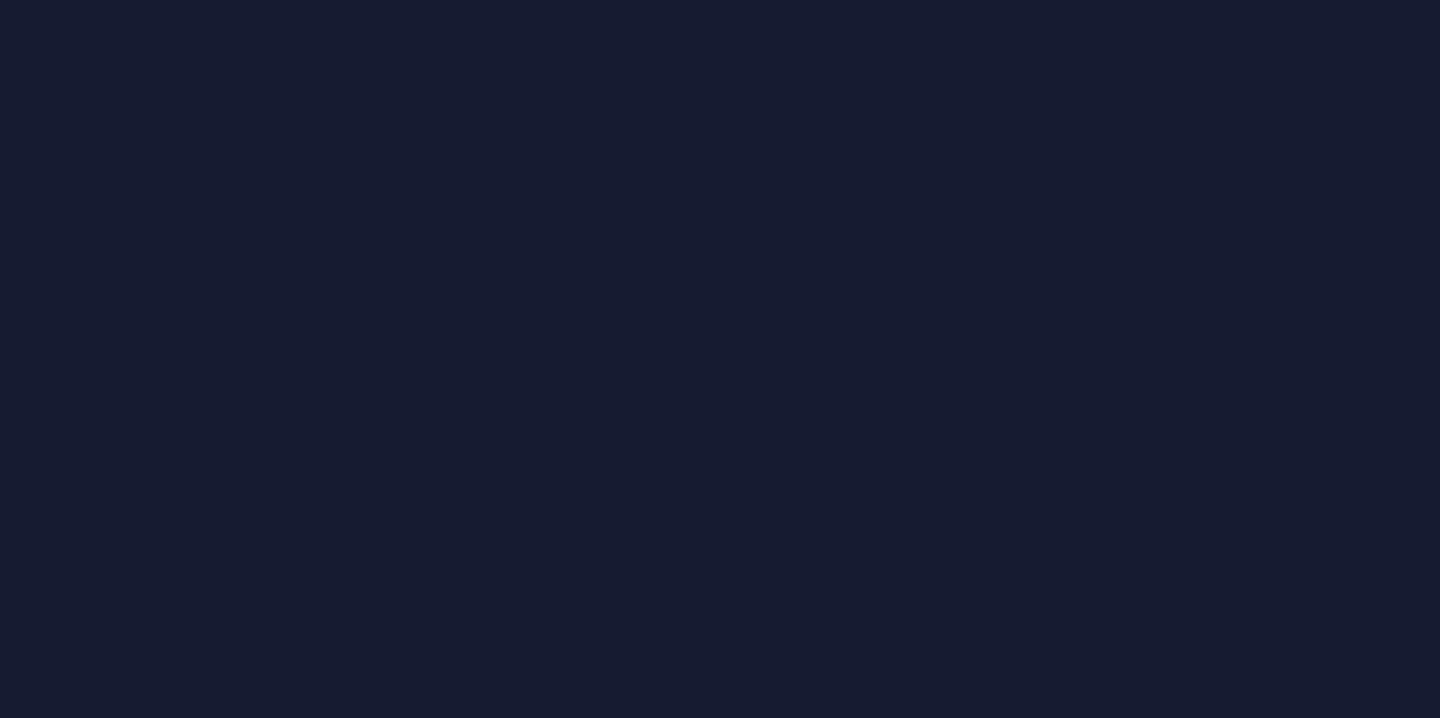 scroll, scrollTop: 0, scrollLeft: 0, axis: both 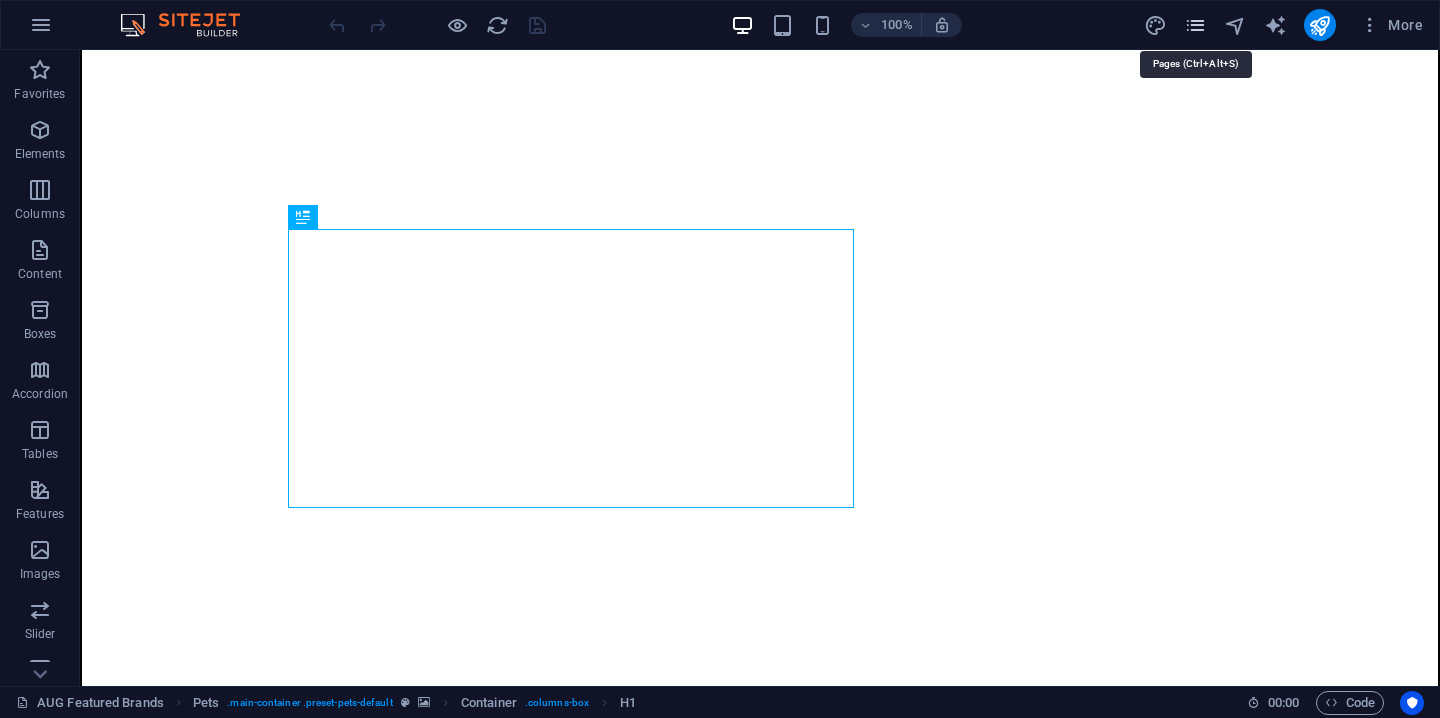 click at bounding box center (1195, 25) 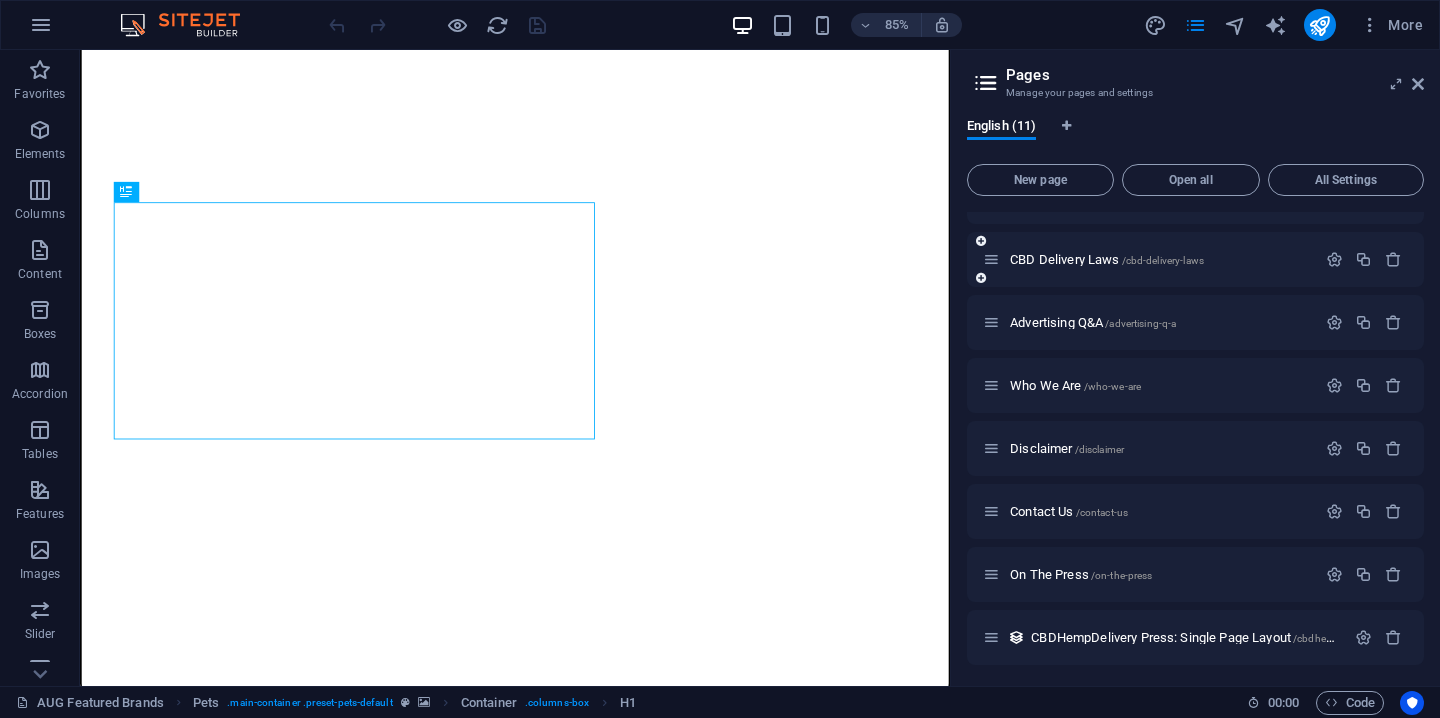 scroll, scrollTop: 235, scrollLeft: 0, axis: vertical 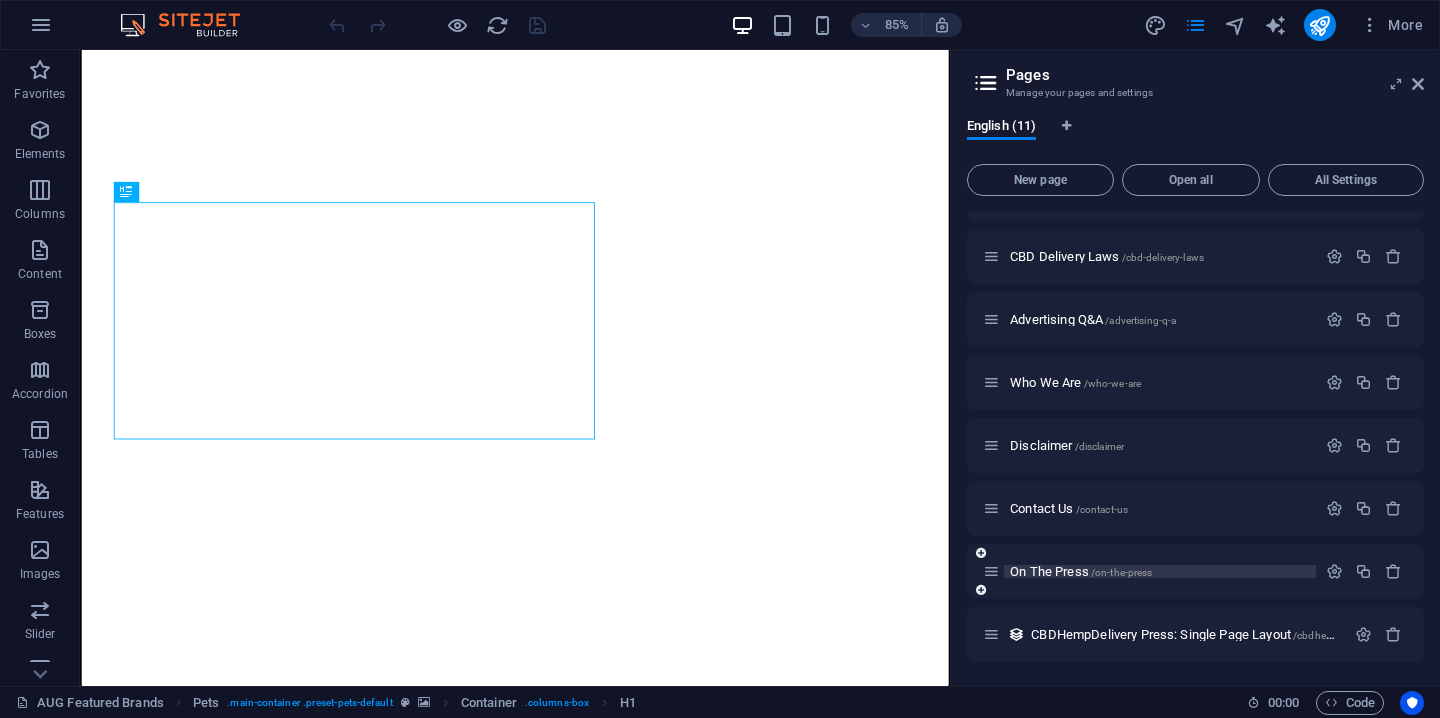 click on "On The Press /on-the-press" at bounding box center (1081, 571) 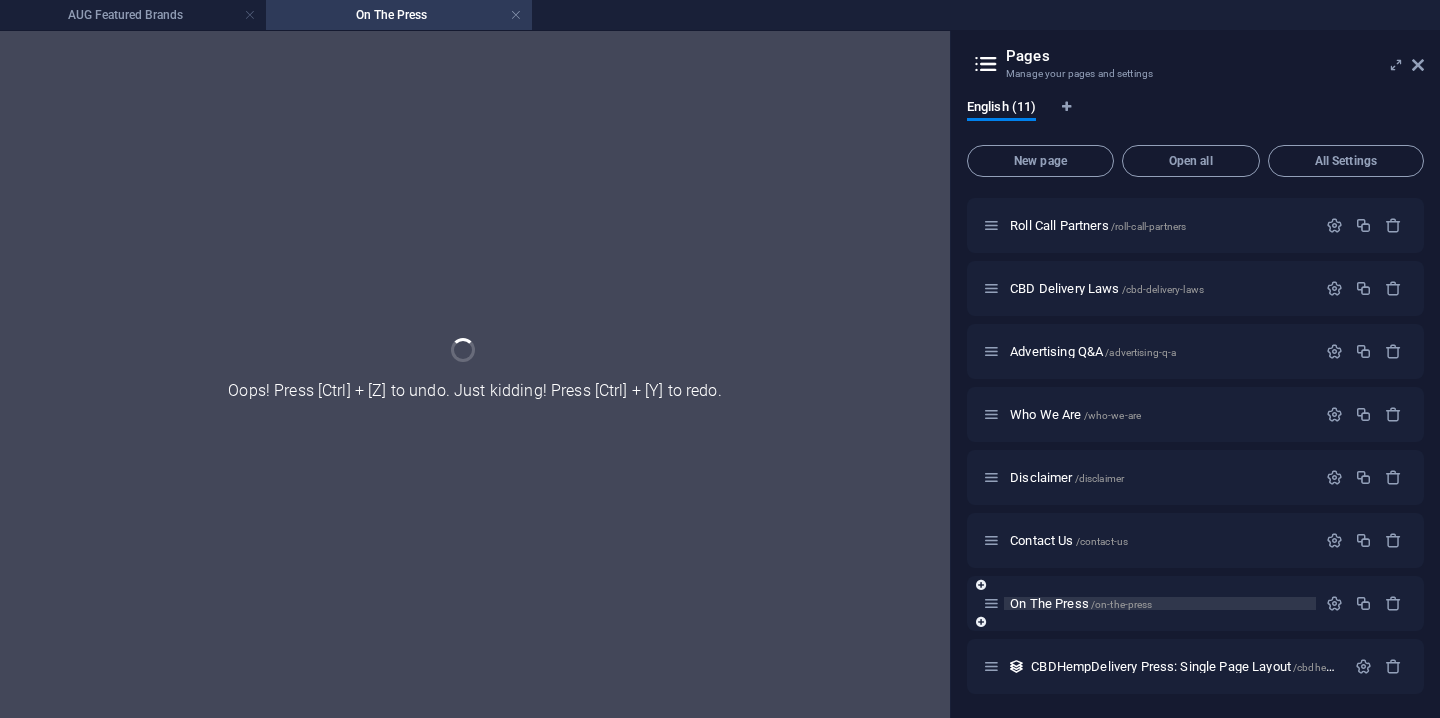 scroll, scrollTop: 0, scrollLeft: 0, axis: both 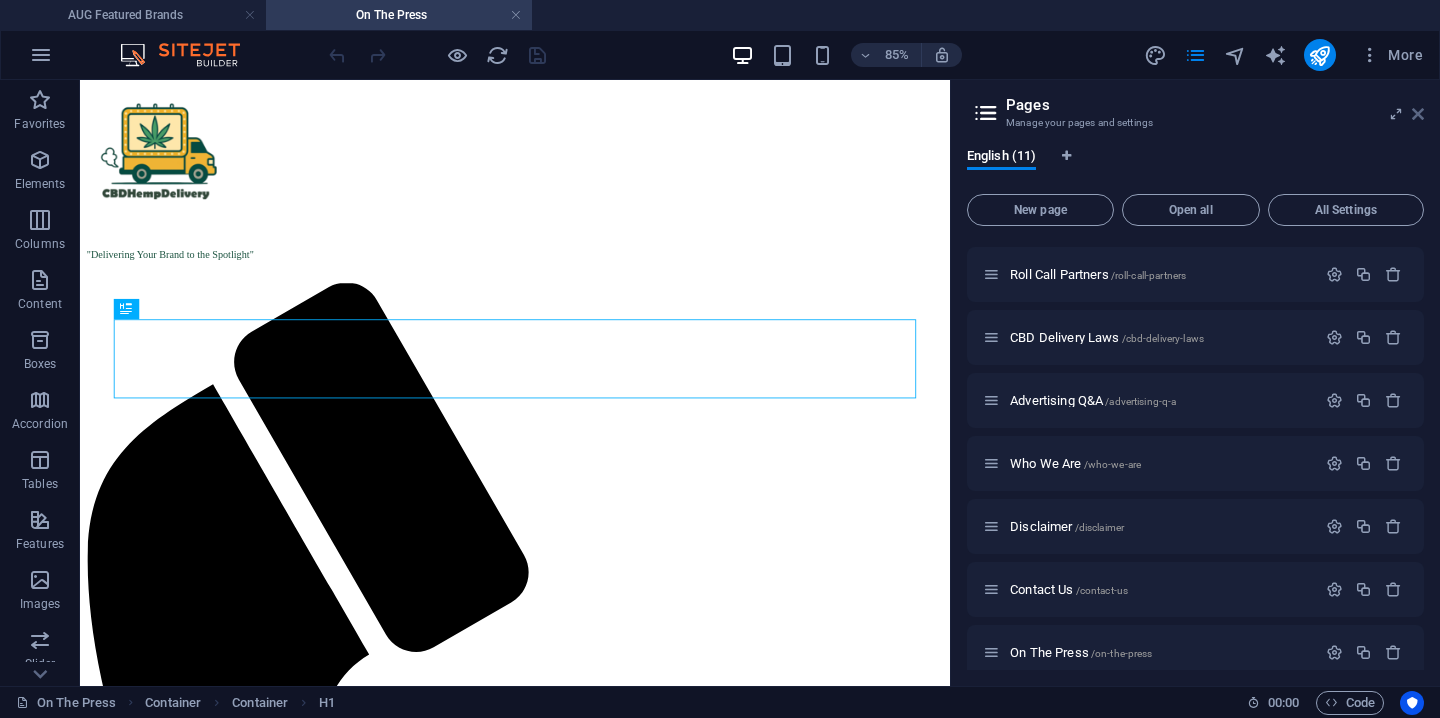 click at bounding box center (1418, 114) 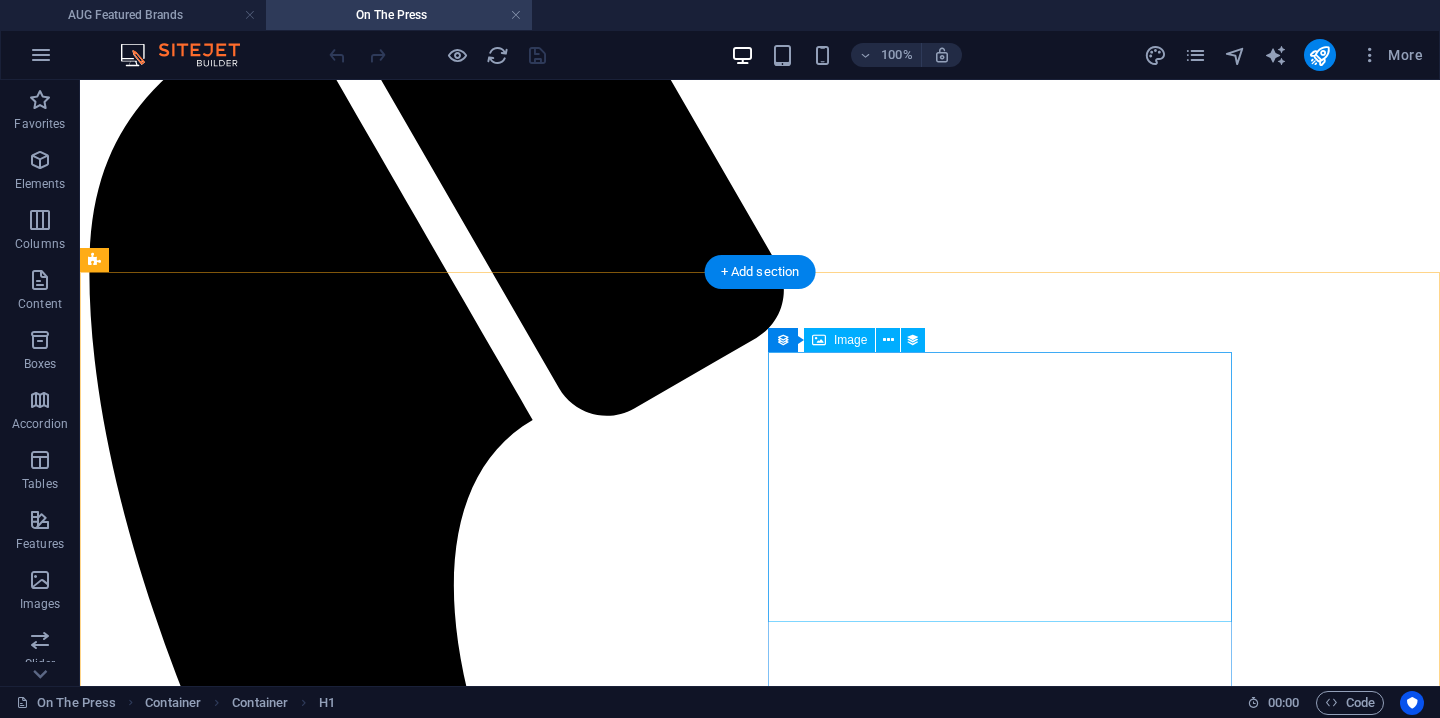 scroll, scrollTop: 519, scrollLeft: 0, axis: vertical 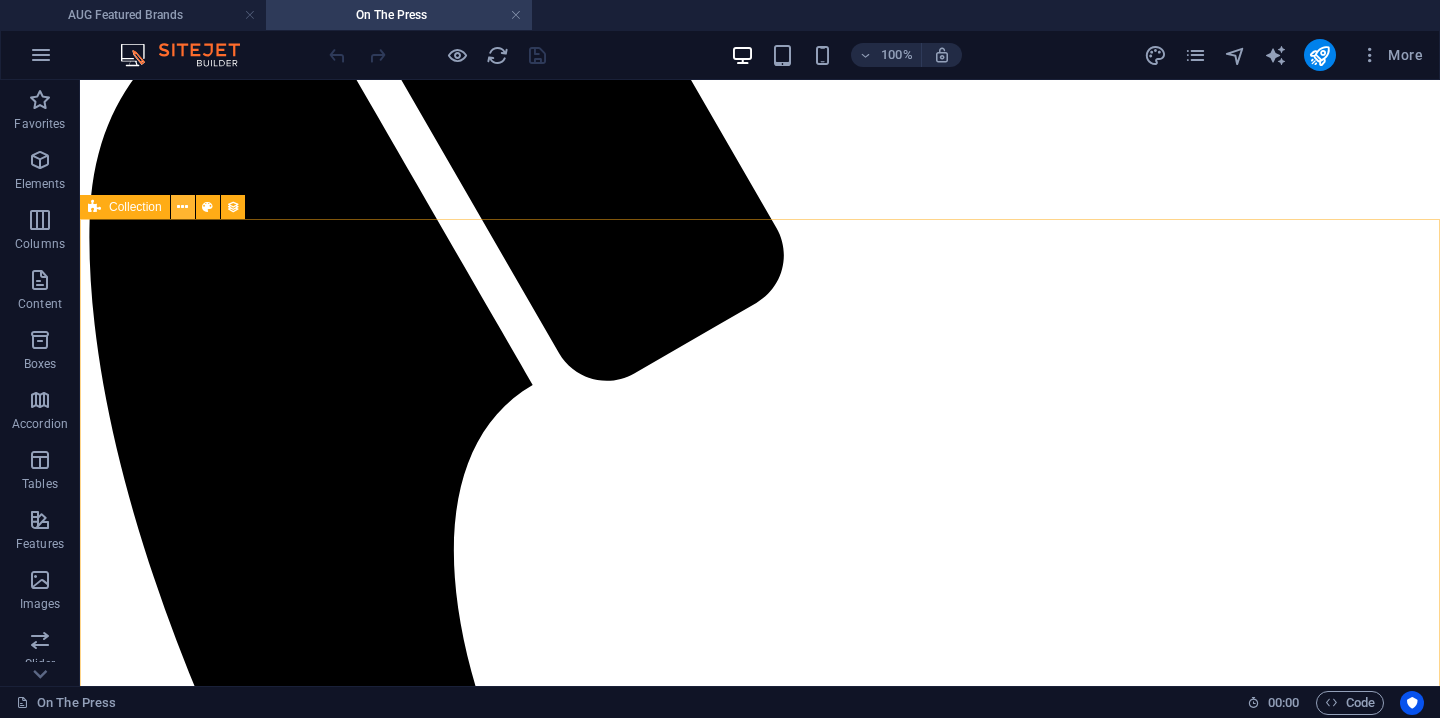 click at bounding box center [183, 207] 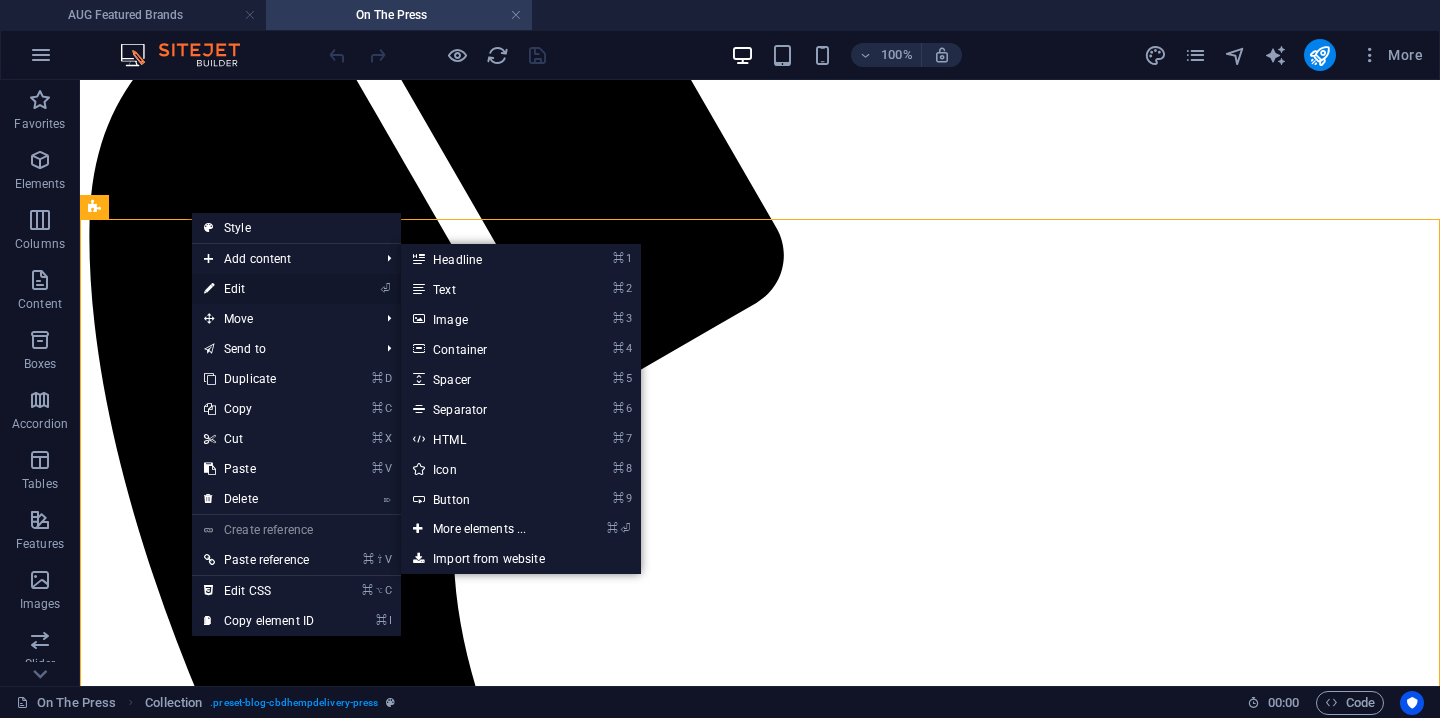 click on "⏎  Edit" at bounding box center [259, 289] 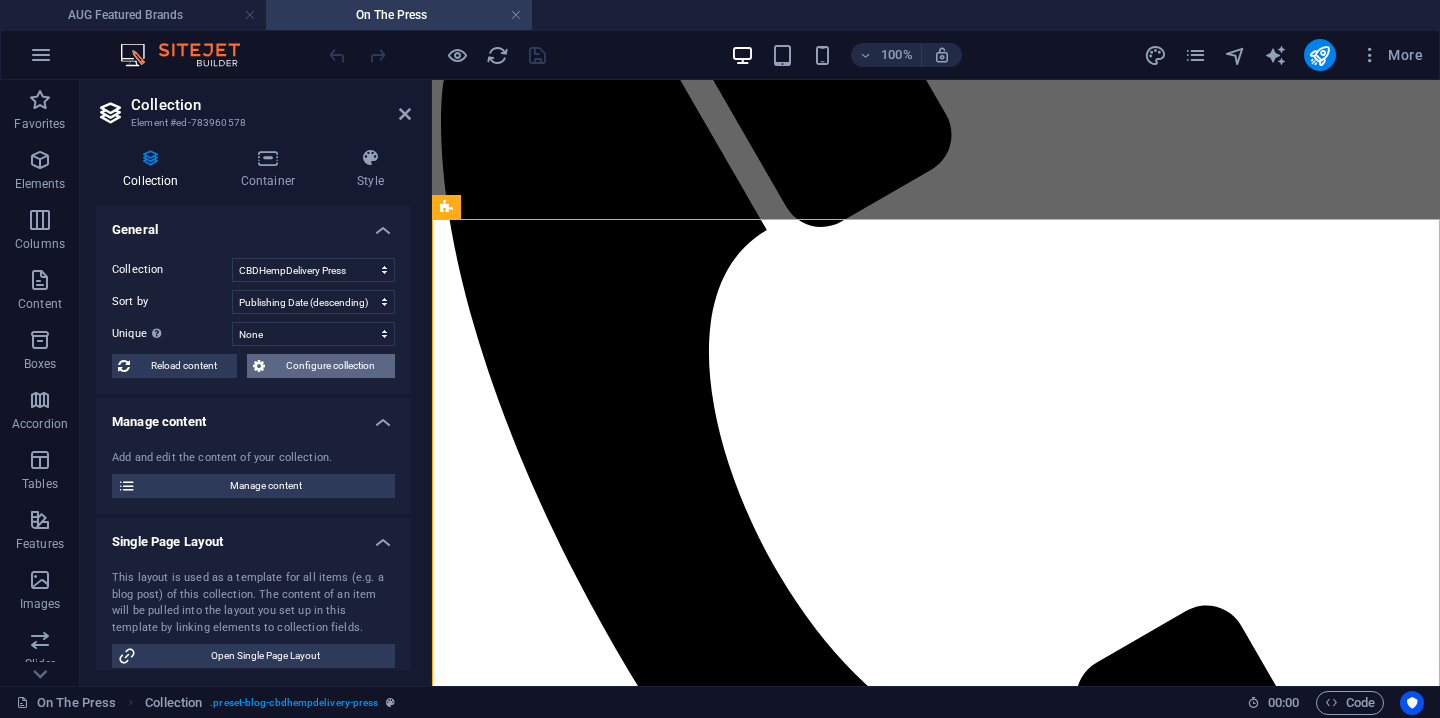 click on "Configure collection" at bounding box center [330, 366] 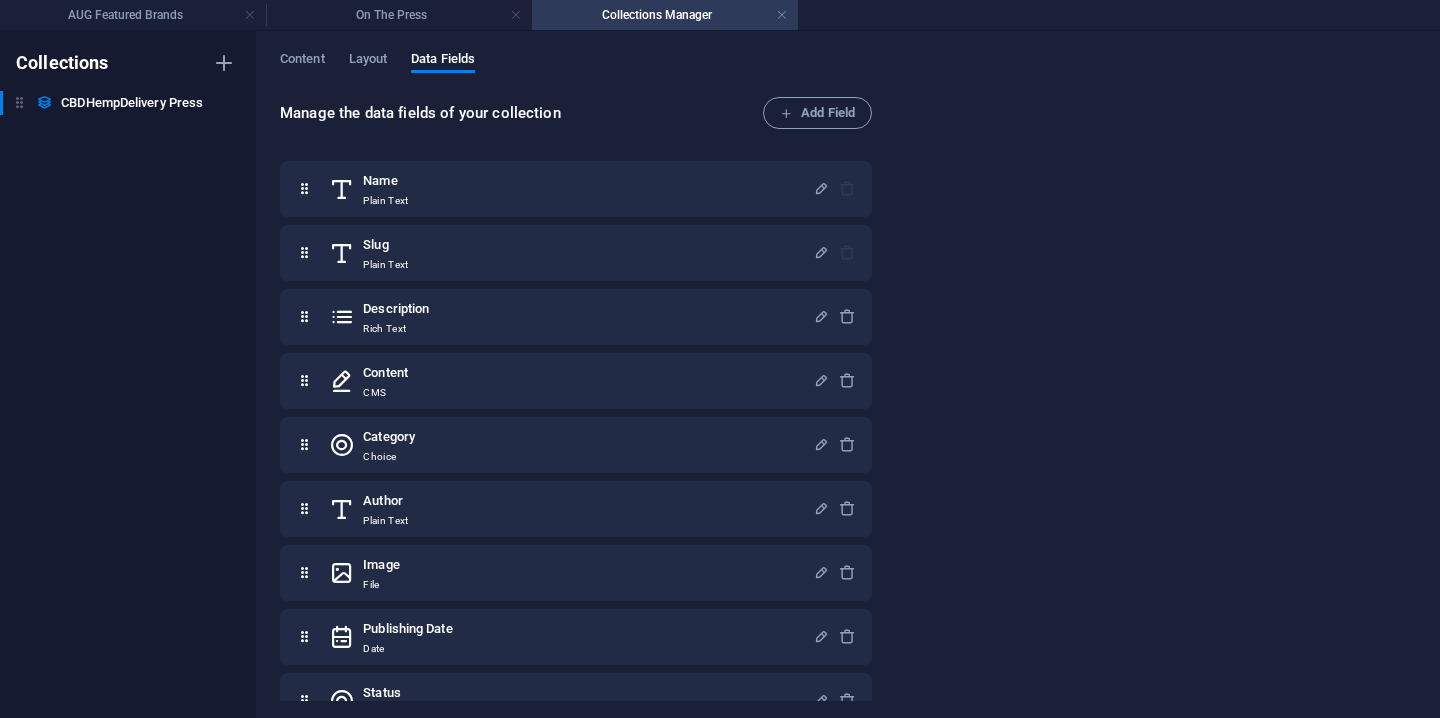 click on "Content Layout Data Fields Manage the data fields of your collection Add Field Name Plain Text Slug Plain Text Description Rich Text Content CMS Category Choice Author Plain Text Image File Publishing Date Date Status Choice" at bounding box center [848, 374] 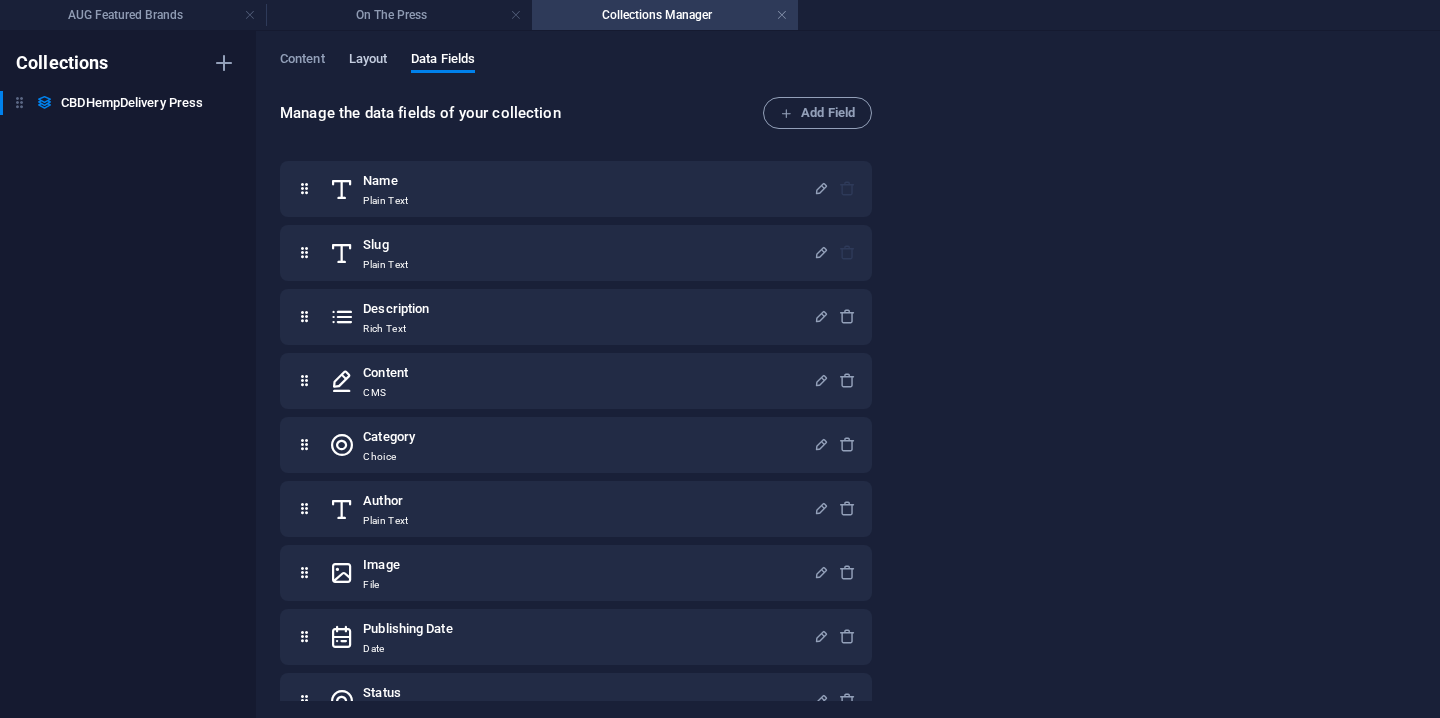 click on "Layout" at bounding box center [368, 61] 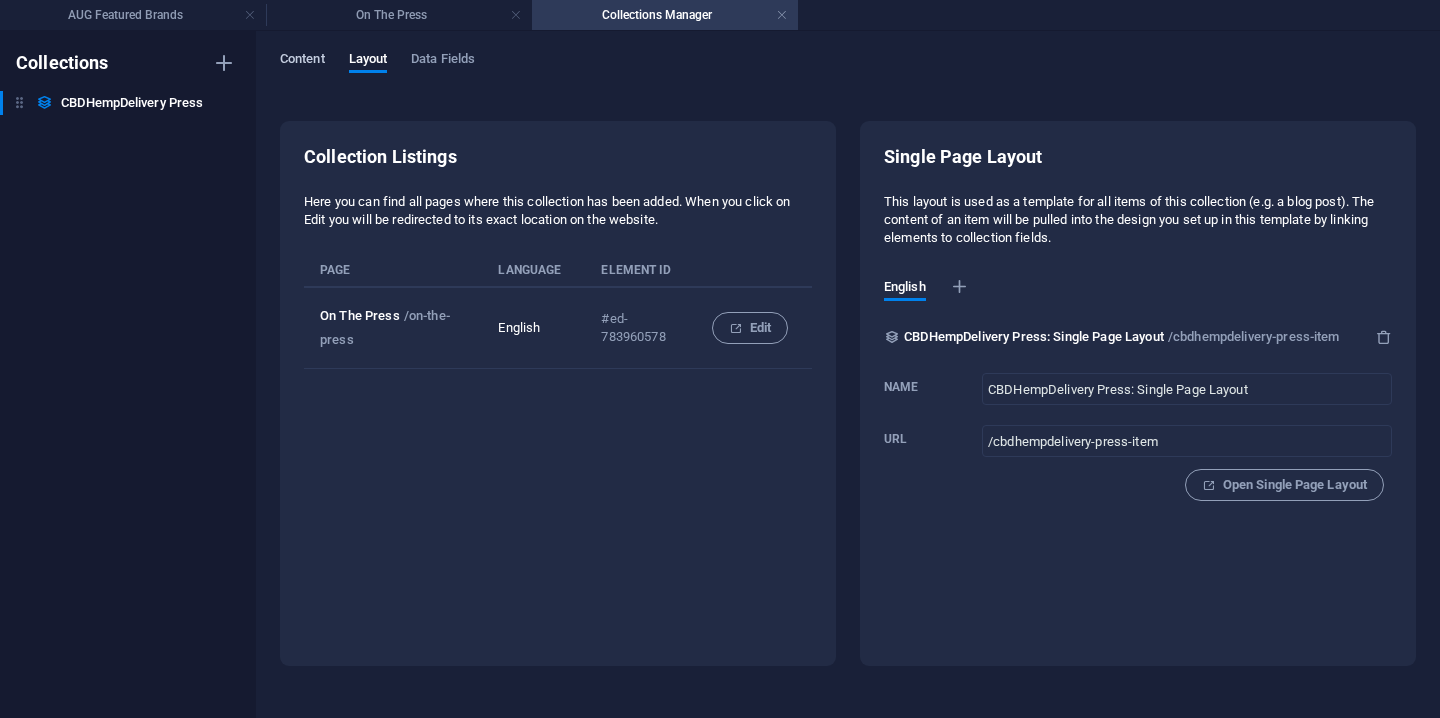 click on "Content" at bounding box center (302, 61) 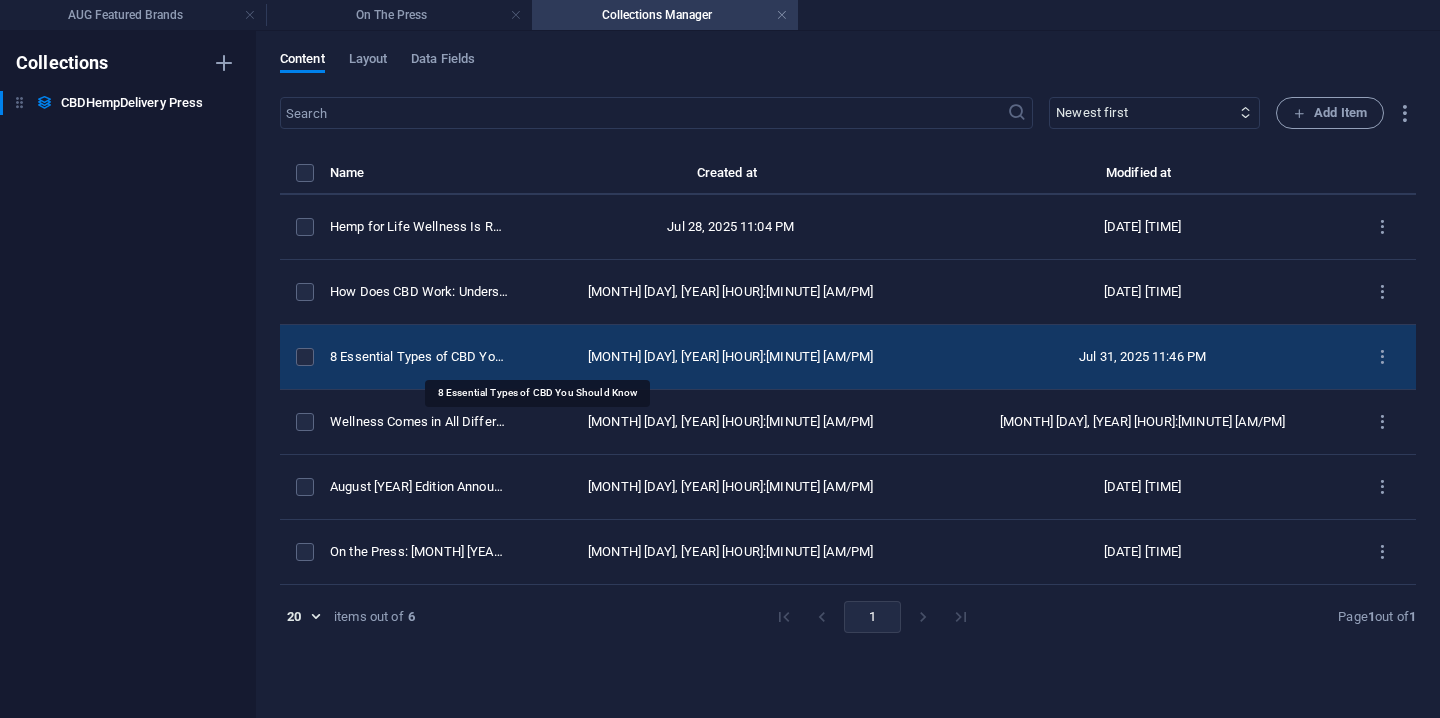 click on "8 Essential Types of CBD You Should Know" at bounding box center [419, 357] 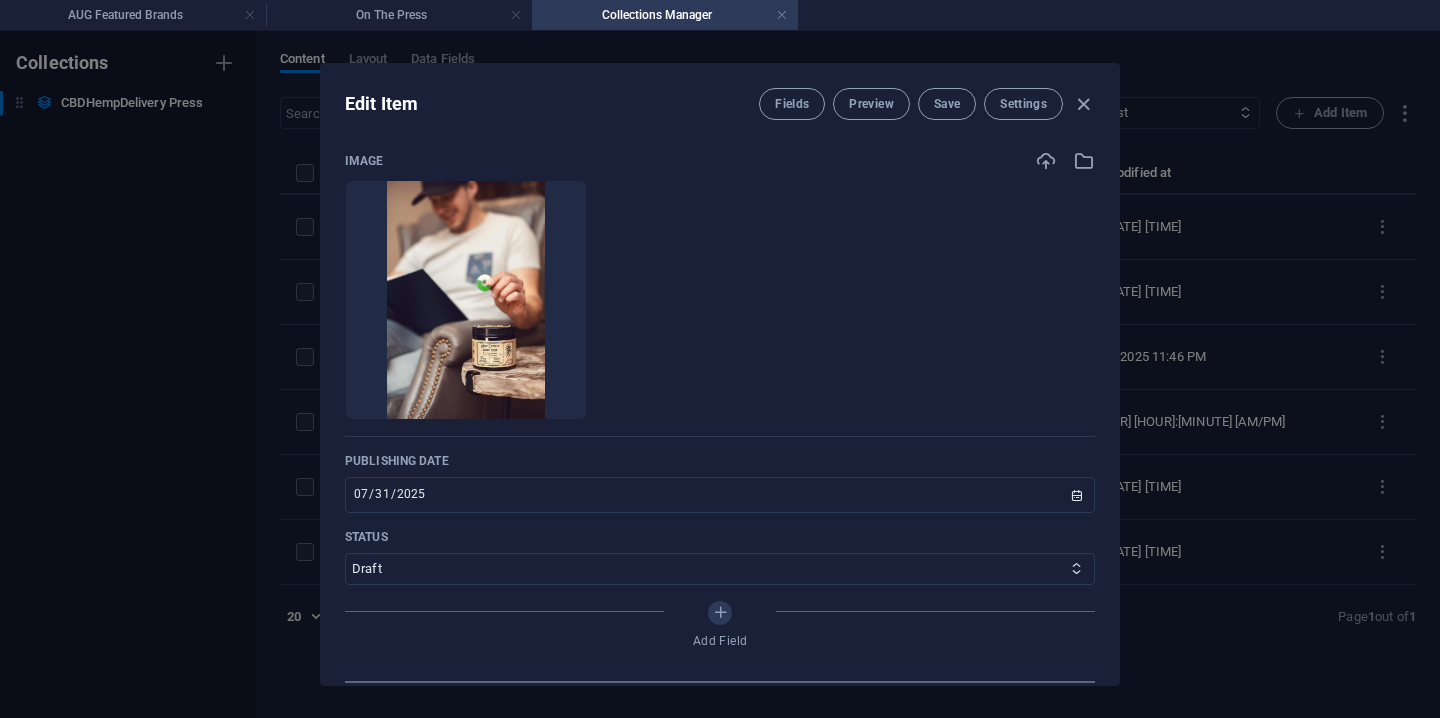scroll, scrollTop: 689, scrollLeft: 0, axis: vertical 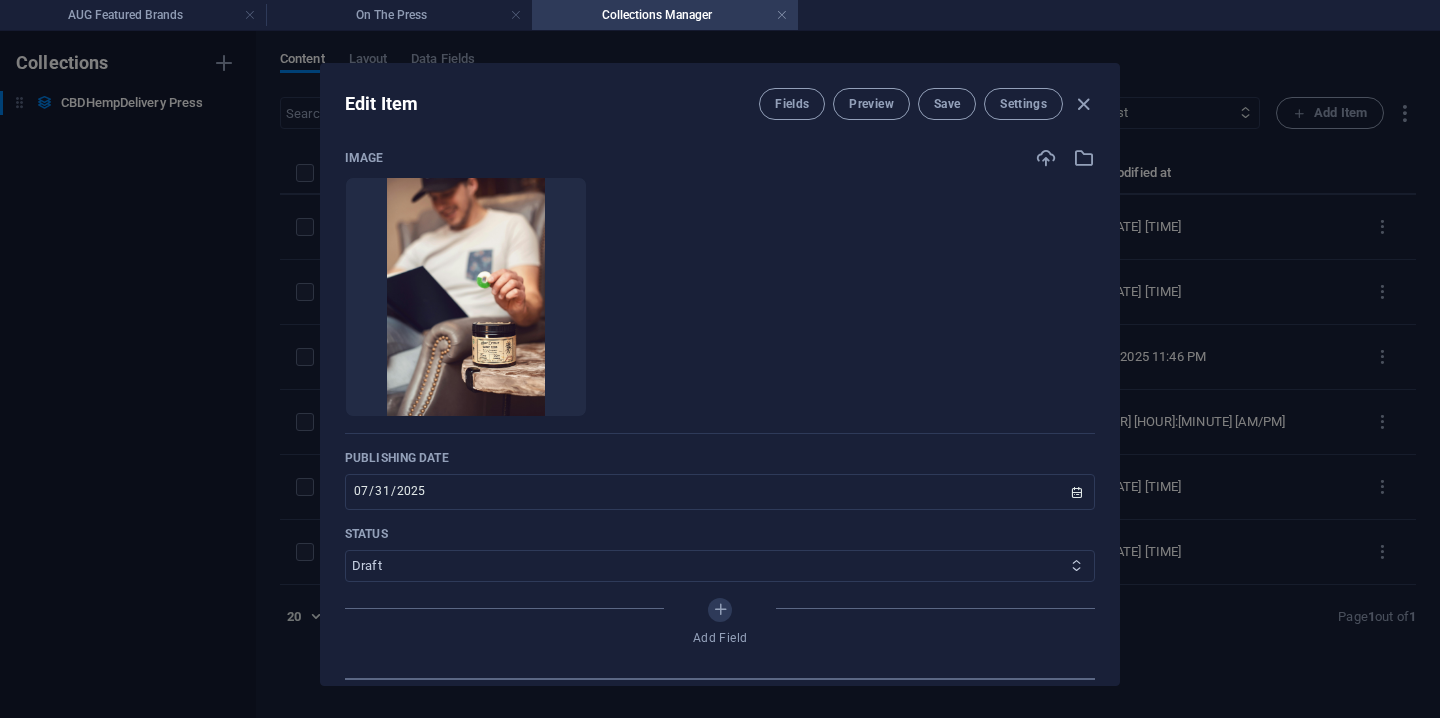 click on "Published Draft" at bounding box center [720, 566] 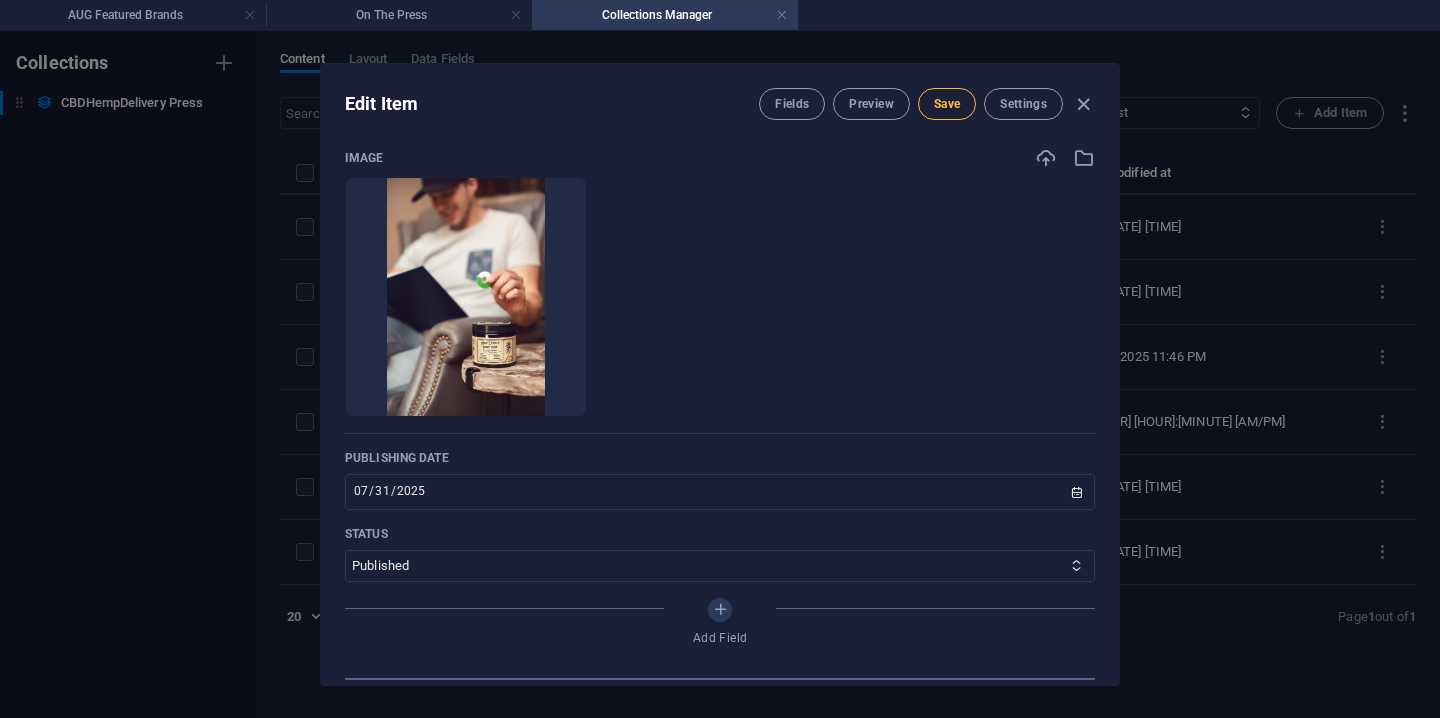 click on "Save" at bounding box center (947, 104) 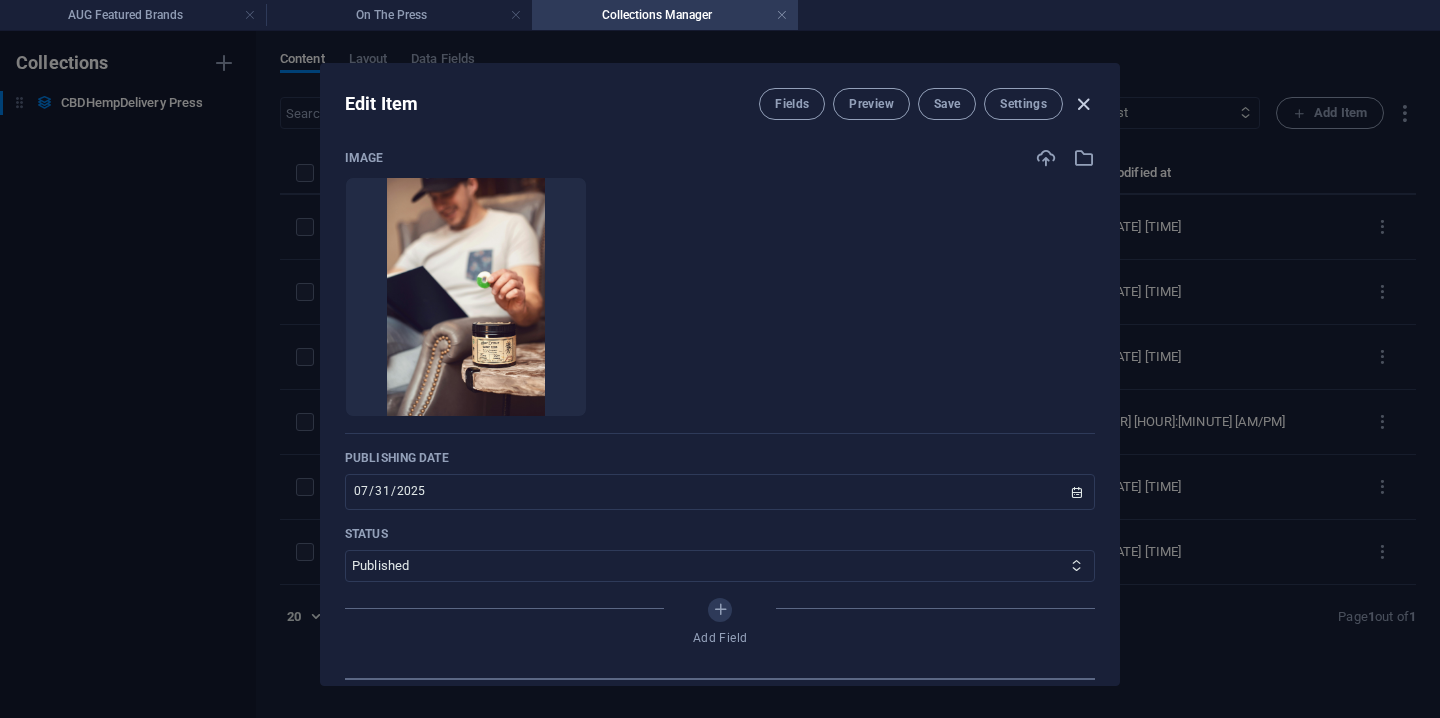 click at bounding box center (1083, 104) 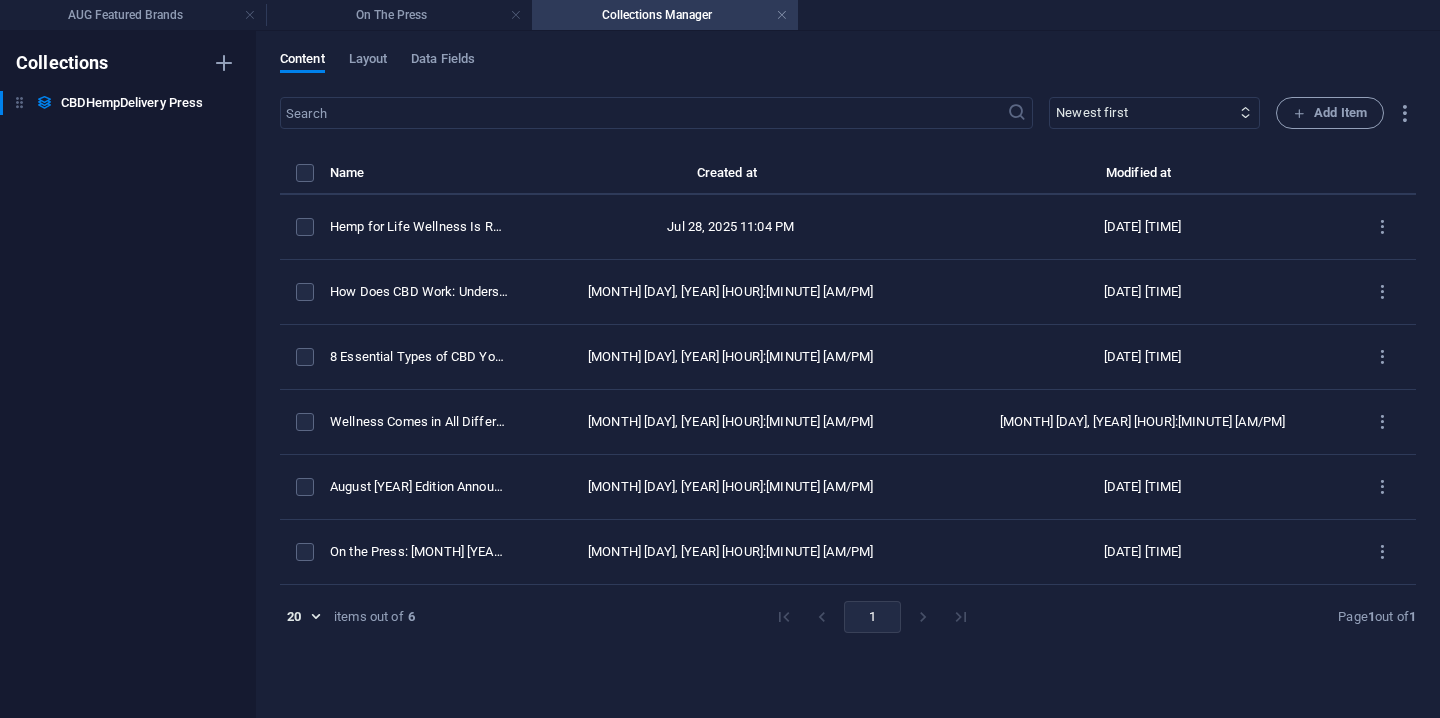 type on "2025-08-01" 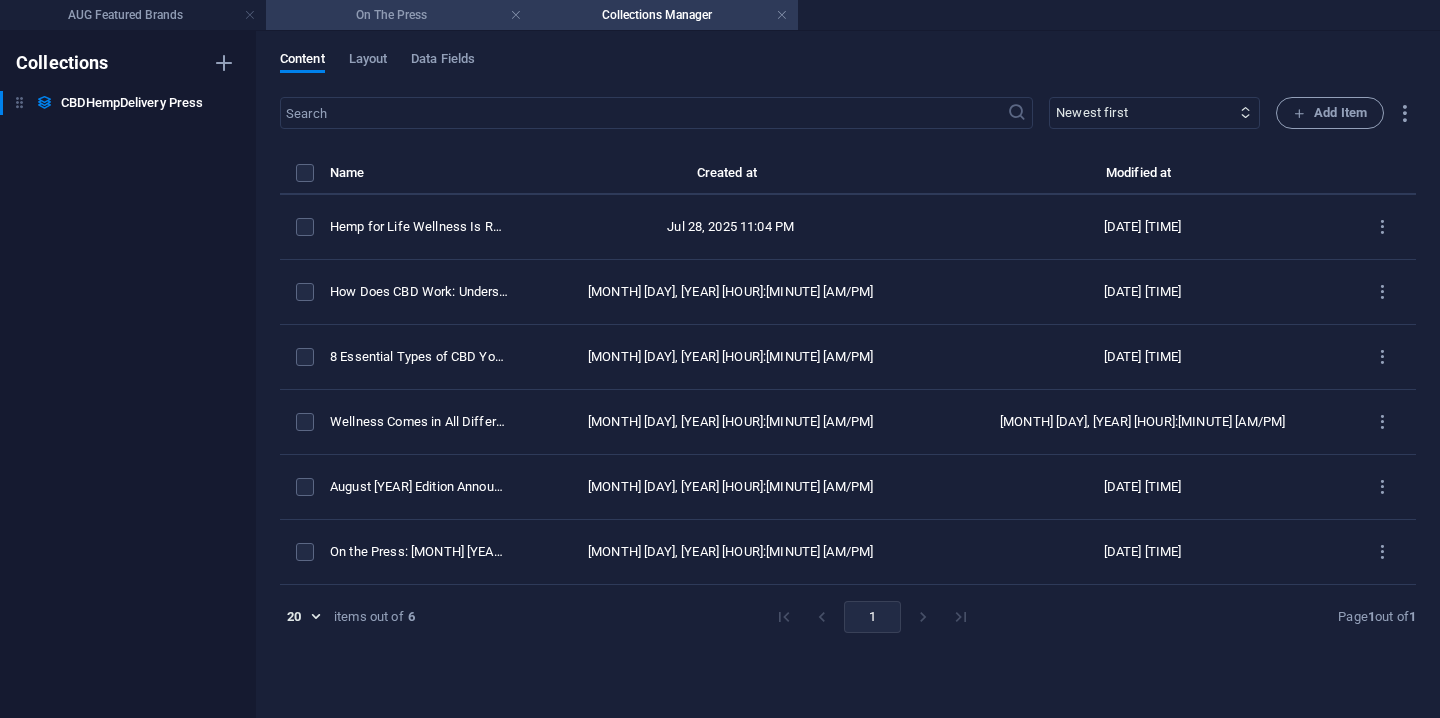 click on "On The Press" at bounding box center [399, 15] 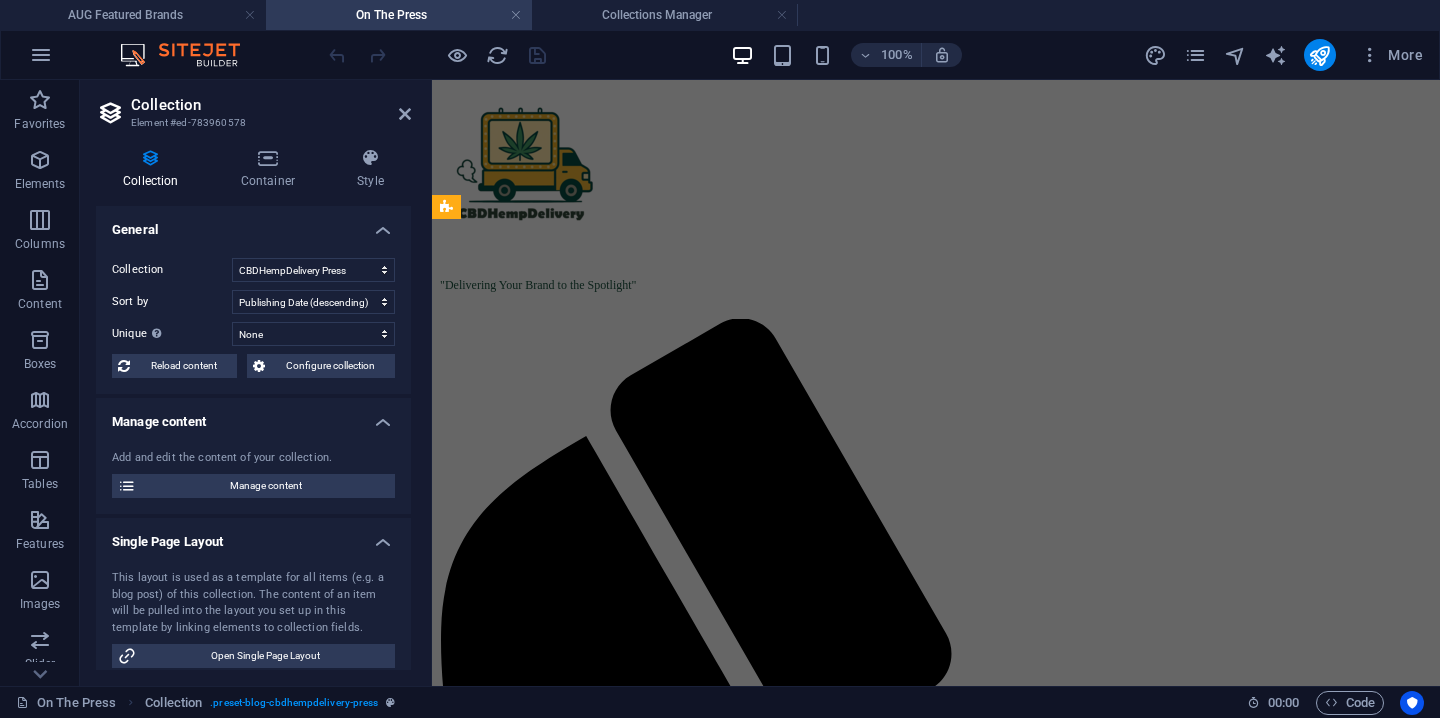 scroll, scrollTop: 519, scrollLeft: 0, axis: vertical 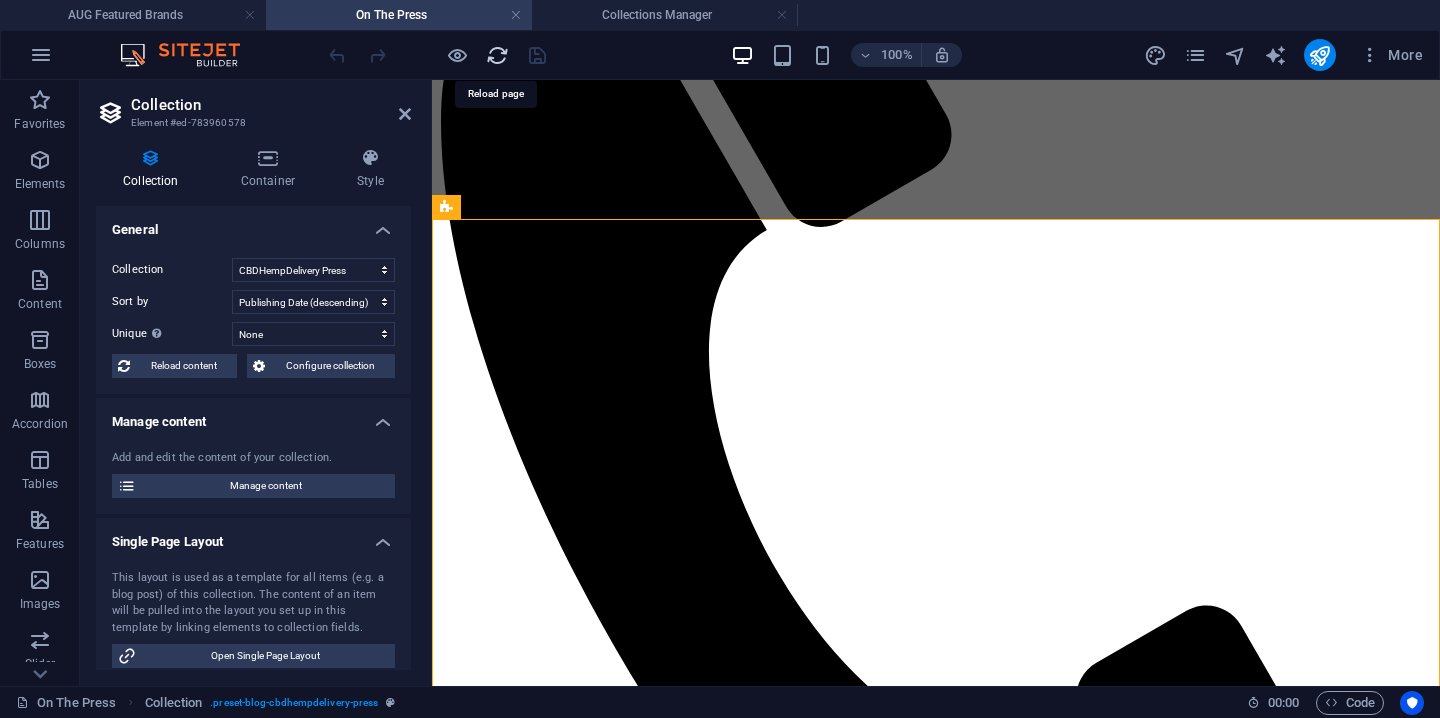 click at bounding box center (497, 55) 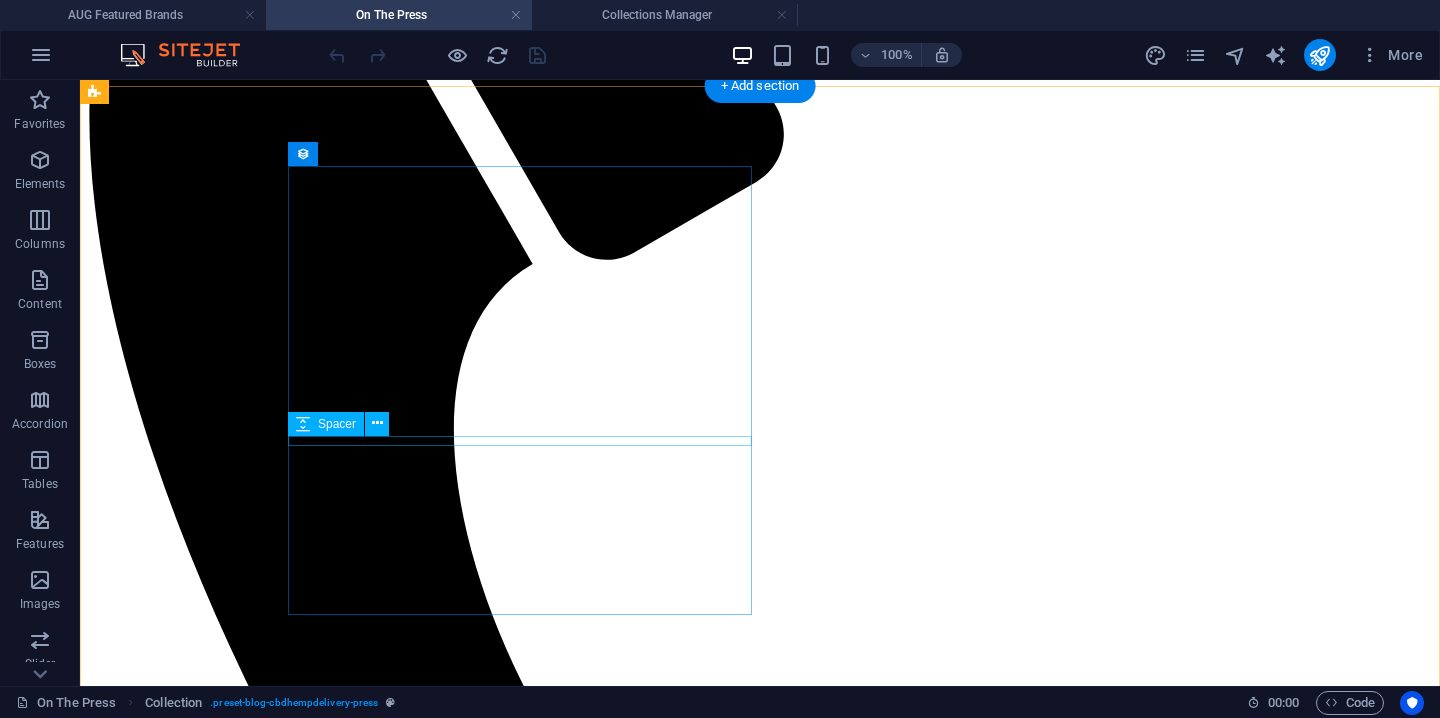 scroll, scrollTop: 628, scrollLeft: 0, axis: vertical 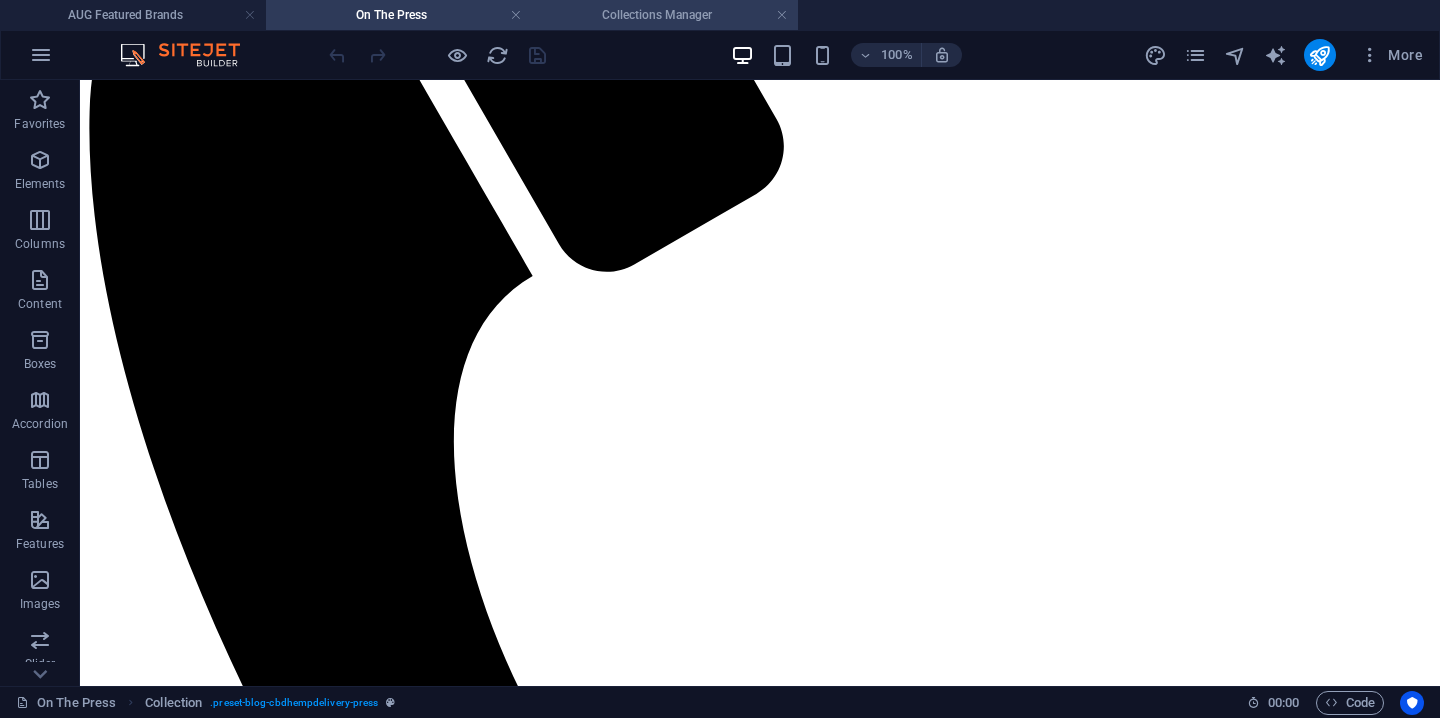 click on "Collections Manager" at bounding box center [665, 15] 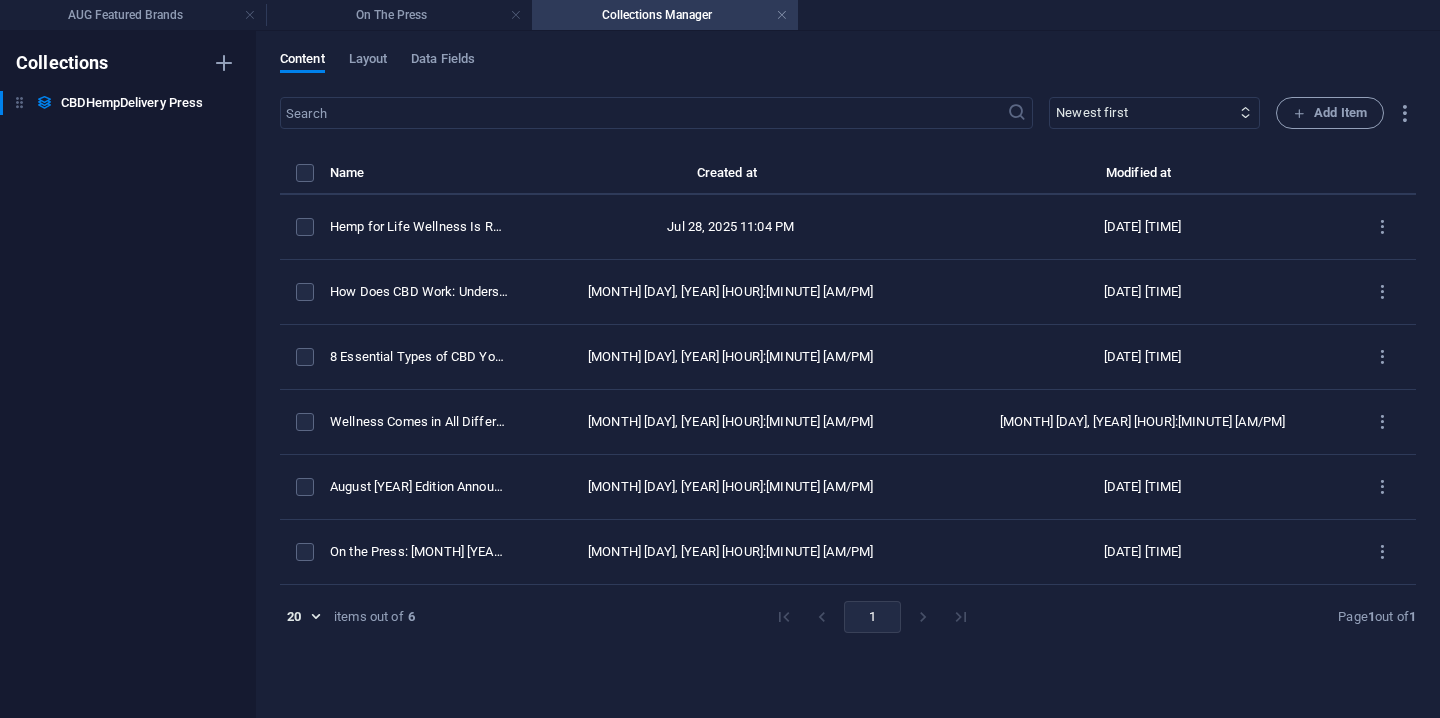 scroll, scrollTop: 0, scrollLeft: 0, axis: both 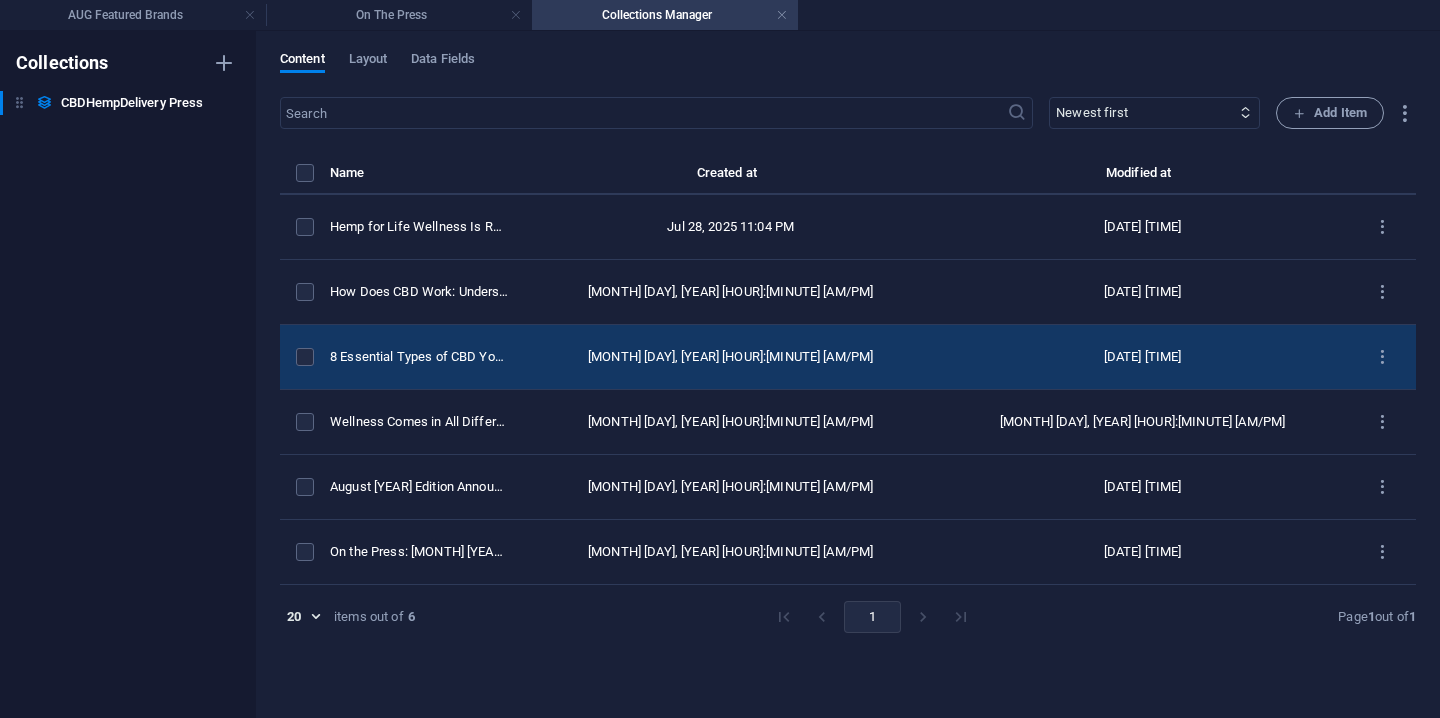 click on "8 Essential Types of CBD You Should Know" at bounding box center [427, 357] 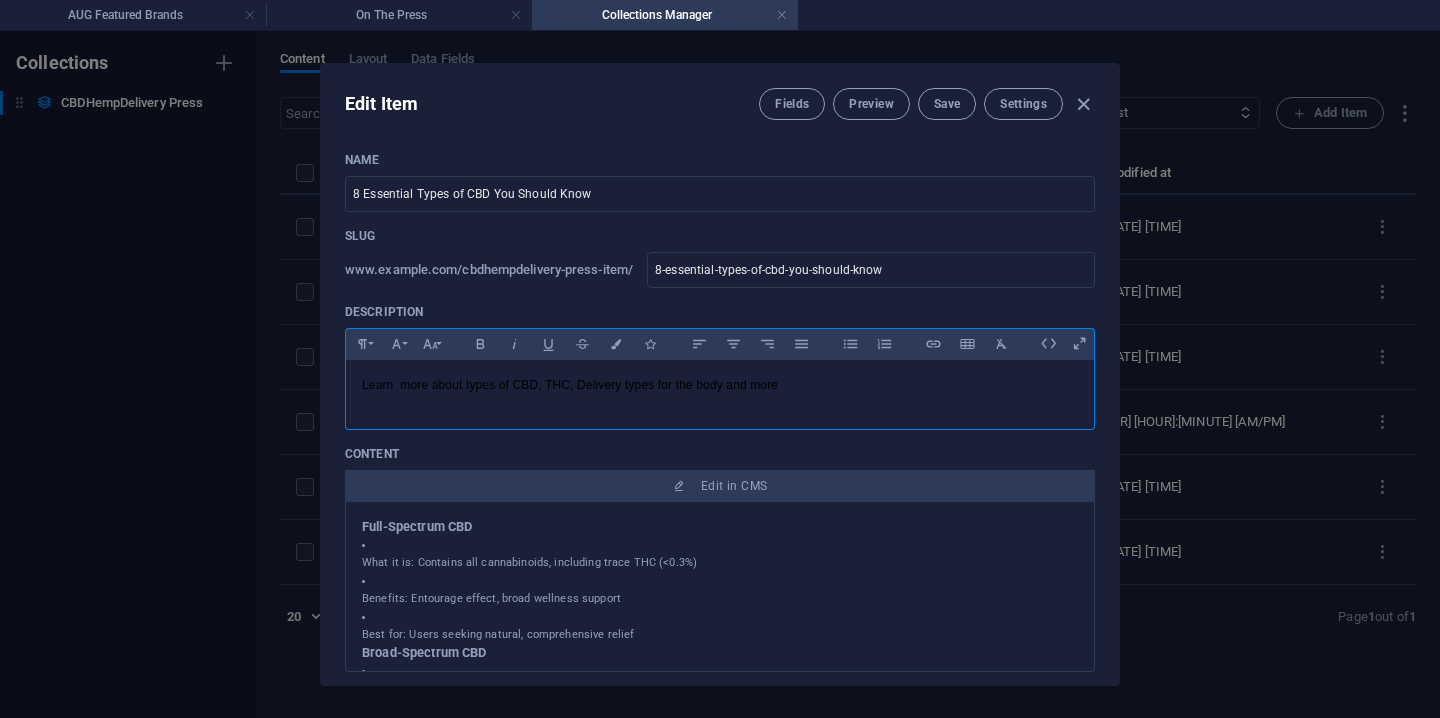 click on "Learn  more about types of CBD, THC, Delivery types for the body and more" at bounding box center [720, 390] 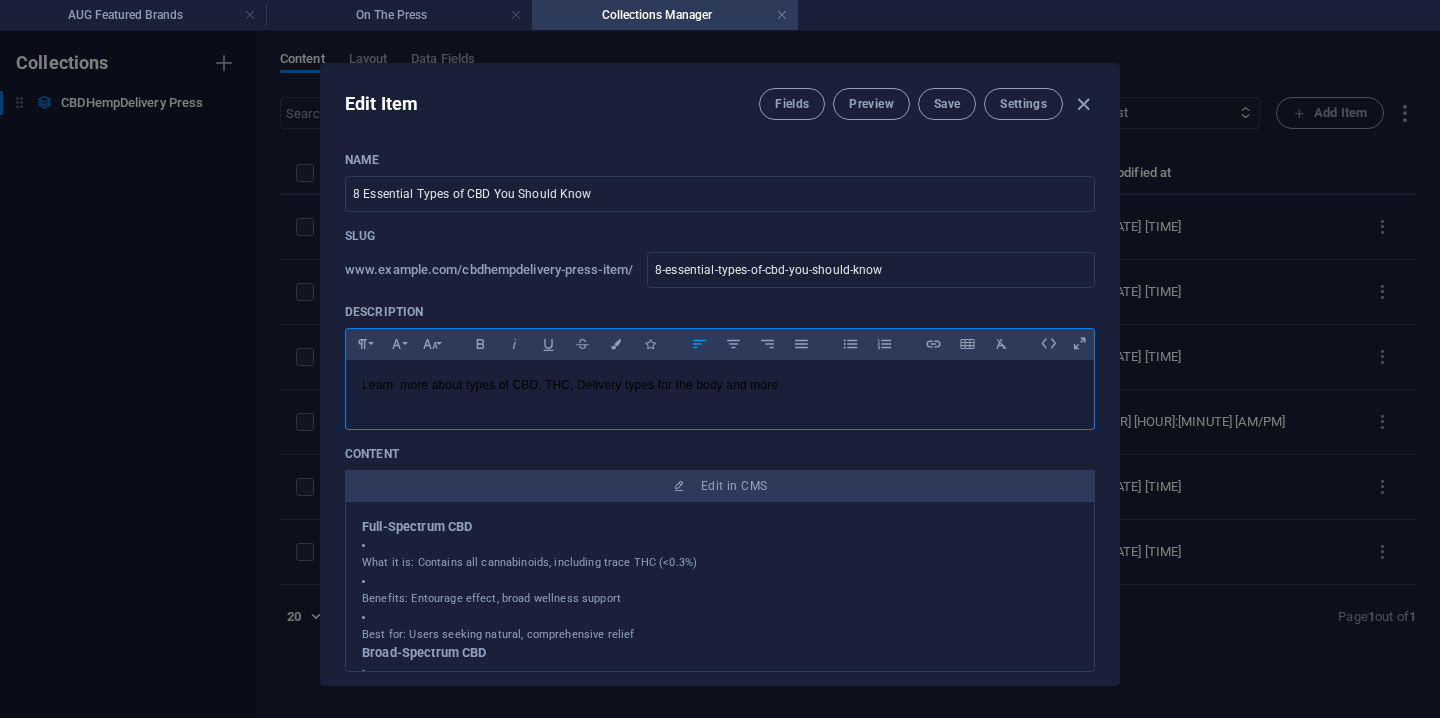 click on "Learn  more about types of CBD, THC, Delivery types for the body and more" at bounding box center (720, 390) 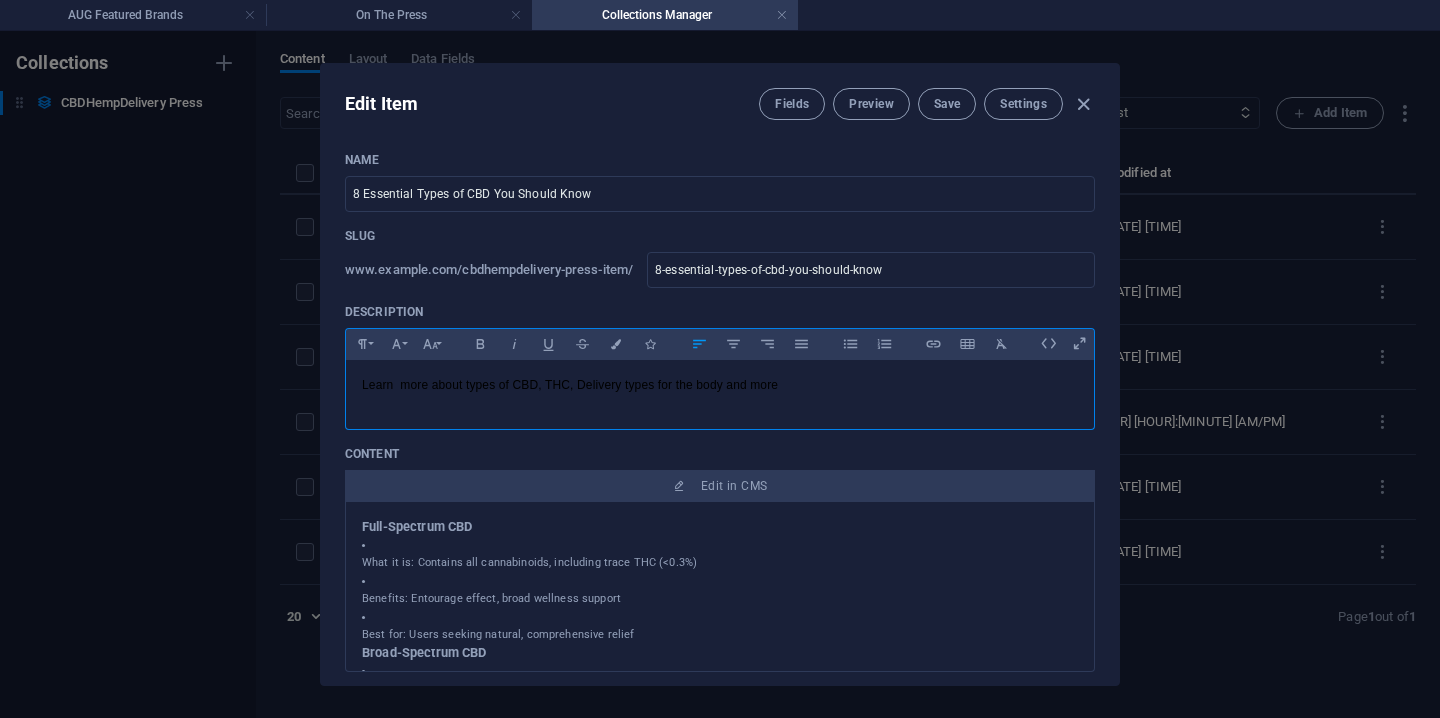 click on "Learn  more about types of CBD, THC, Delivery types for the body and more" at bounding box center (720, 390) 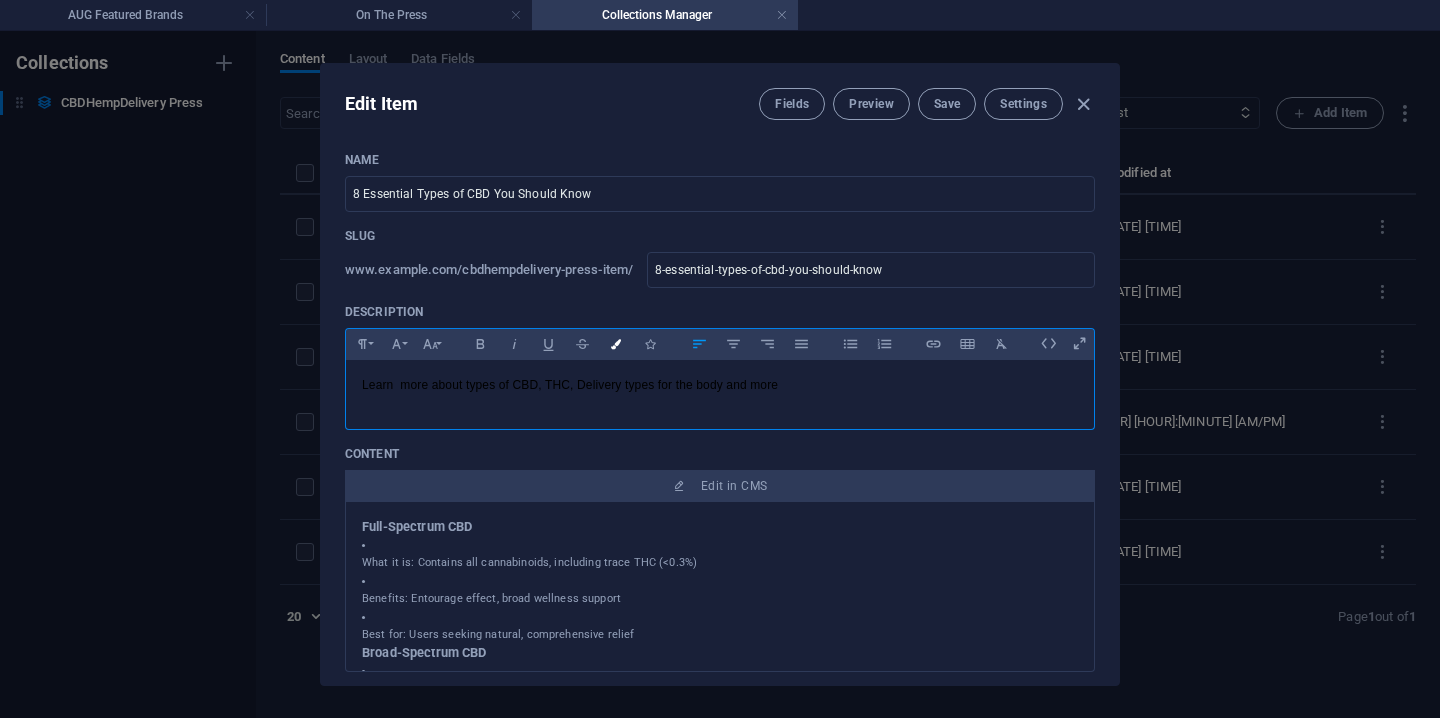 click at bounding box center (616, 344) 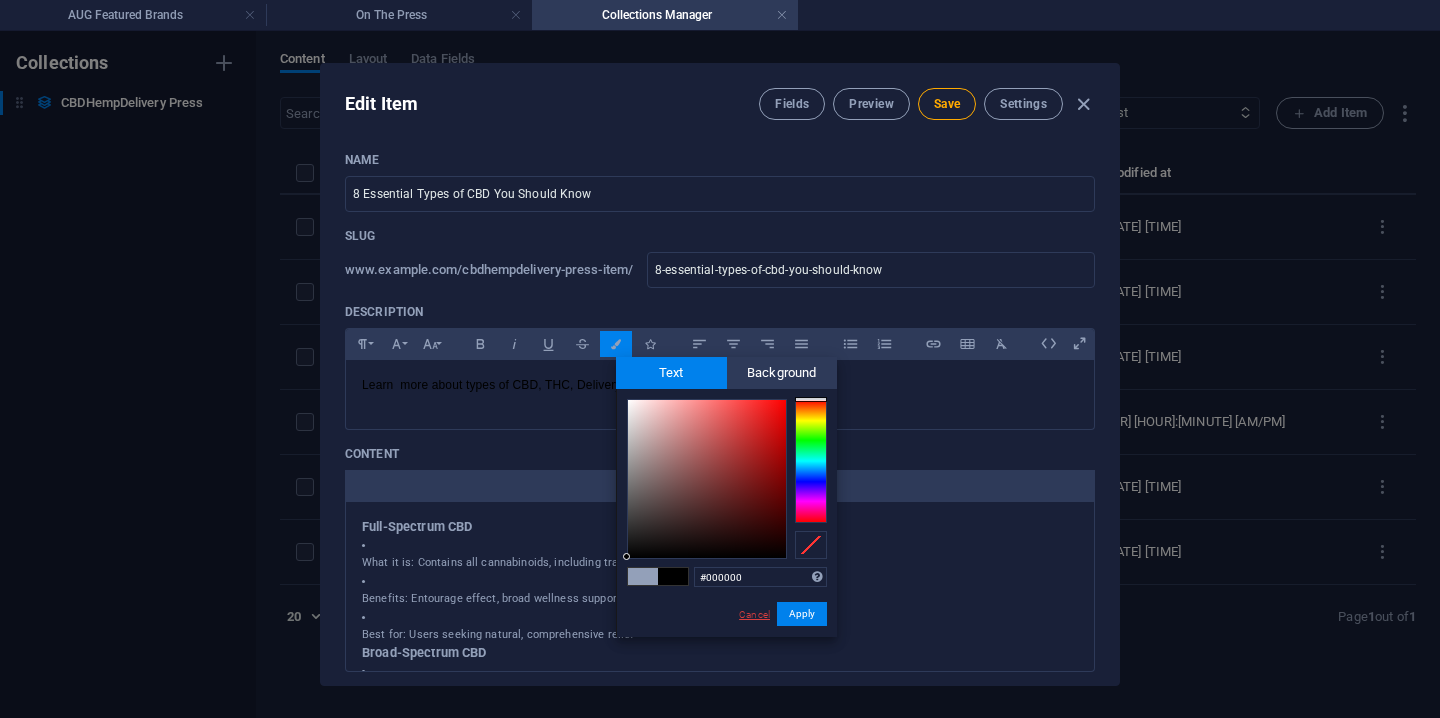 click on "Cancel" at bounding box center [754, 614] 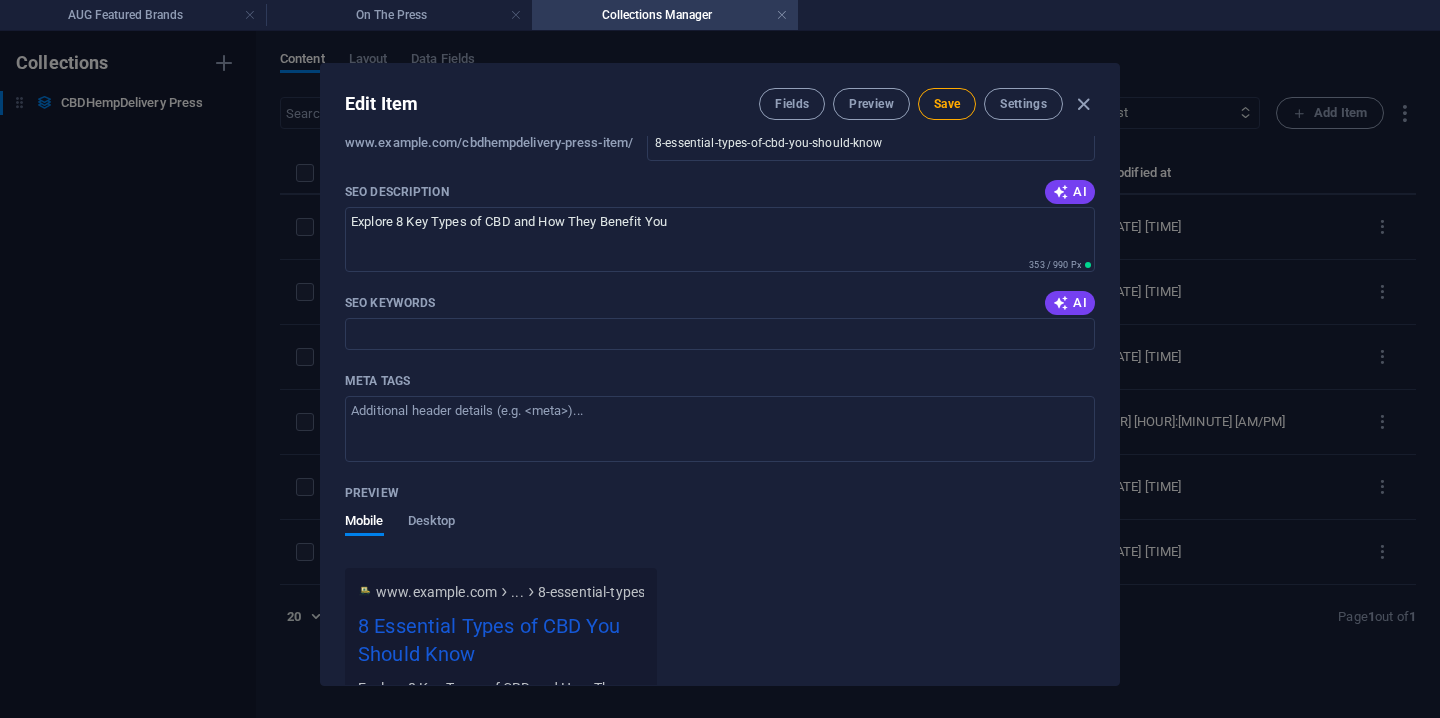 scroll, scrollTop: 1411, scrollLeft: 0, axis: vertical 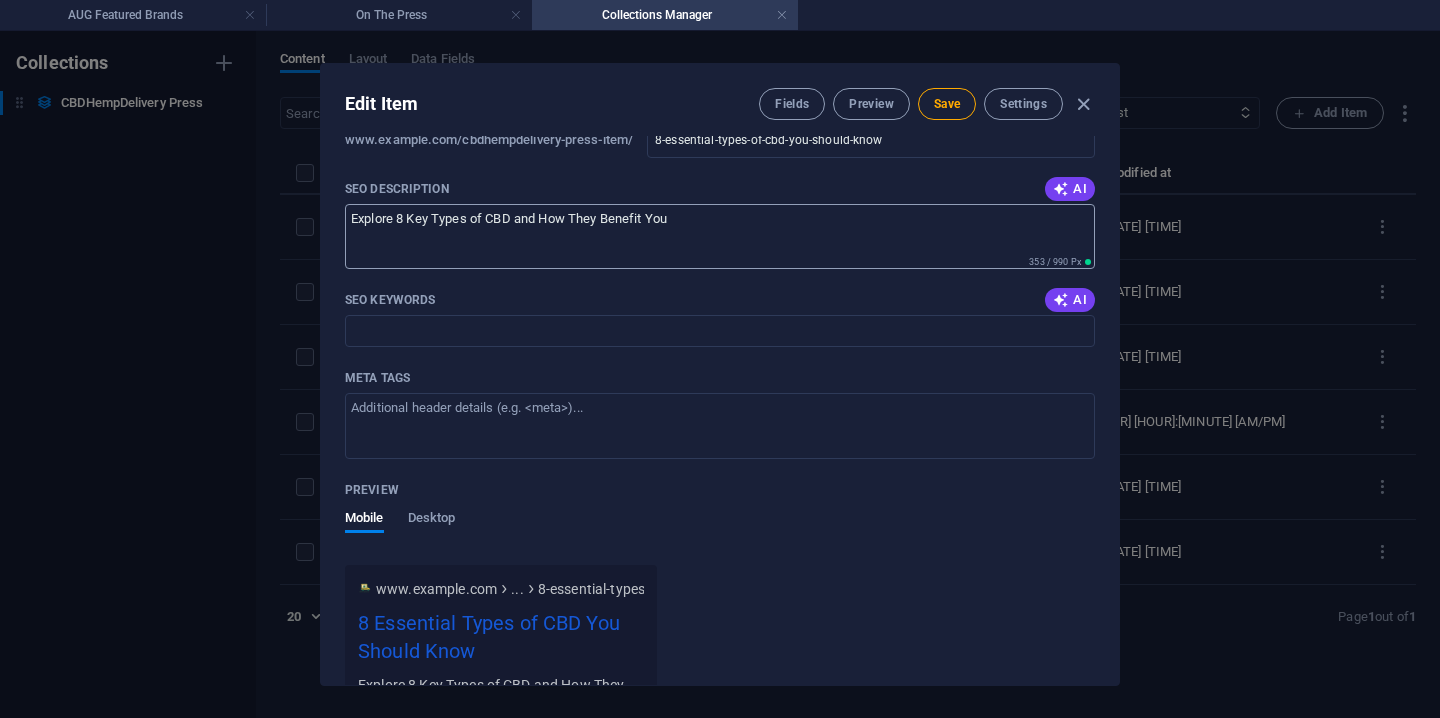 click on "Explore 8 Key Types of CBD and How They Benefit You" at bounding box center [720, 236] 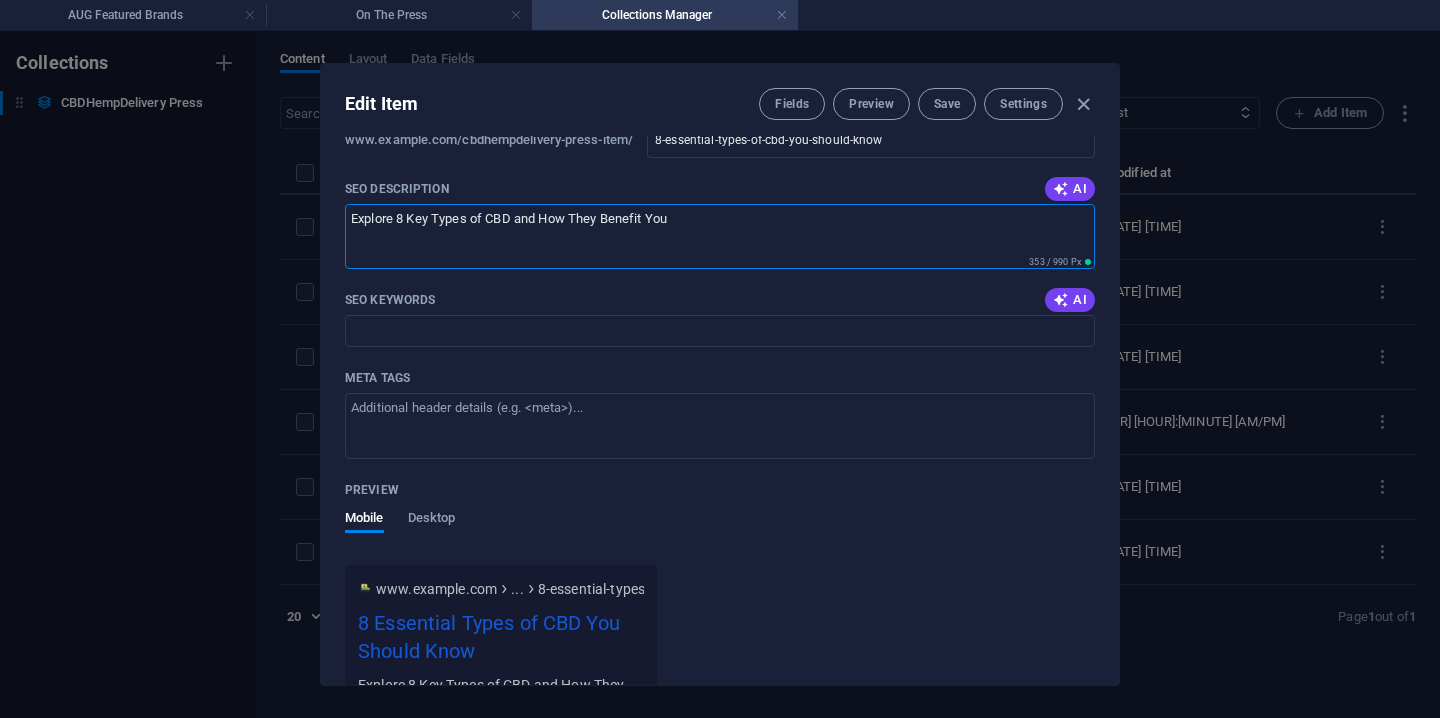 click on "Explore 8 Key Types of CBD and How They Benefit You" at bounding box center (720, 236) 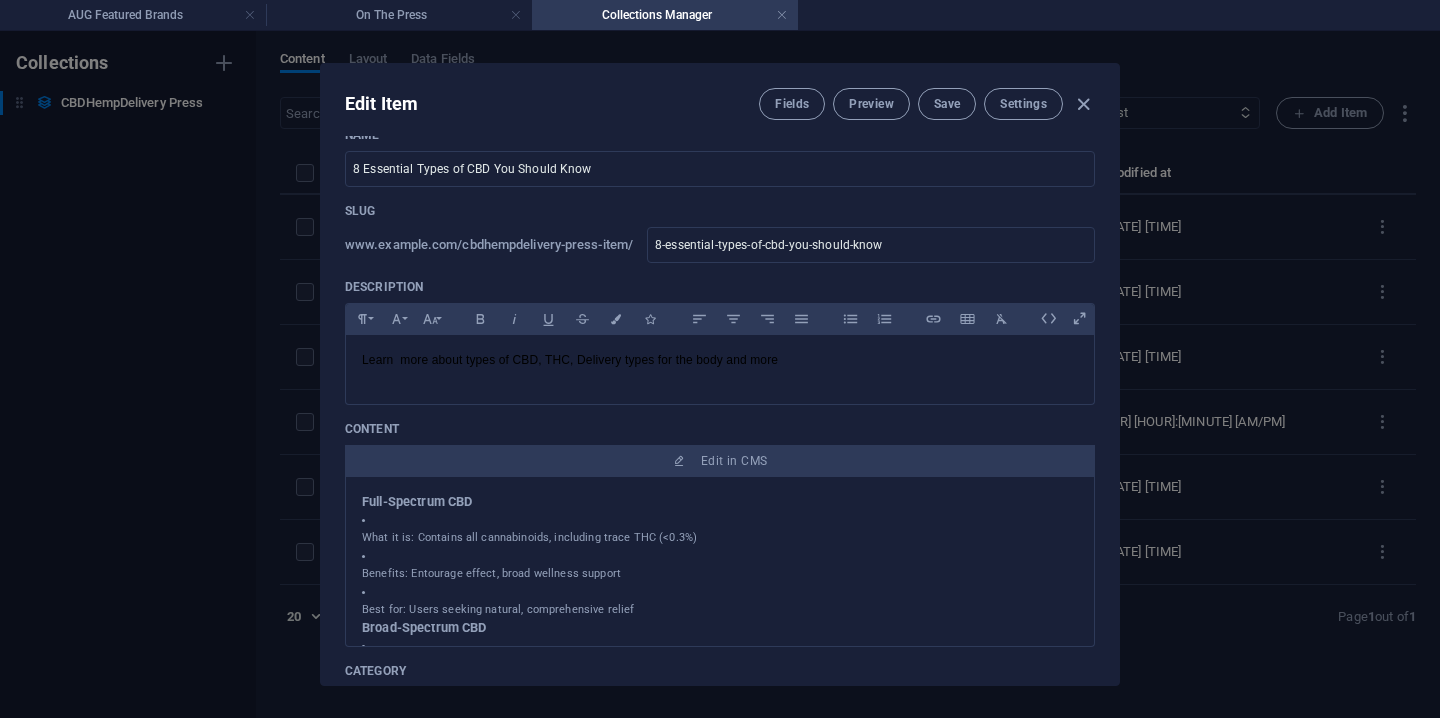 scroll, scrollTop: 23, scrollLeft: 0, axis: vertical 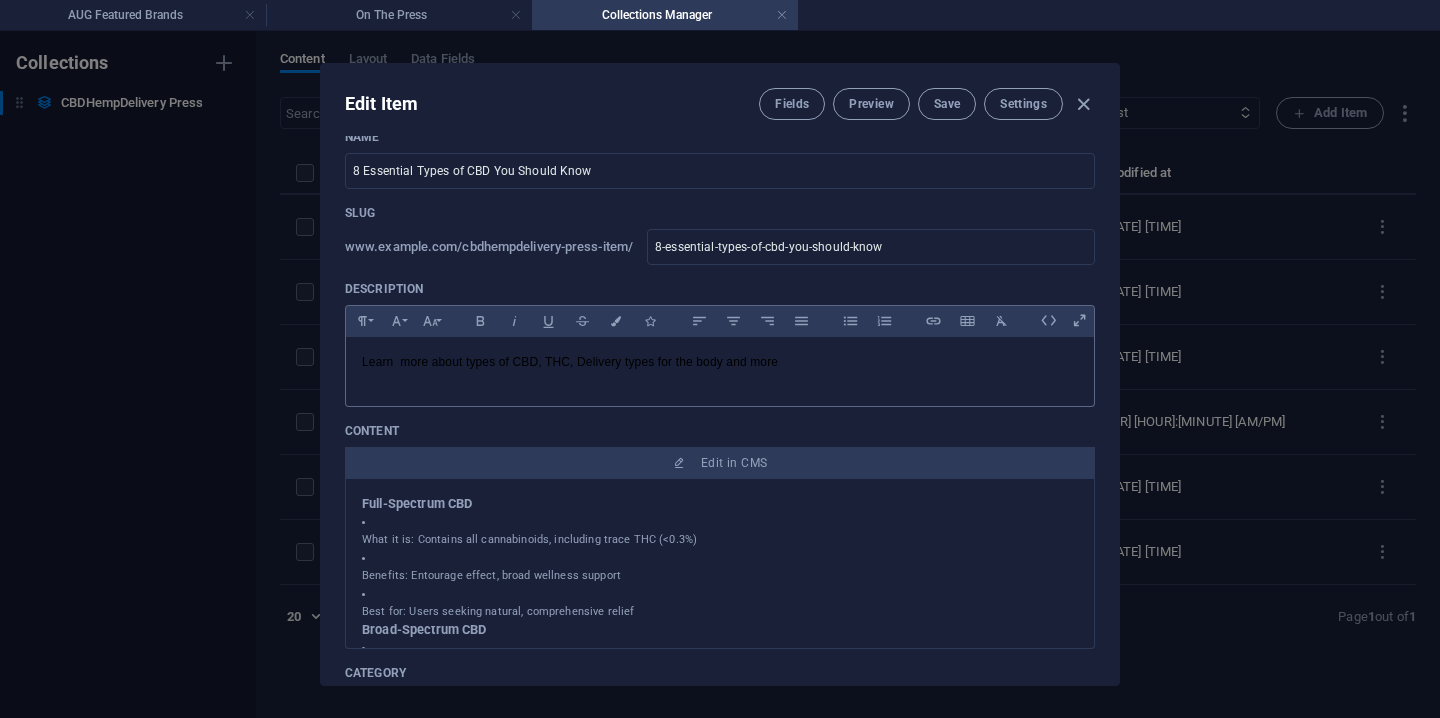 click on "Learn  more about types of CBD, THC, Delivery types for the body and more" at bounding box center (720, 362) 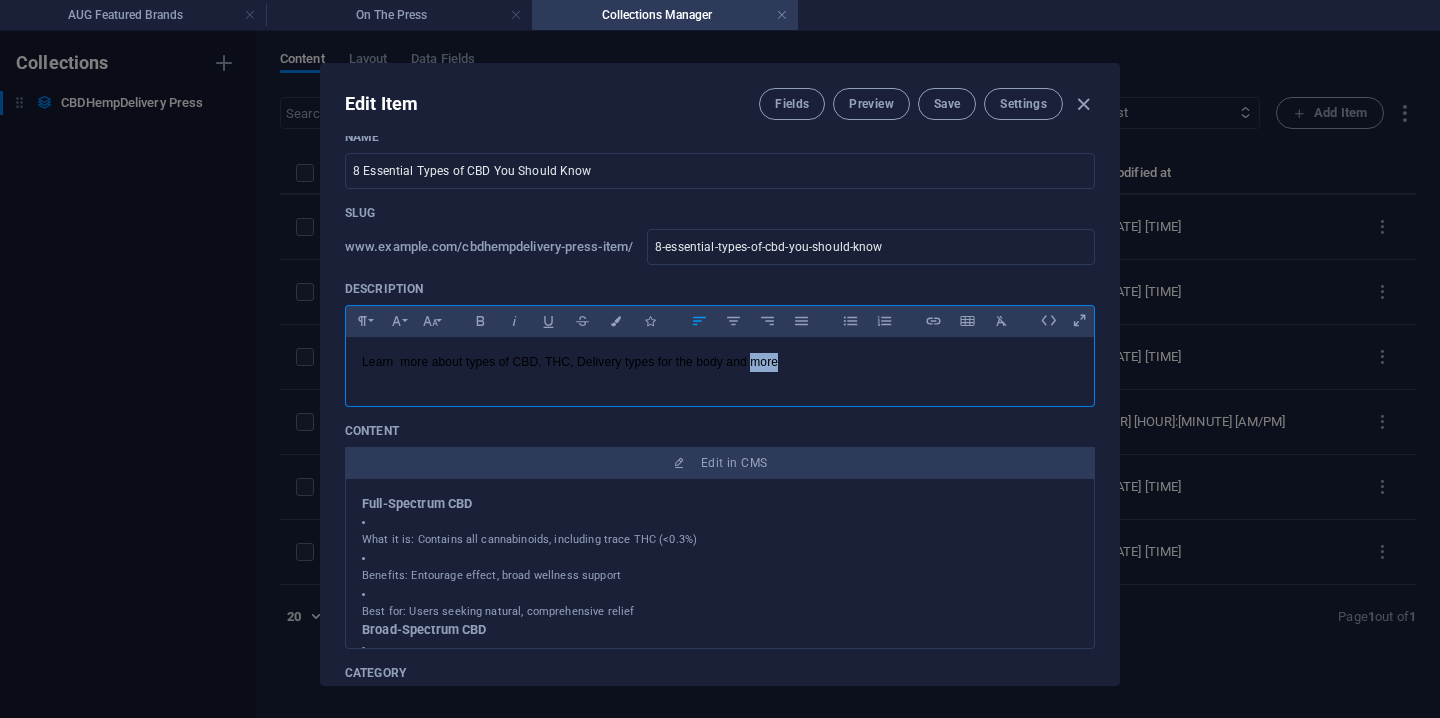 click on "Learn  more about types of CBD, THC, Delivery types for the body and more" at bounding box center (720, 362) 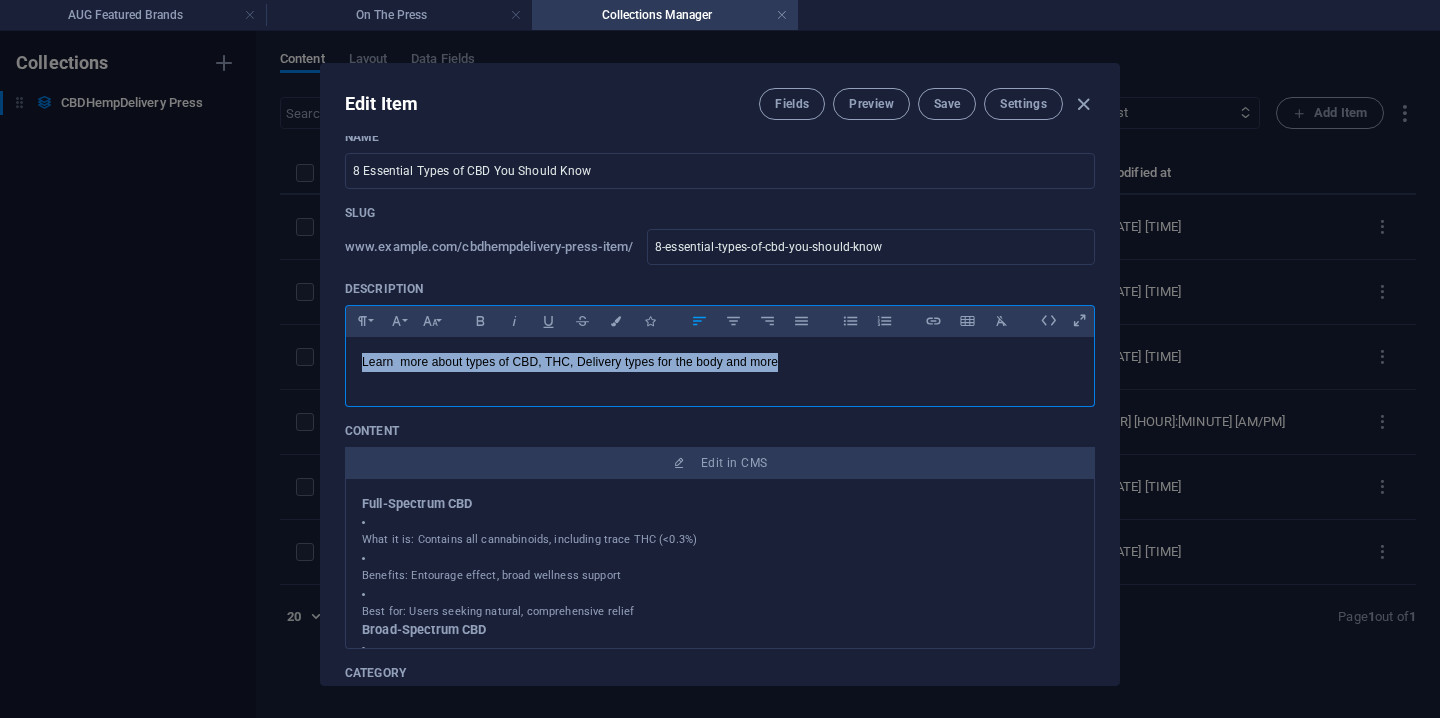 click on "Learn  more about types of CBD, THC, Delivery types for the body and more" at bounding box center (720, 362) 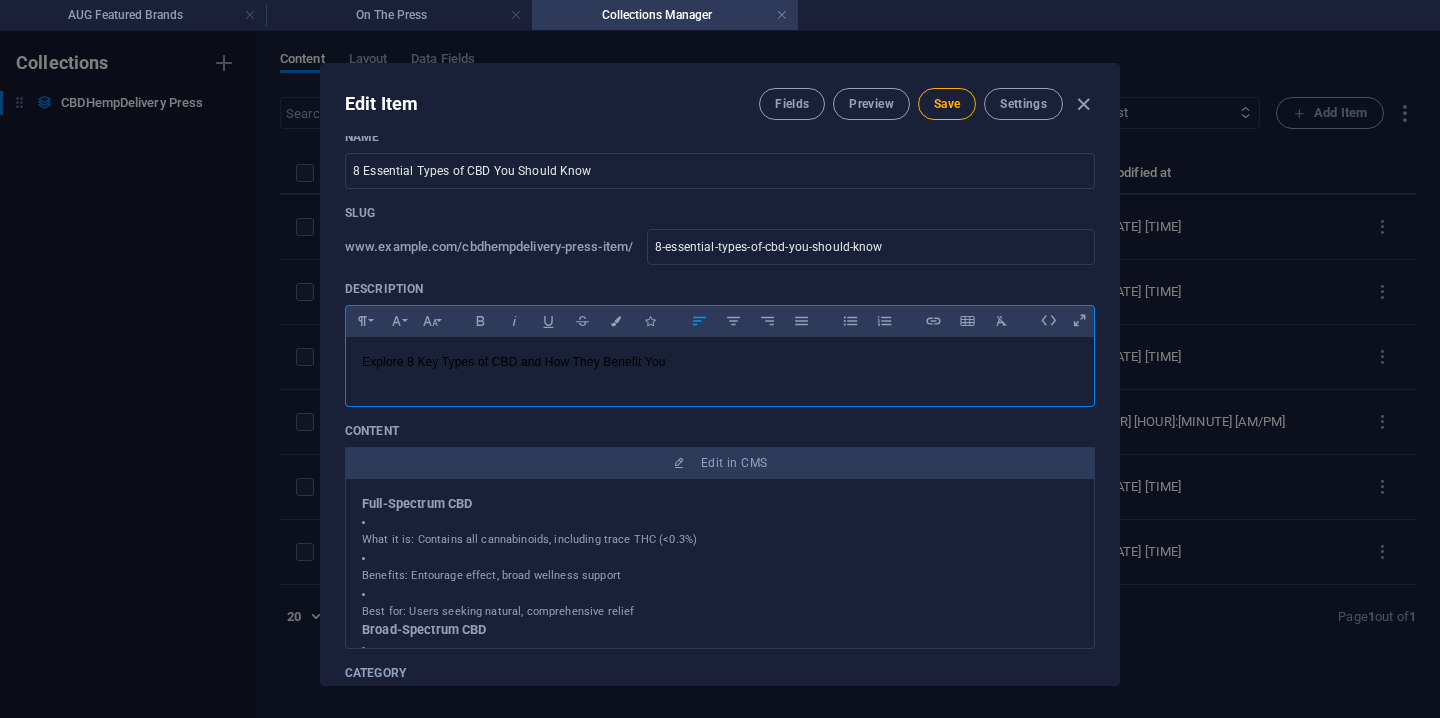 scroll, scrollTop: 27, scrollLeft: 6, axis: both 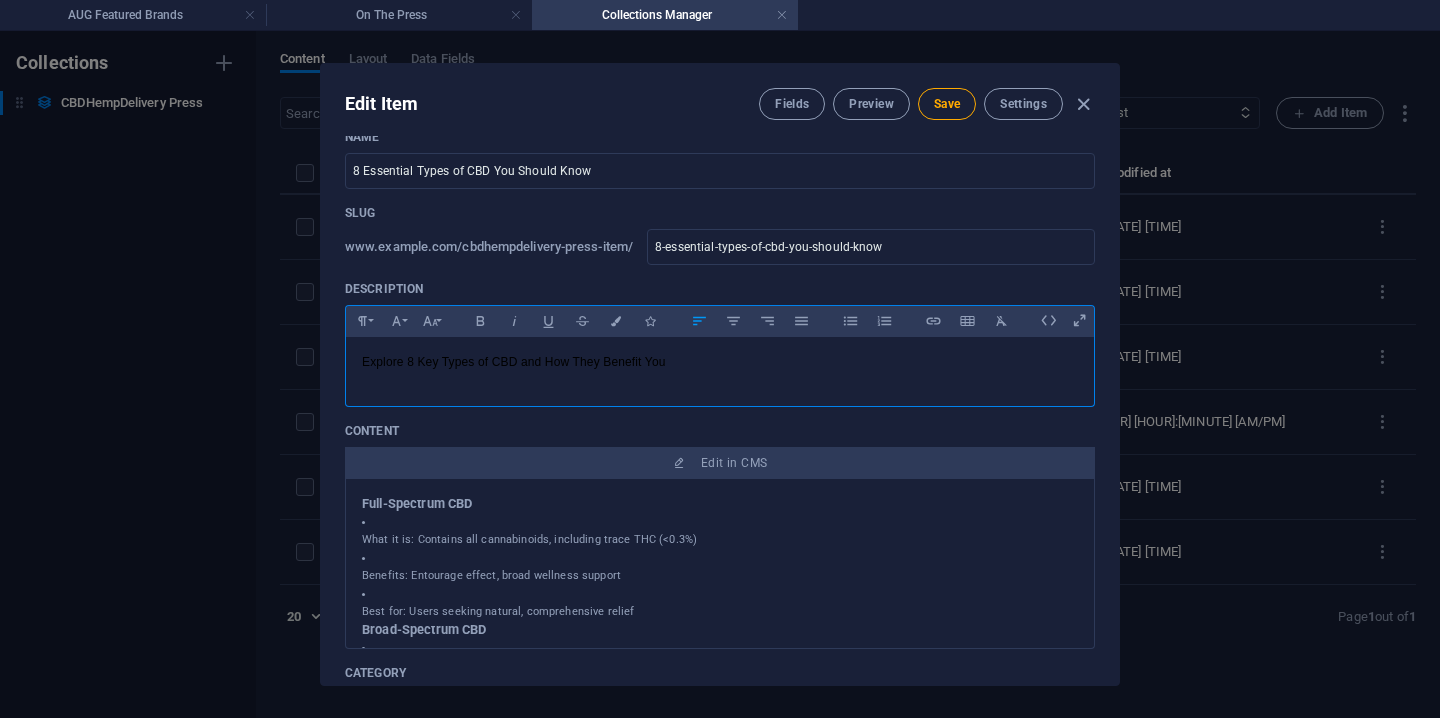 click on "Explore 8 Key Types of CBD and How They Benefit You" at bounding box center (720, 367) 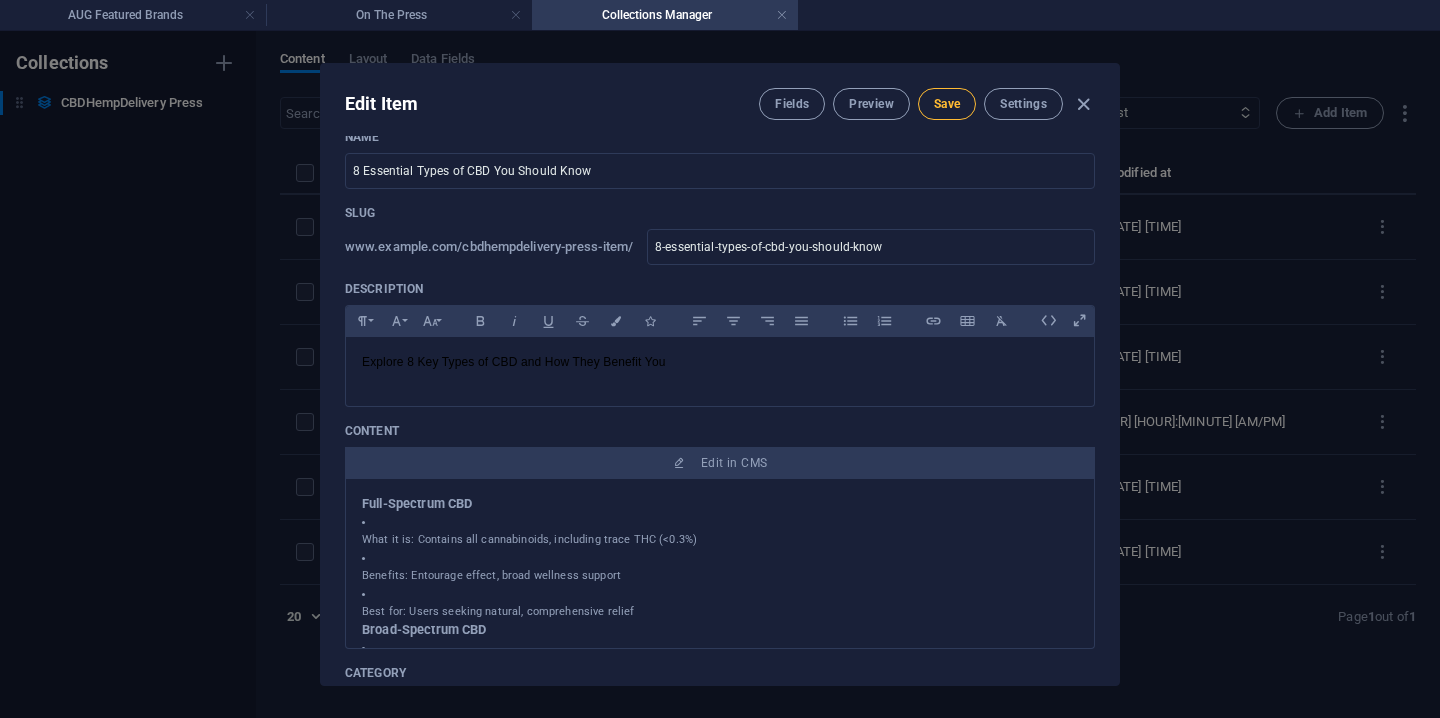 click on "Save" at bounding box center (947, 104) 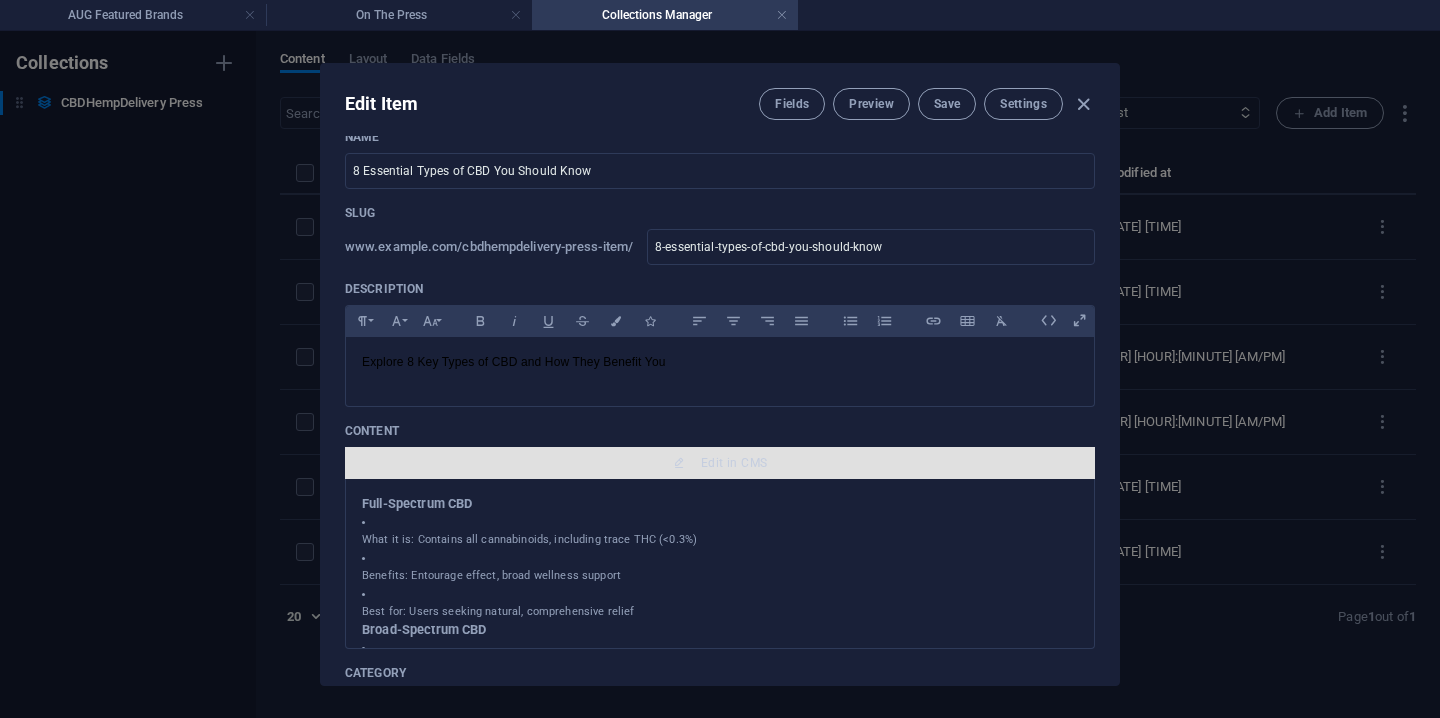 click on "Edit in CMS" at bounding box center [720, 463] 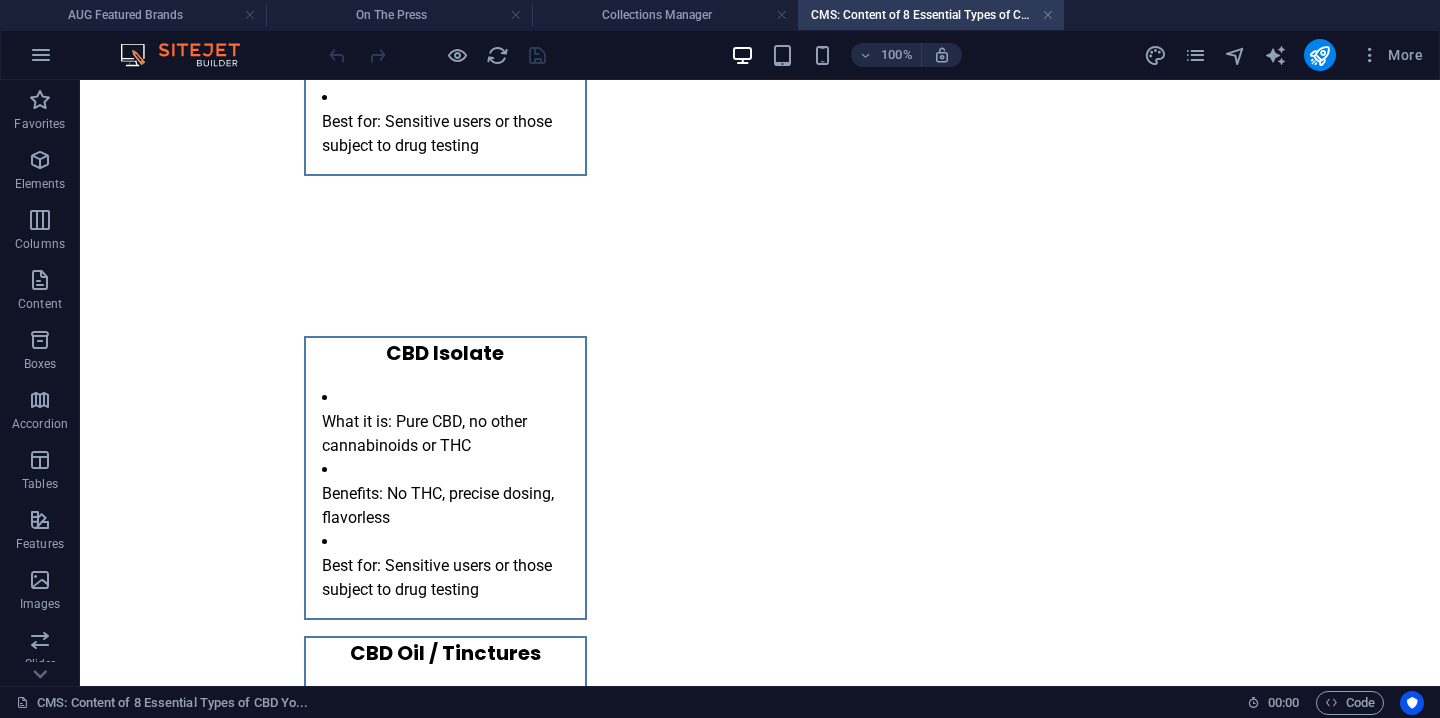 scroll, scrollTop: 963, scrollLeft: 0, axis: vertical 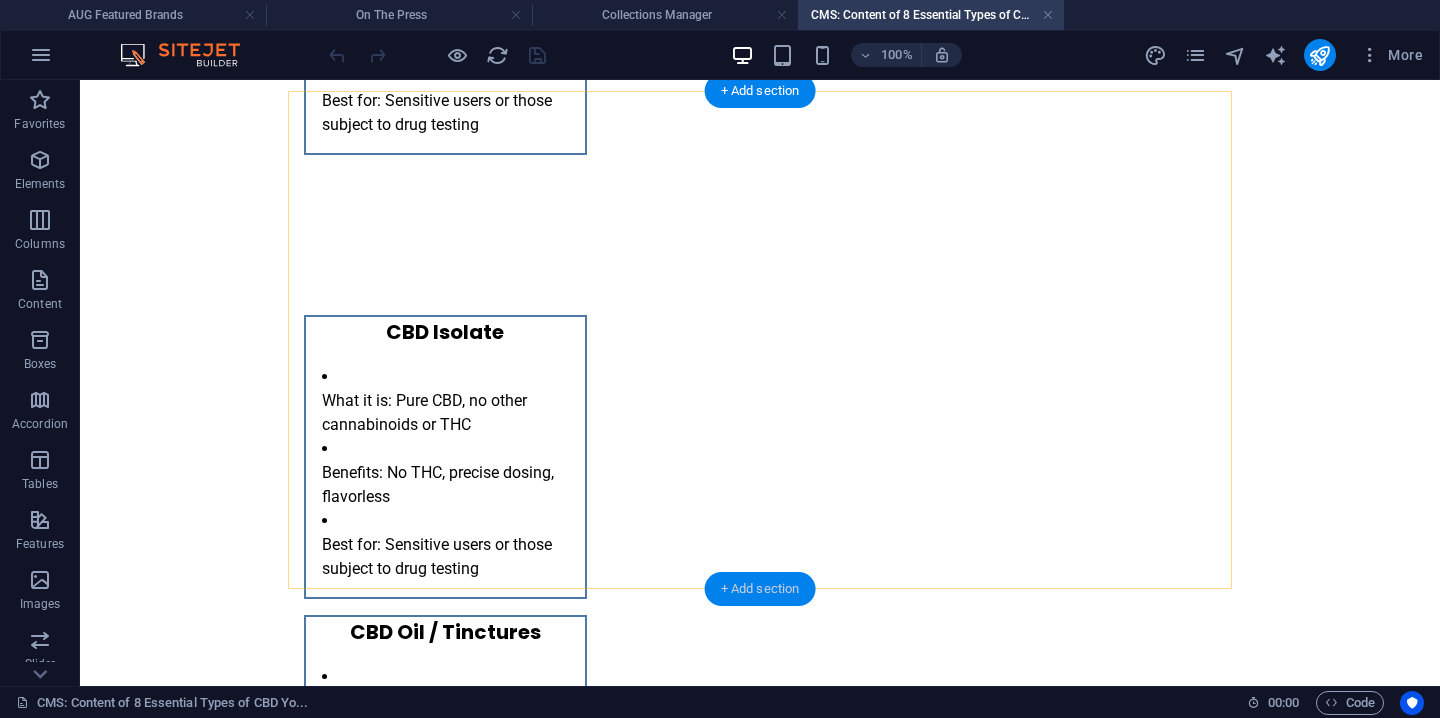 click on "+ Add section" at bounding box center [760, 589] 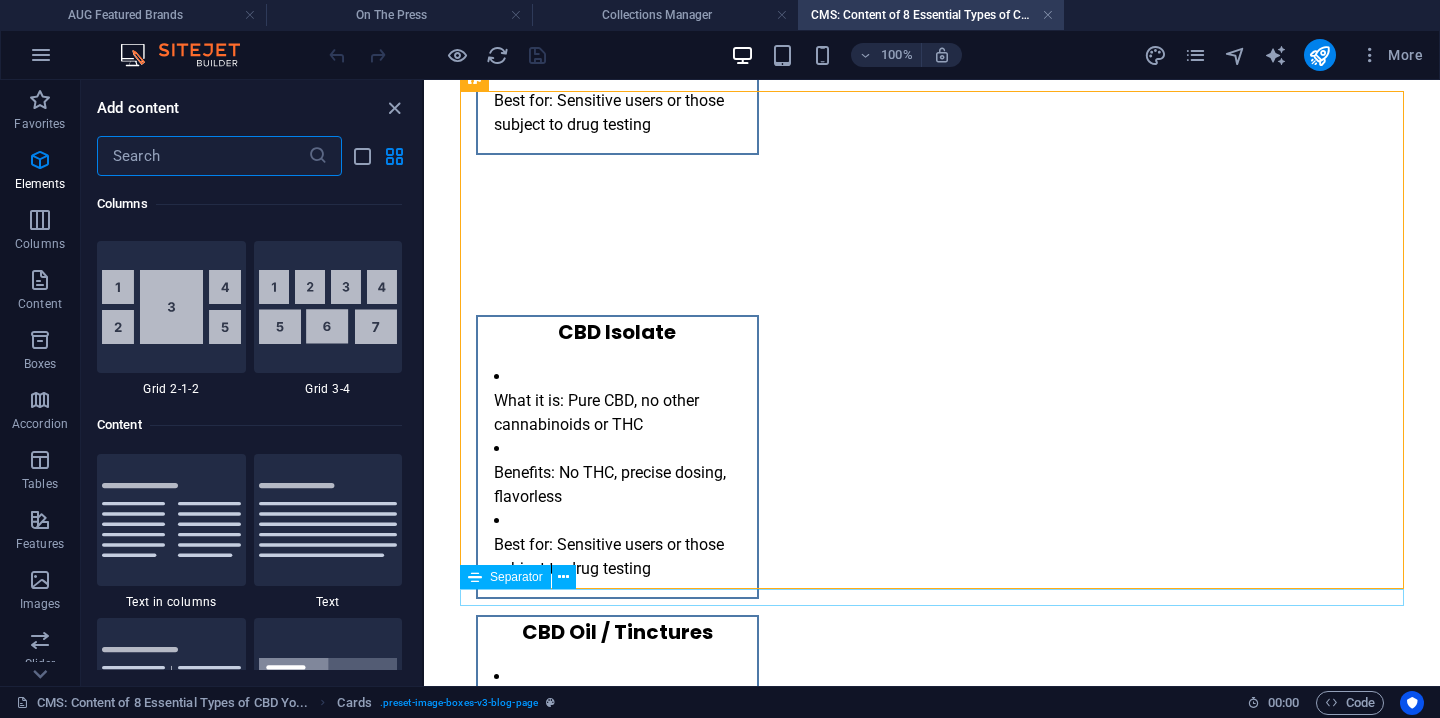 scroll, scrollTop: 3499, scrollLeft: 0, axis: vertical 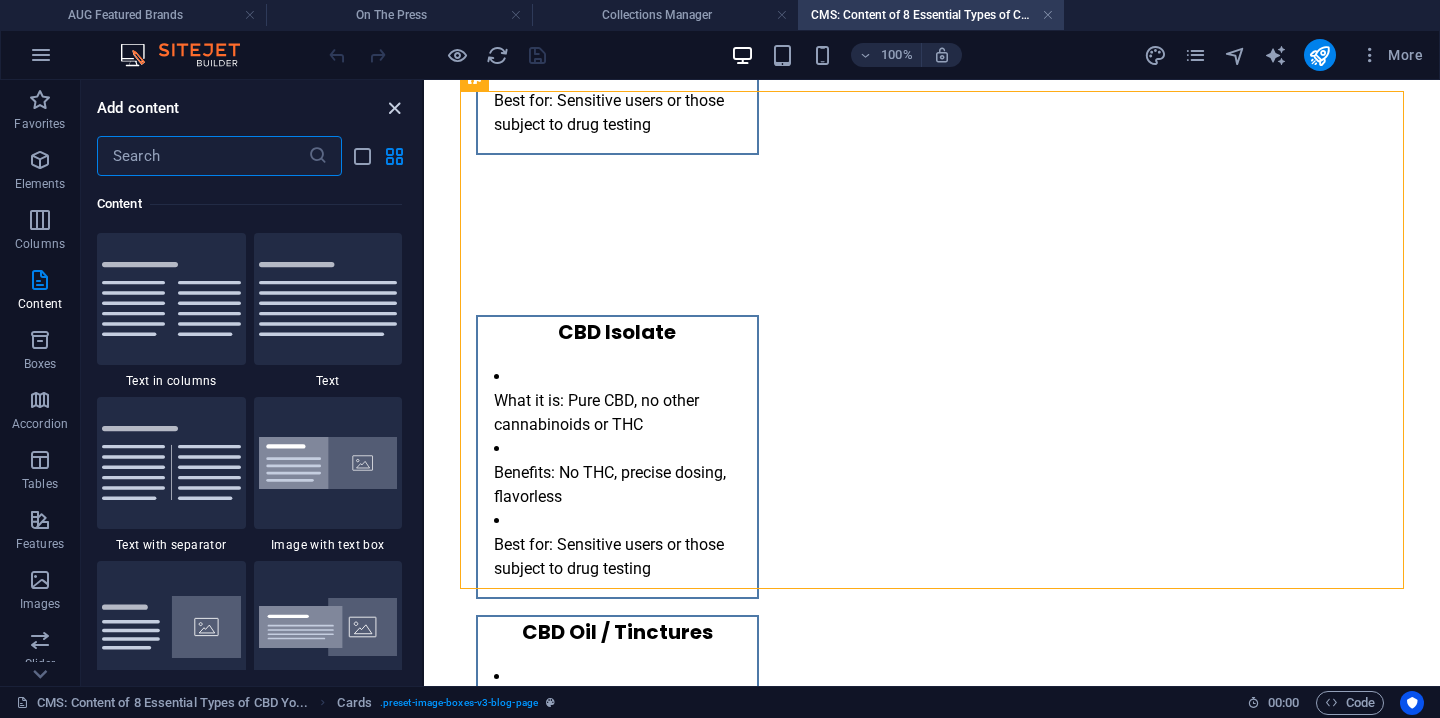 click at bounding box center [394, 108] 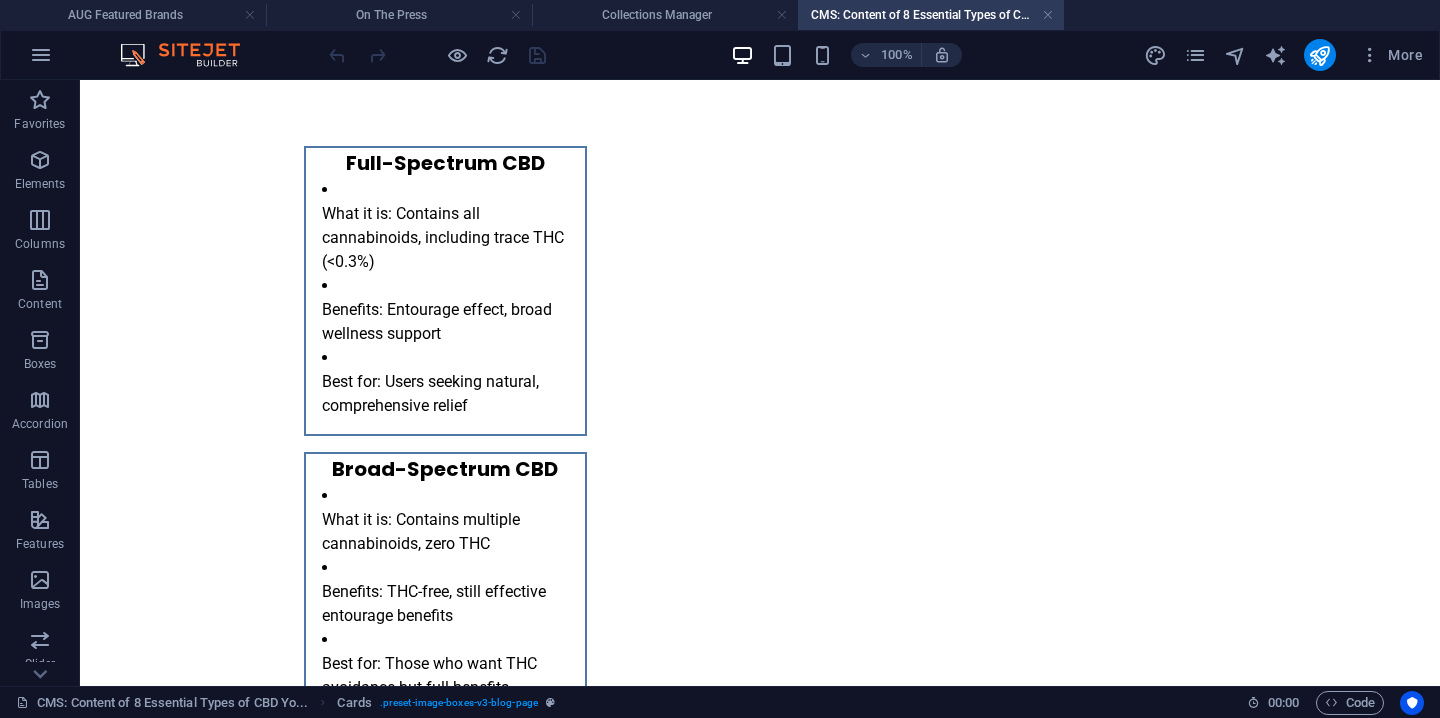 scroll, scrollTop: 0, scrollLeft: 0, axis: both 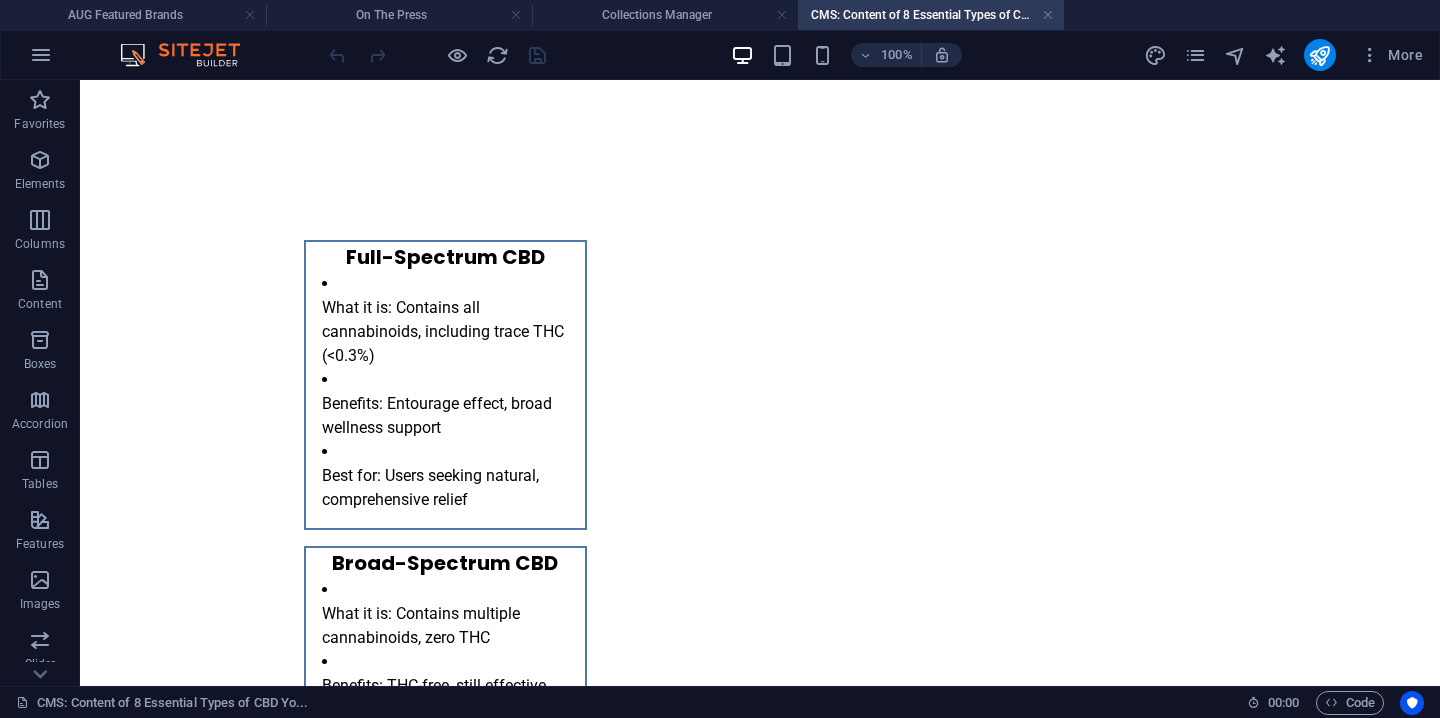 click on "Full-Spectrum CBD What it is: Contains all cannabinoids, including trace THC (<0.3%) Benefits: Entourage effect, broad wellness support Best for: Users seeking natural, comprehensive relief Broad-Spectrum CBD What it is: Contains multiple cannabinoids, zero THC Benefits: THC-free, still effective entourage benefits Best for: Those who want THC avoidance but full benefits . CBD Isolate What it is: Pure CBD, no other cannabinoids or THC Benefits: No THC, precise dosing, flavorless Best for: Sensitive users or those subject to drug testing CBD Isolate What it is: Pure CBD, no other cannabinoids or THC Benefits: No THC, precise dosing, flavorless Best for: Sensitive users or those subject to drug testing CBD Oil / Tinctures What it is: Liquid CBD extract, taken orally Benefits: Fast absorption, flexible dosing Best for: Beginners and daily wellness routines CBD Topicals What it is: Creams, balms, and lotions infused with CBD Benefits: Targeted relief for skin, muscles, joints CBD Edibles . Water-Soluble CBD" at bounding box center [760, 1770] 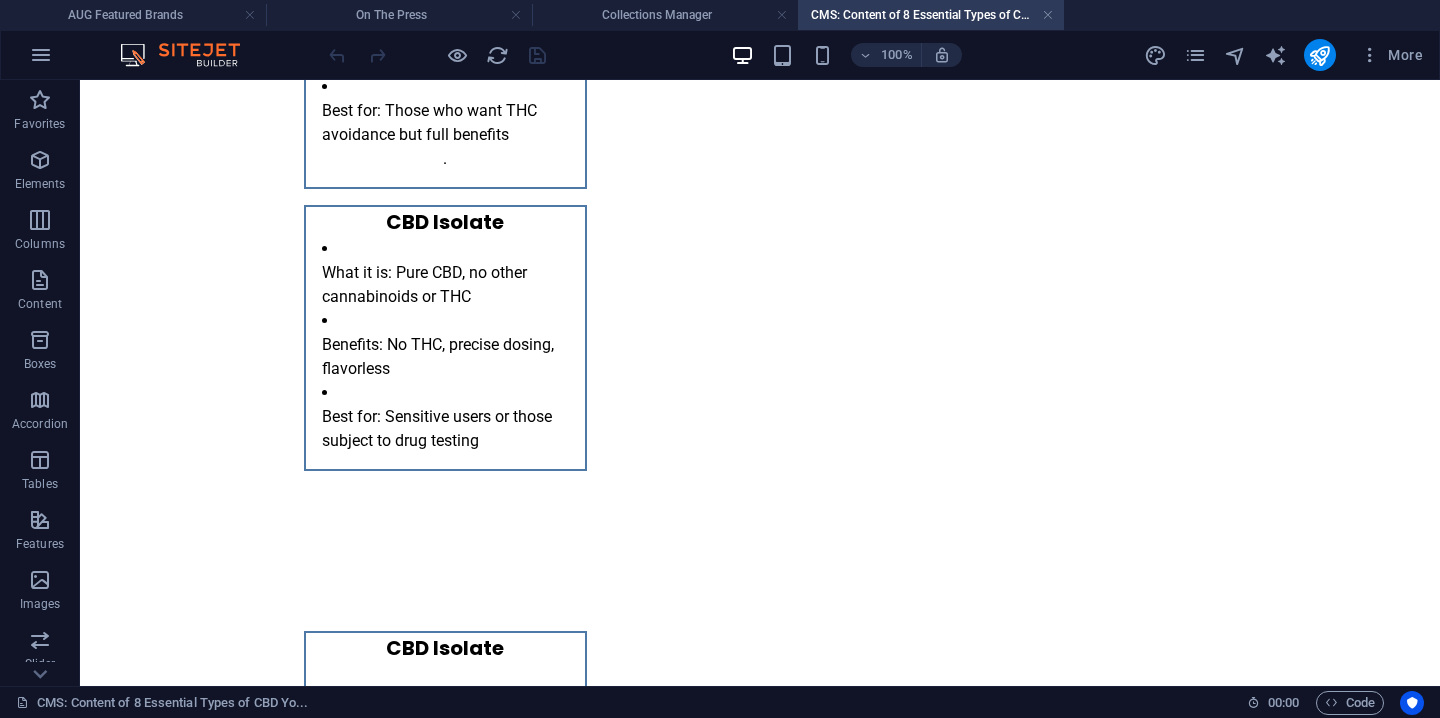 scroll, scrollTop: 649, scrollLeft: 0, axis: vertical 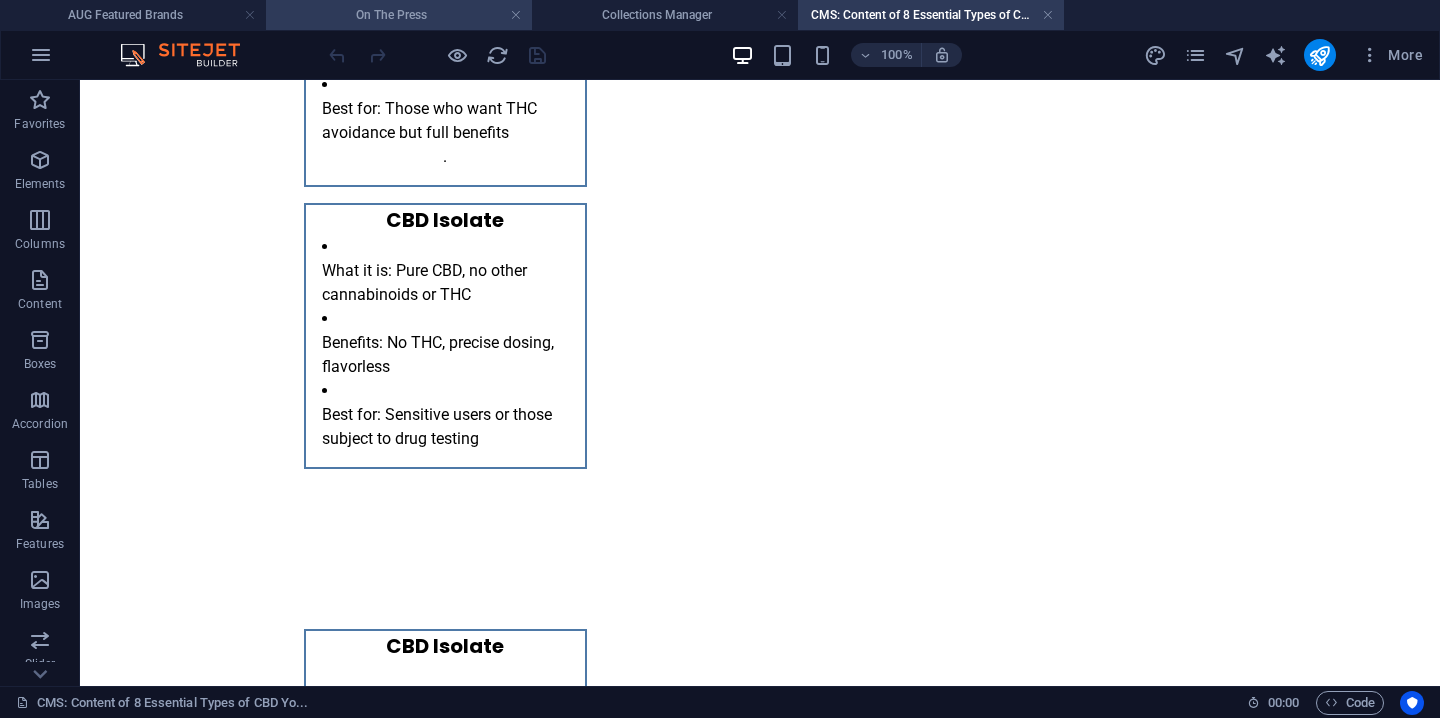 click on "On The Press" at bounding box center (399, 15) 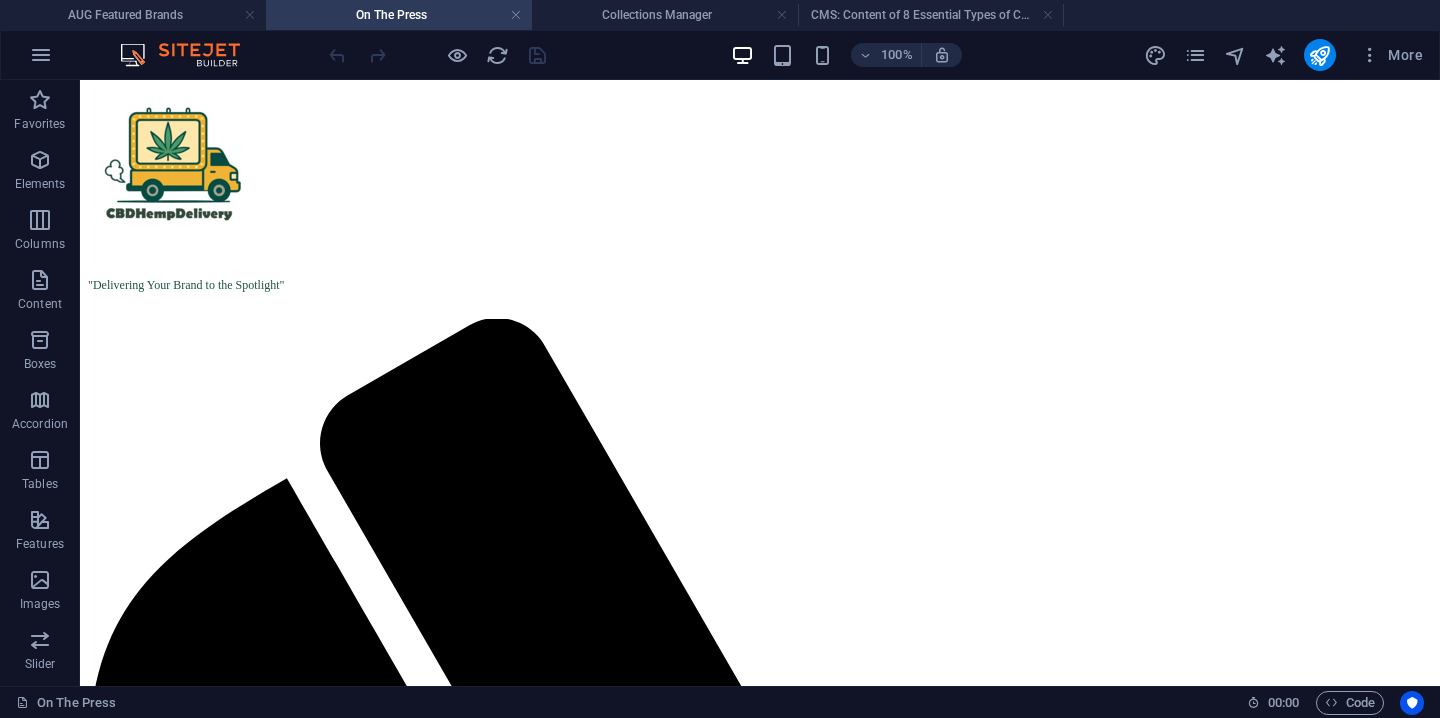 scroll, scrollTop: 628, scrollLeft: 0, axis: vertical 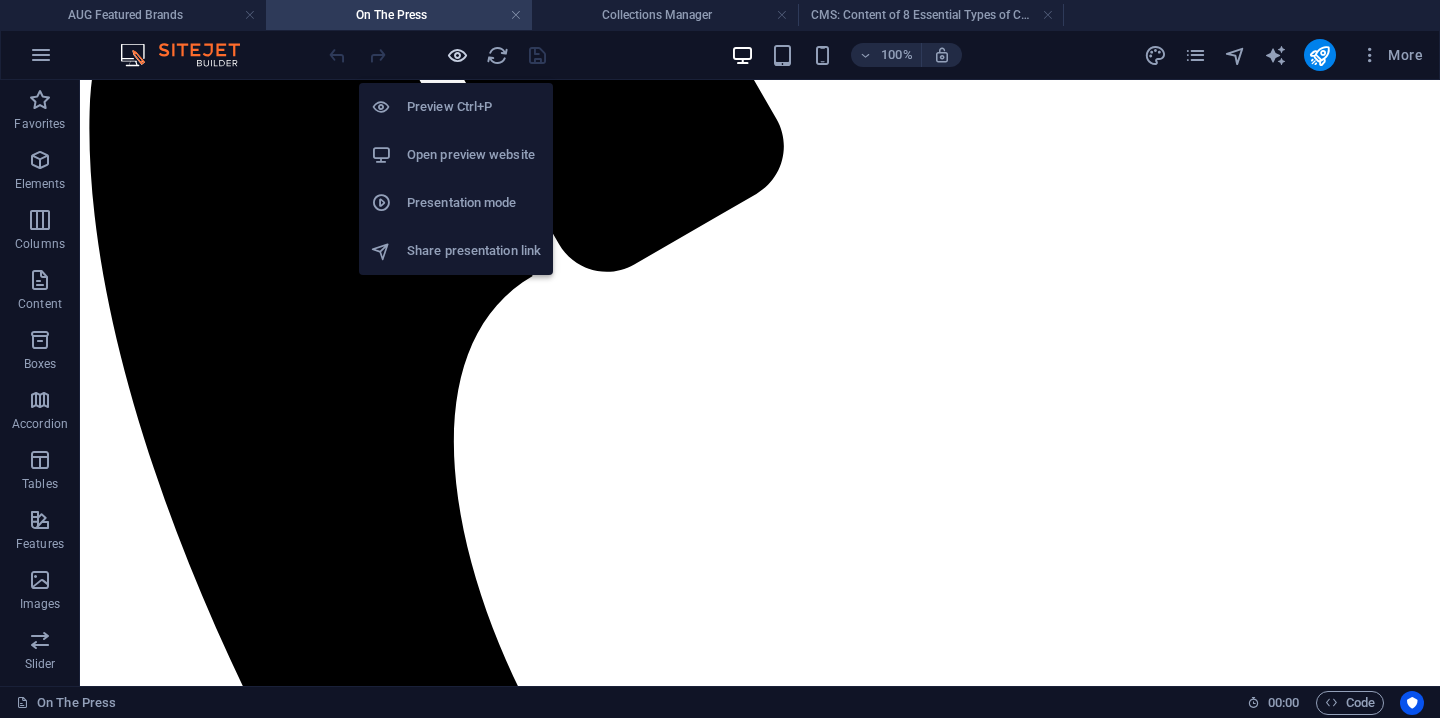 click at bounding box center (457, 55) 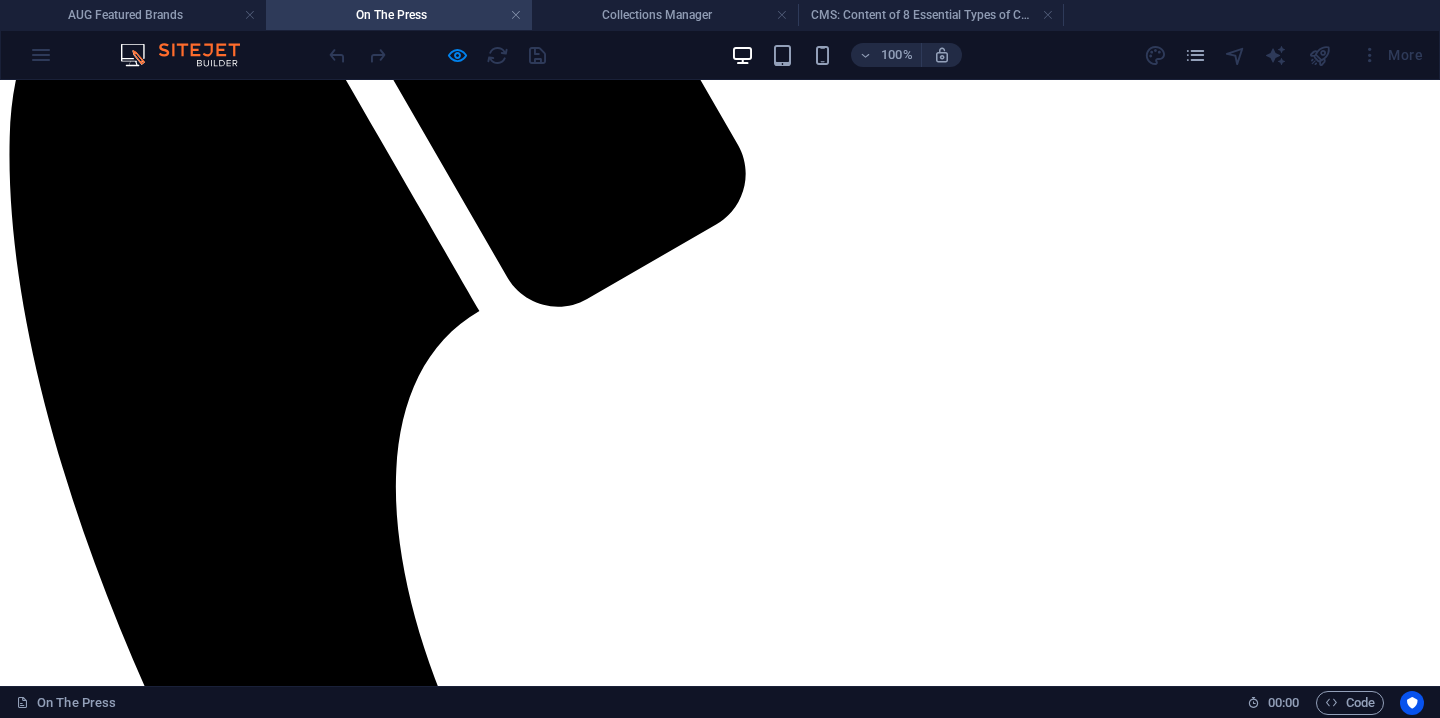 click at bounding box center (240, 2549) 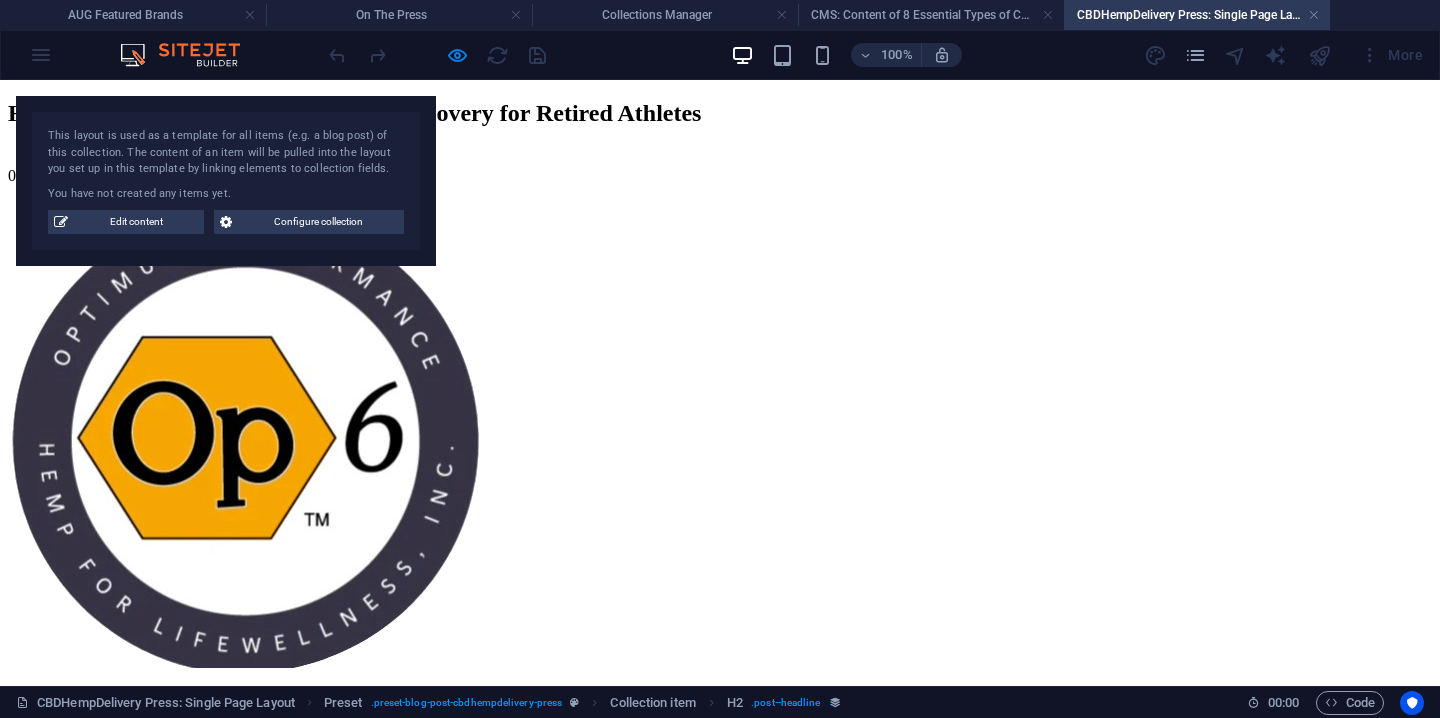 scroll, scrollTop: 0, scrollLeft: 0, axis: both 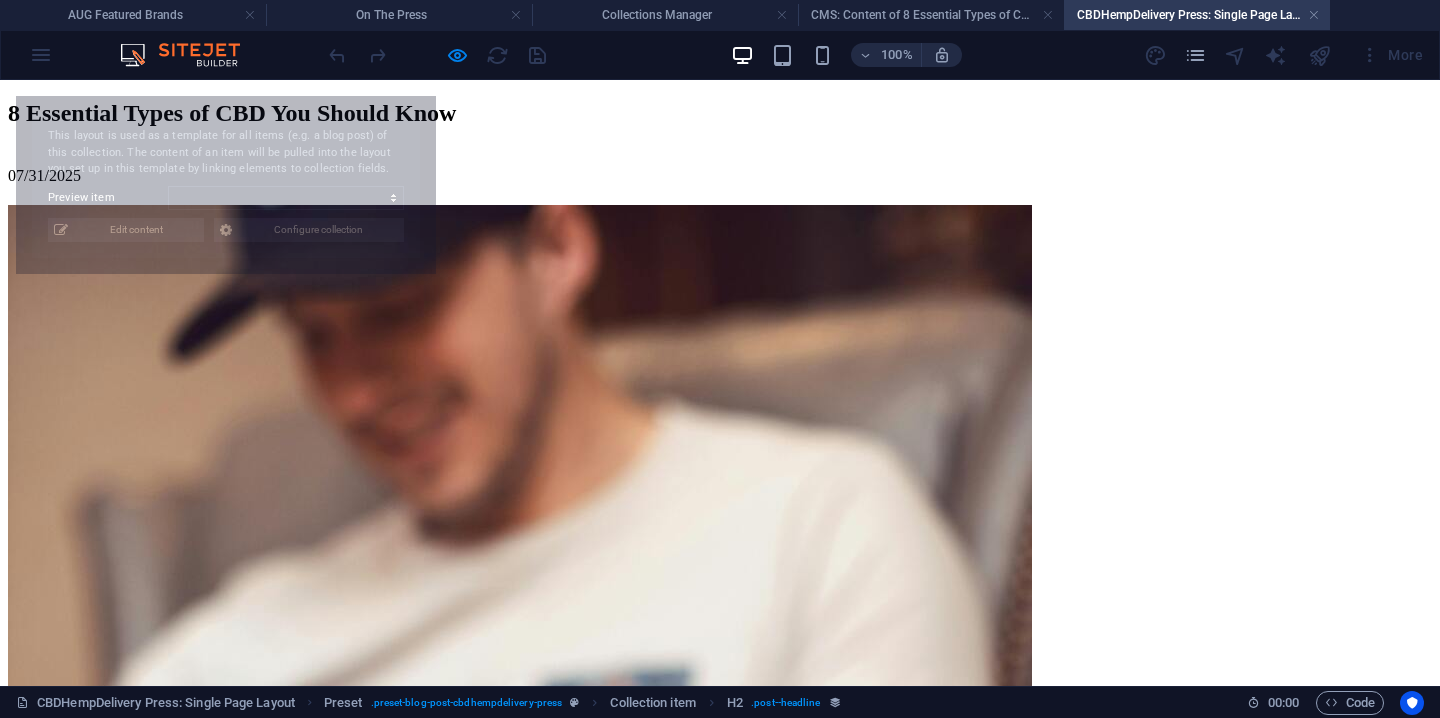 select on "6888313a42f5a654b308e91a" 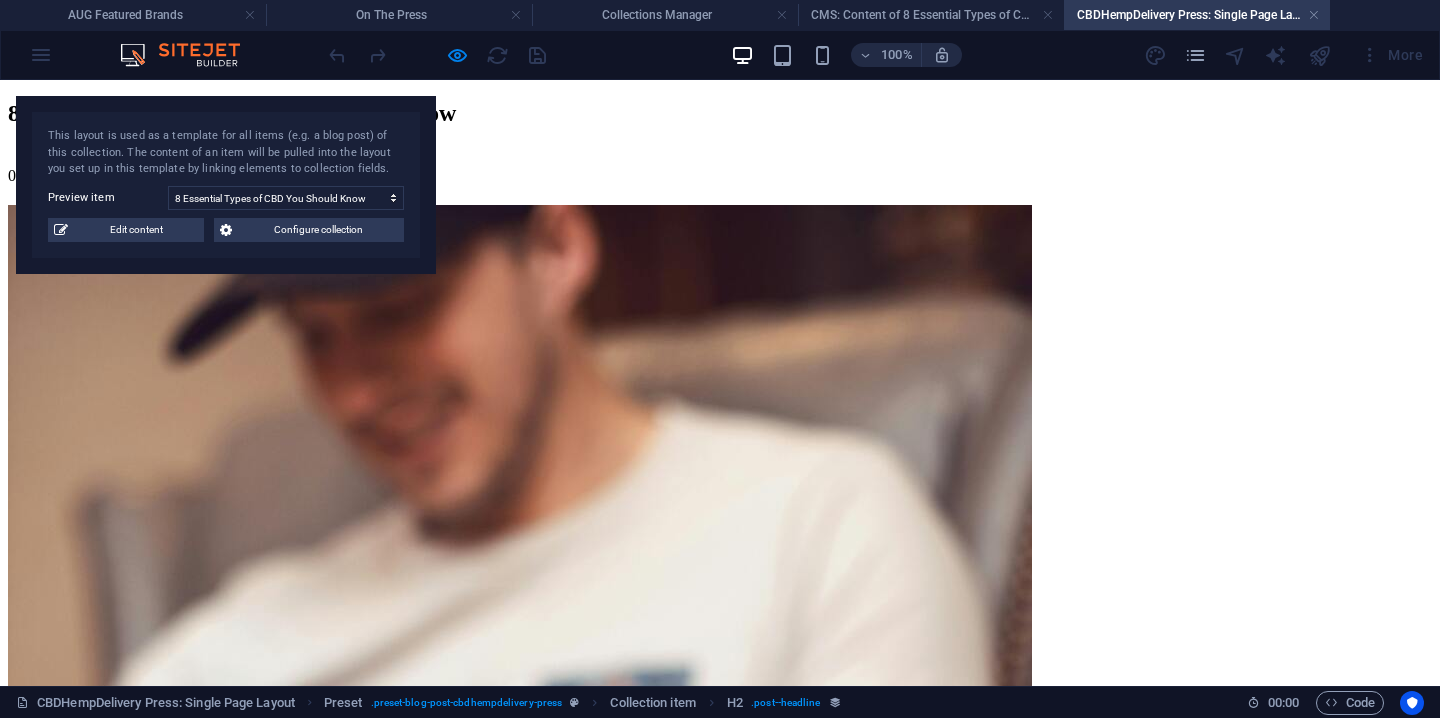 click on "8 Essential Types of CBD You Should Know" at bounding box center [720, 113] 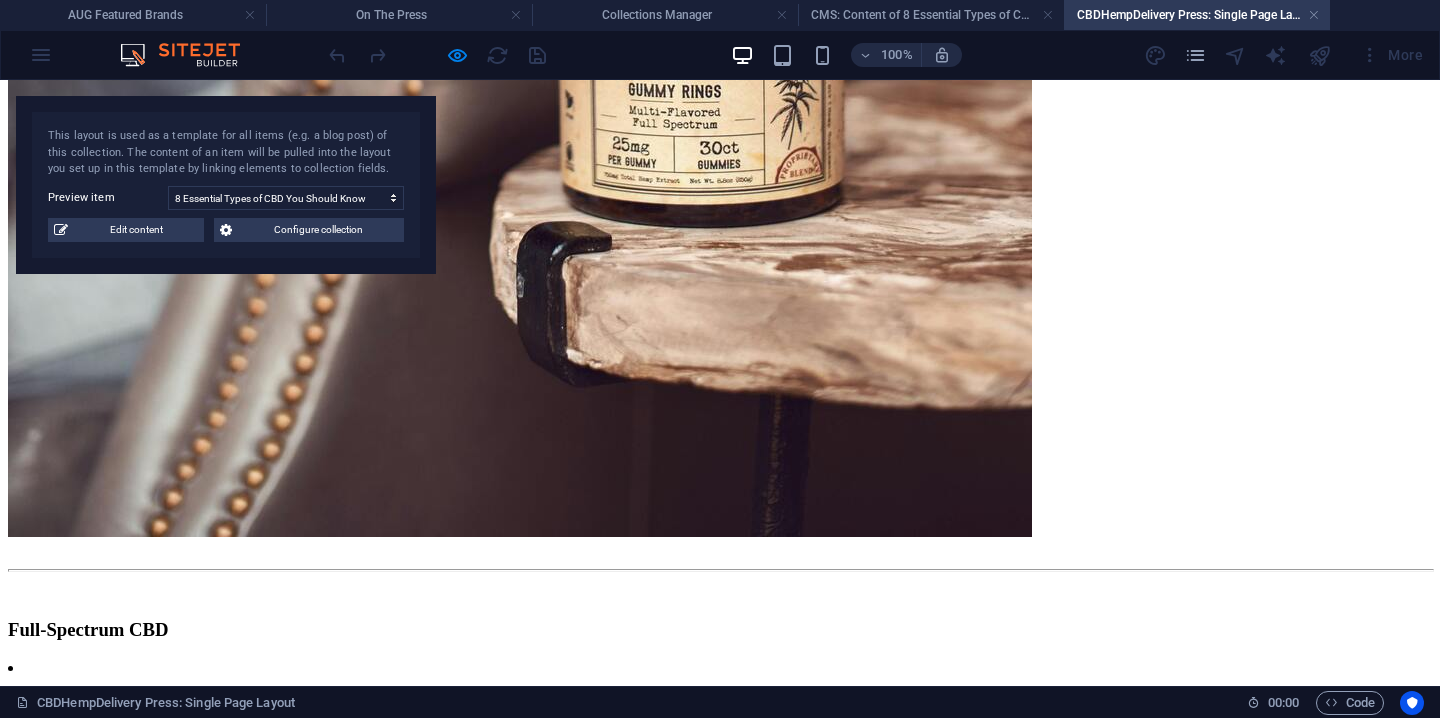 scroll, scrollTop: 1575, scrollLeft: 0, axis: vertical 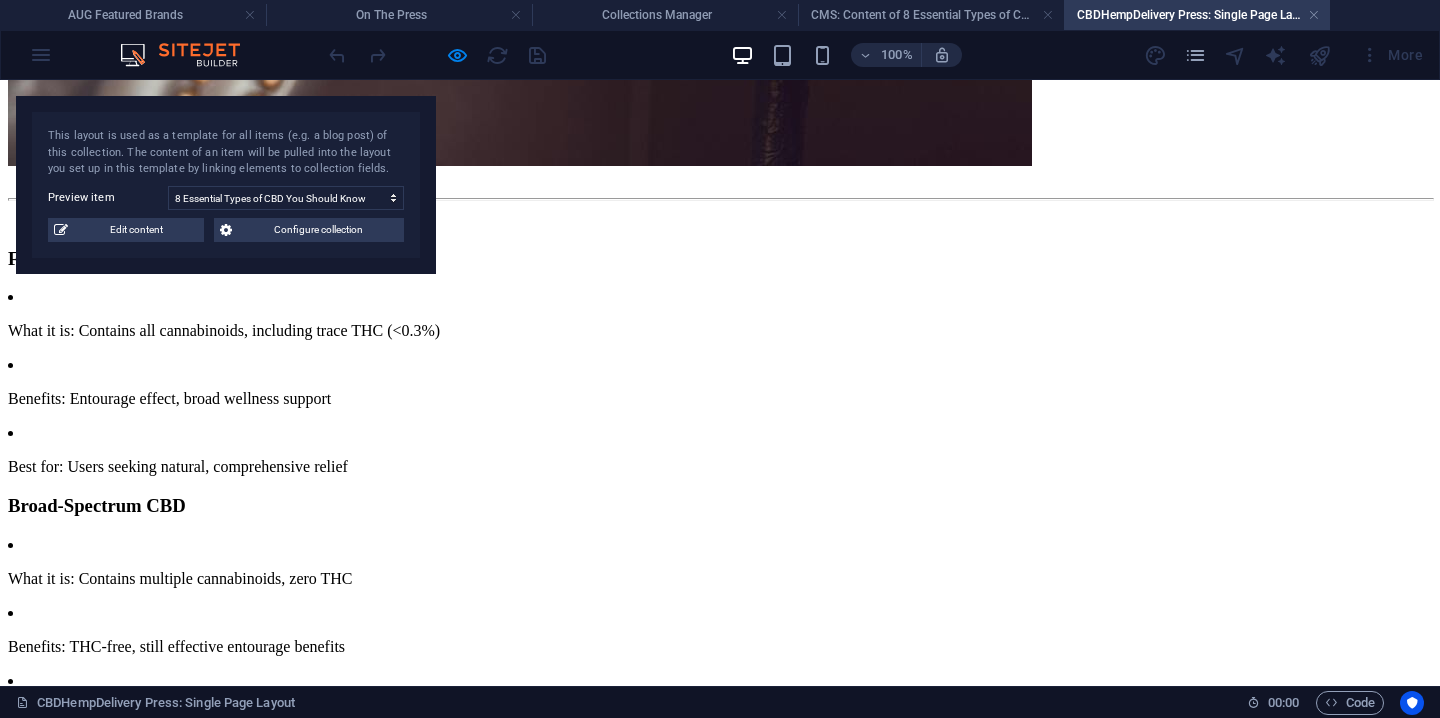 click on "This layout is used as a template for all items (e.g. a blog post) of this collection. The content of an item will be pulled into the layout you set up in this template by linking elements to collection fields. Preview item Hemp for Life Wellness Is Redefining Recovery for Retired Athletes How Does CBD Work: Understanding Its Effects and Benefits 8 Essential Types of CBD You Should Know Wellness Comes in All Different Forms and So Does CBD August 2025 Edition Announcement On the Press: July 2025 Edition You have not created any items yet. Edit content Configure collection" at bounding box center [226, 185] 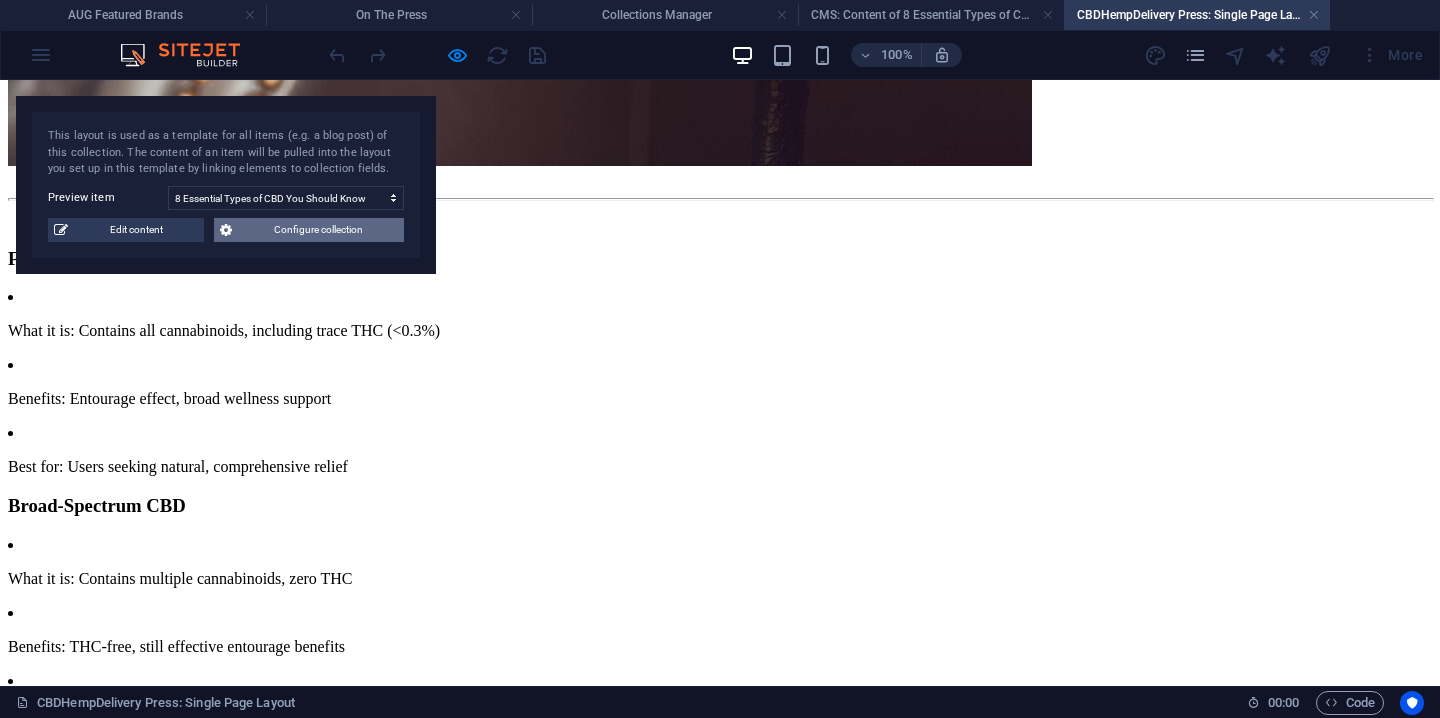 click on "Configure collection" at bounding box center [318, 230] 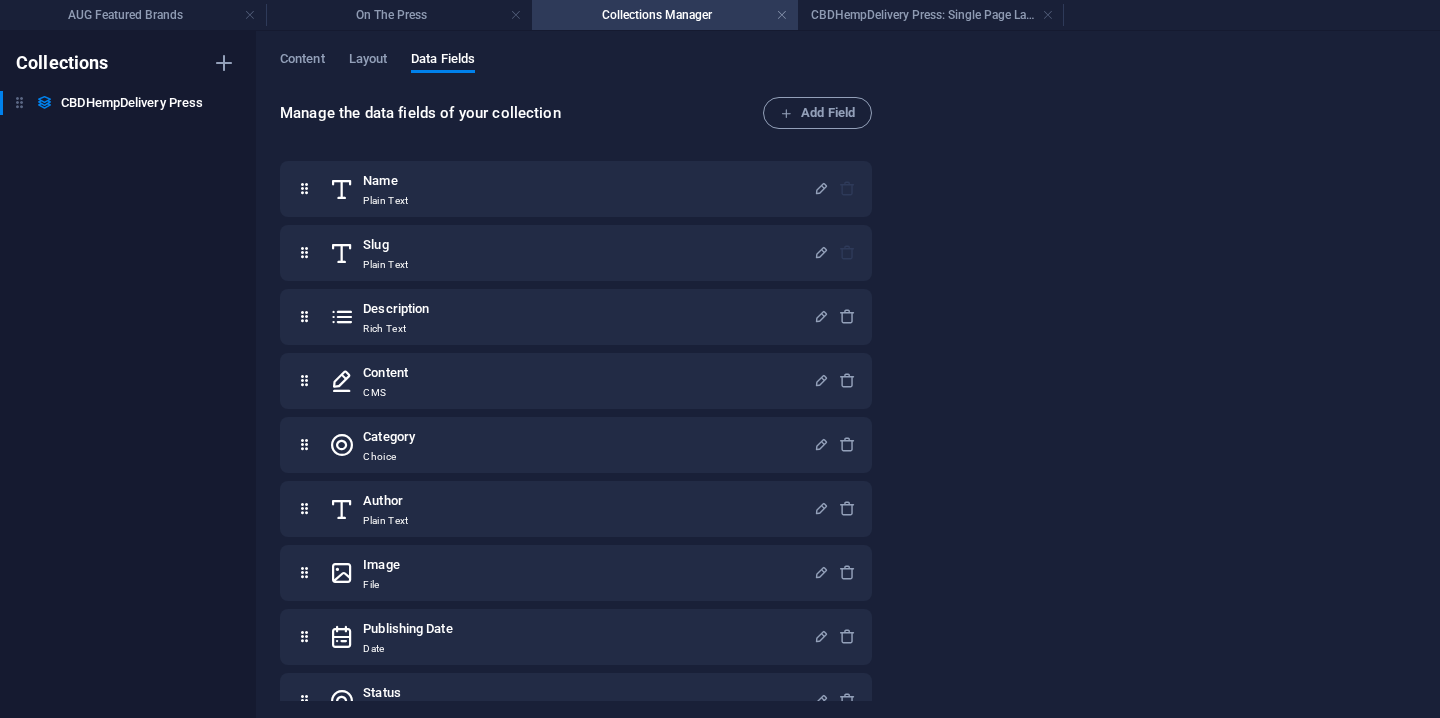 scroll, scrollTop: 0, scrollLeft: 0, axis: both 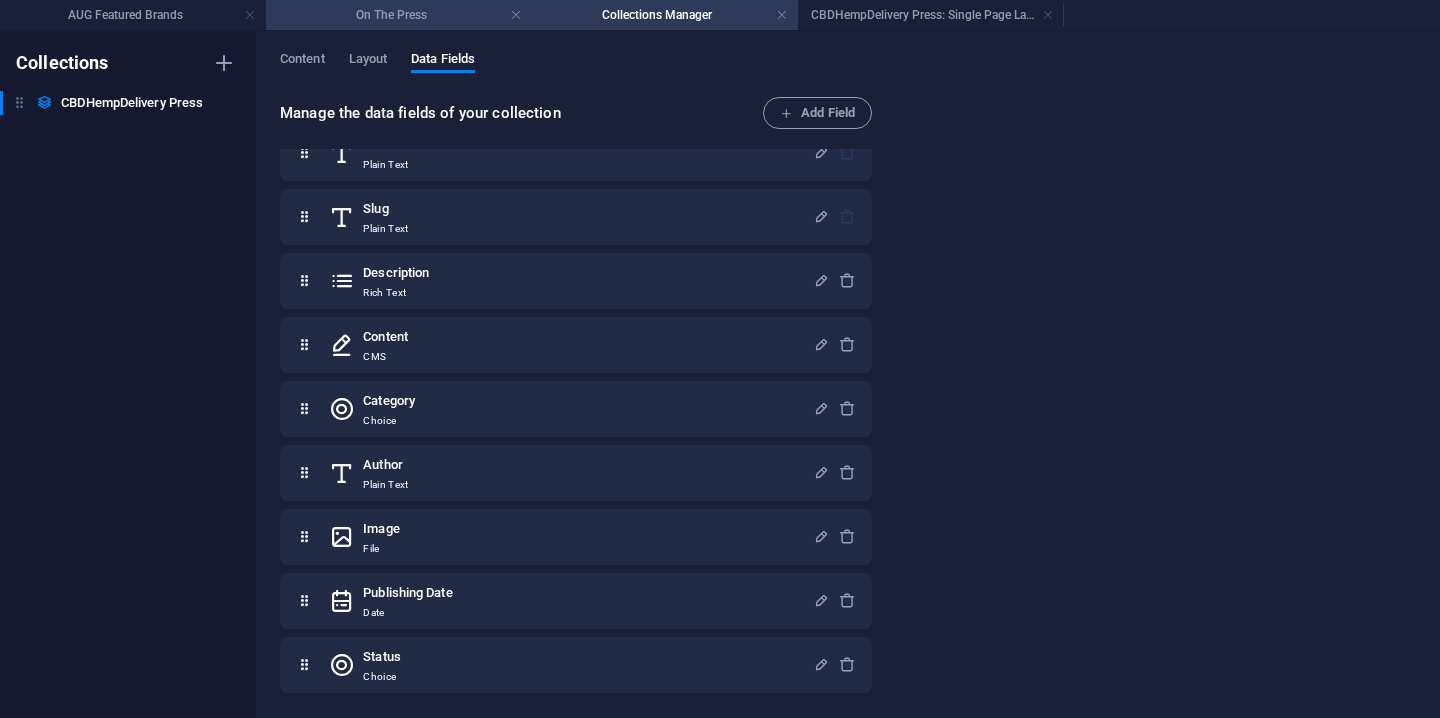 click on "On The Press" at bounding box center (399, 15) 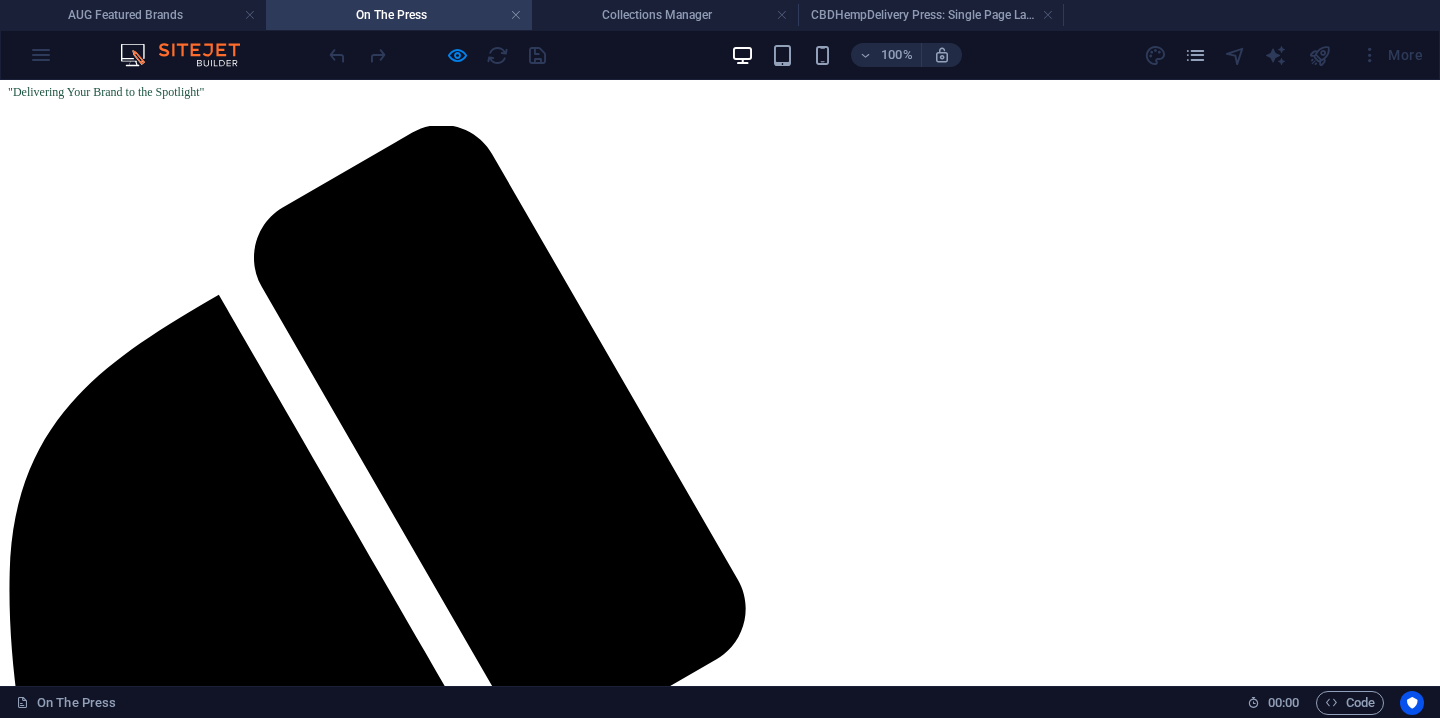 scroll, scrollTop: 0, scrollLeft: 0, axis: both 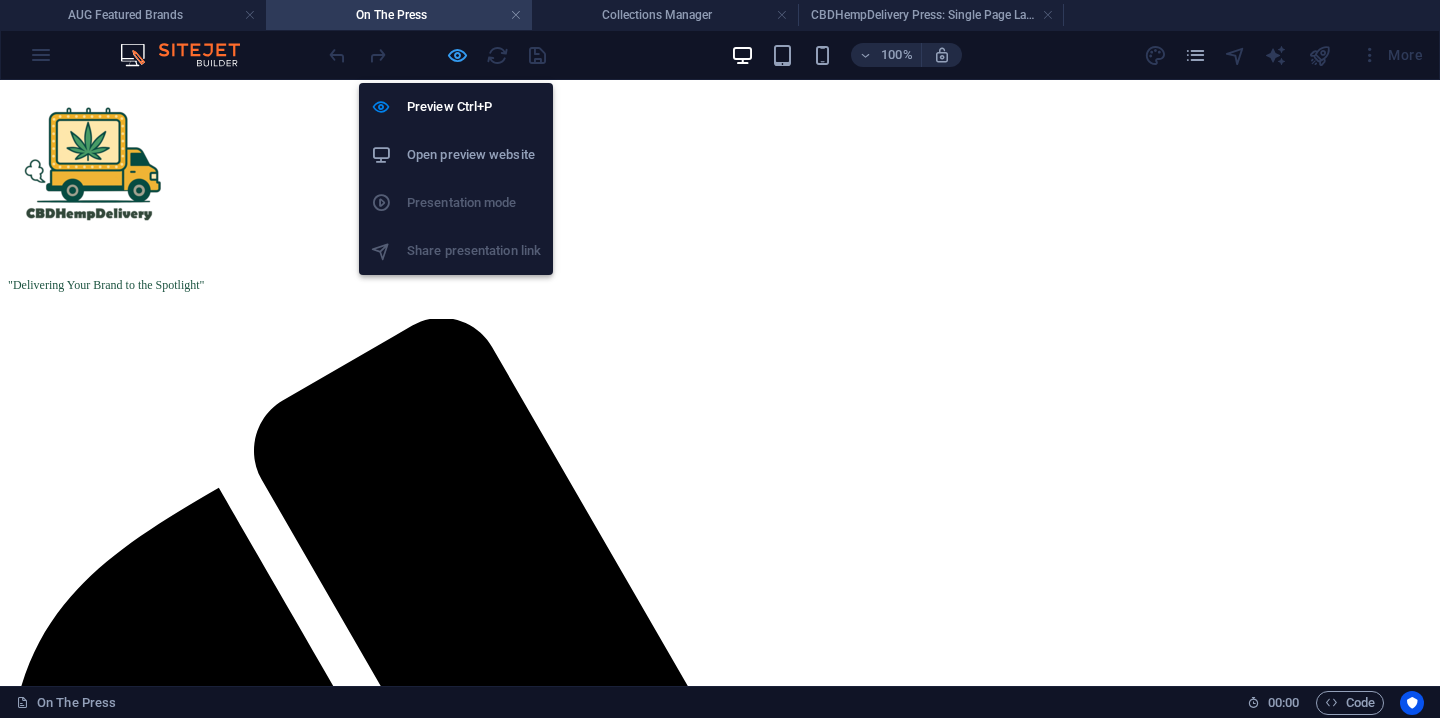 click at bounding box center (457, 55) 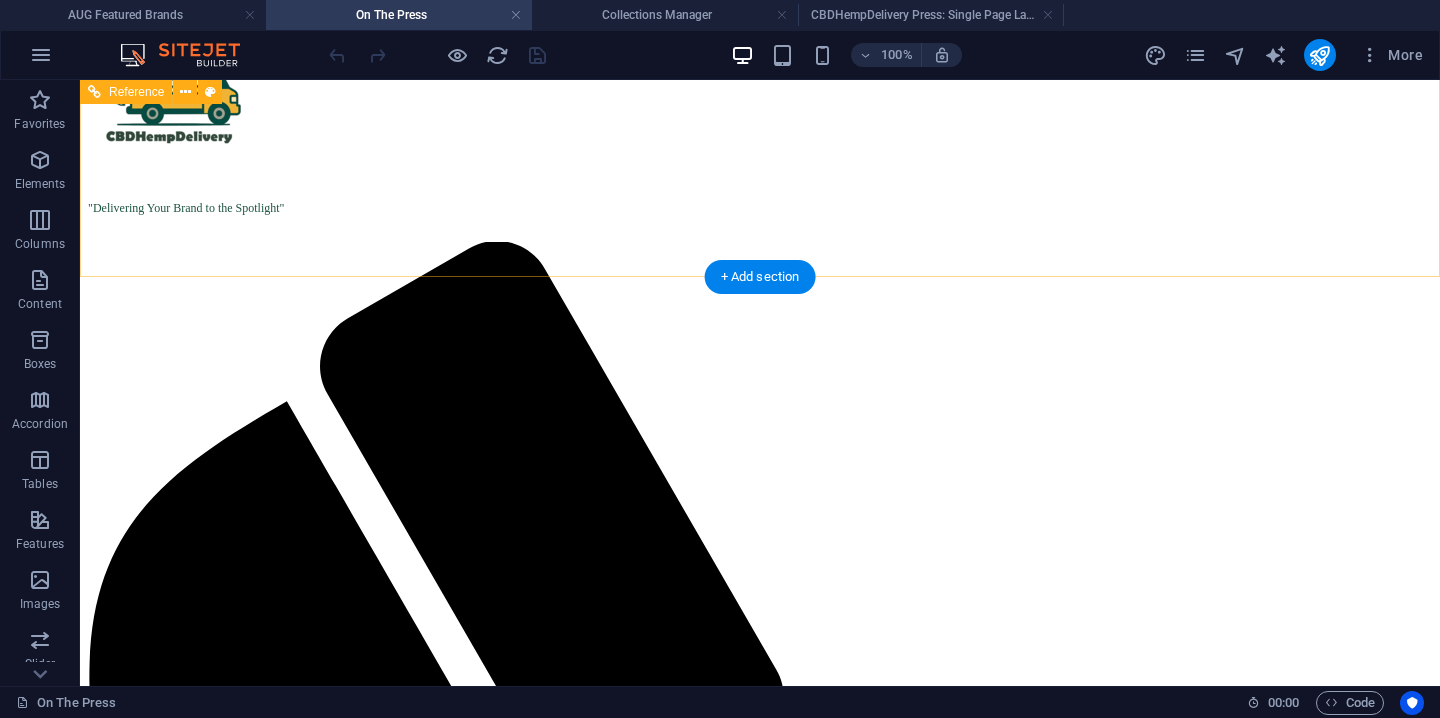 scroll, scrollTop: 86, scrollLeft: 0, axis: vertical 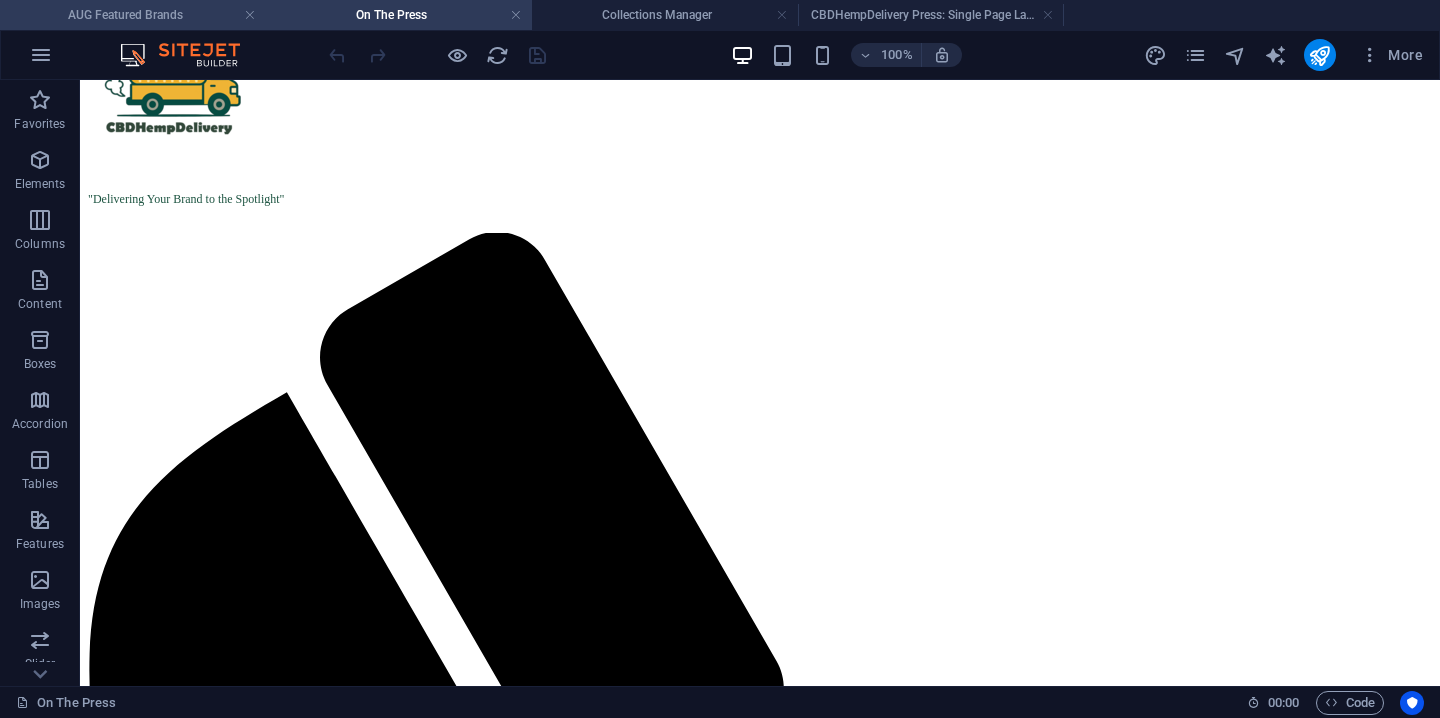 click on "AUG Featured Brands" at bounding box center [133, 15] 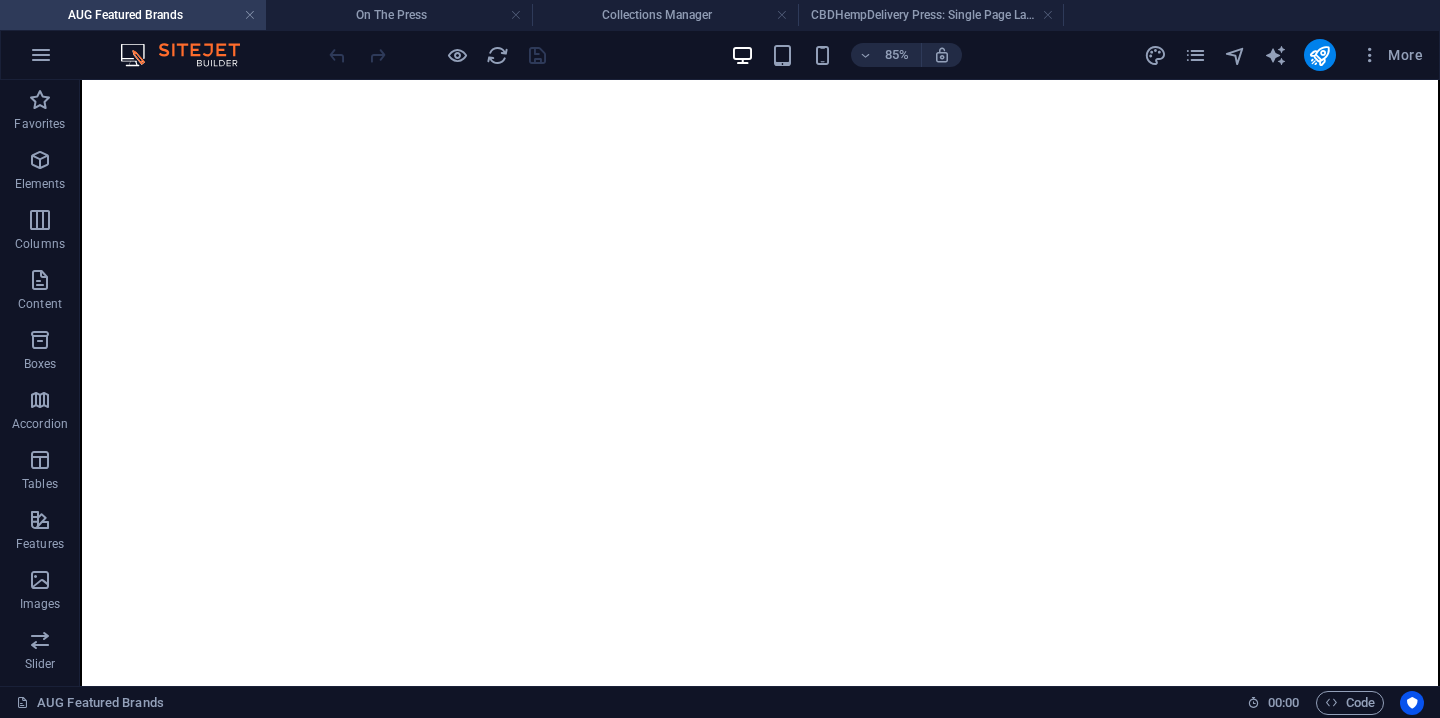 scroll, scrollTop: 0, scrollLeft: 0, axis: both 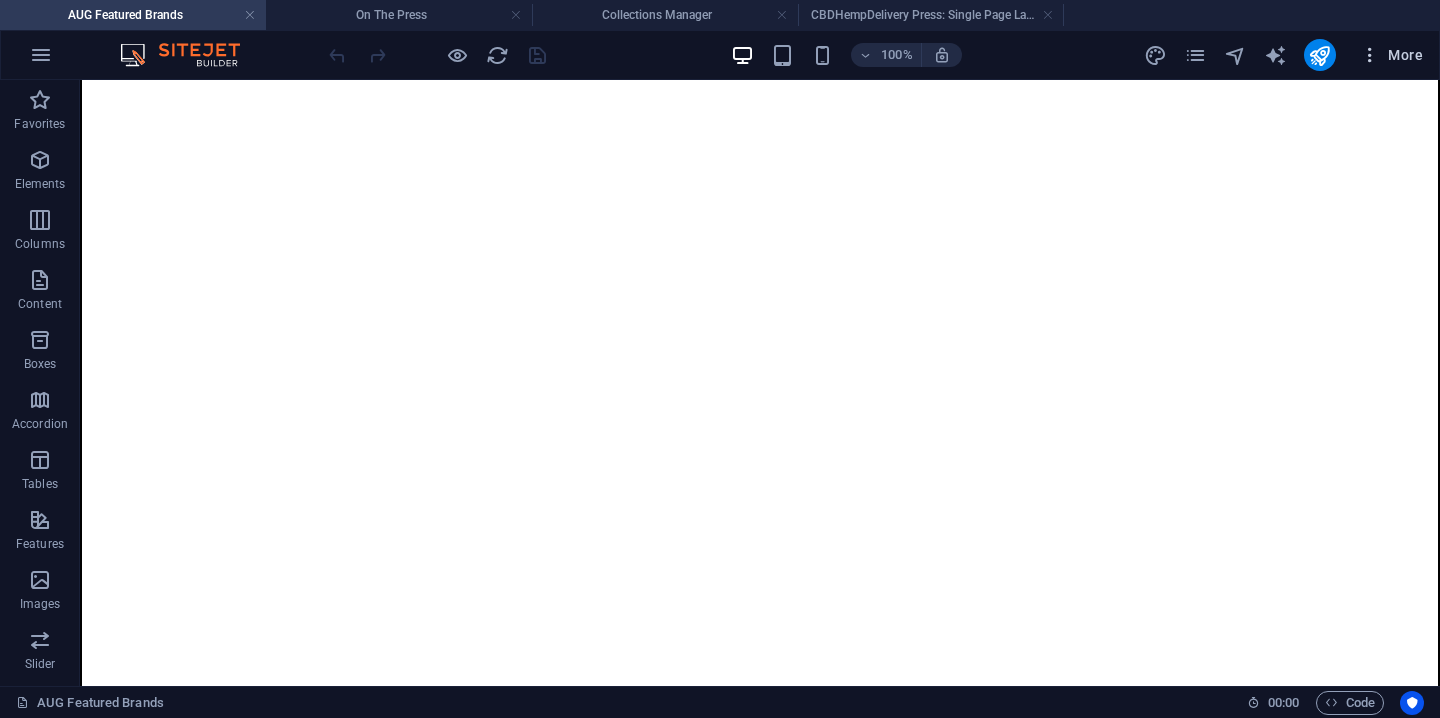 click on "More" at bounding box center [1391, 55] 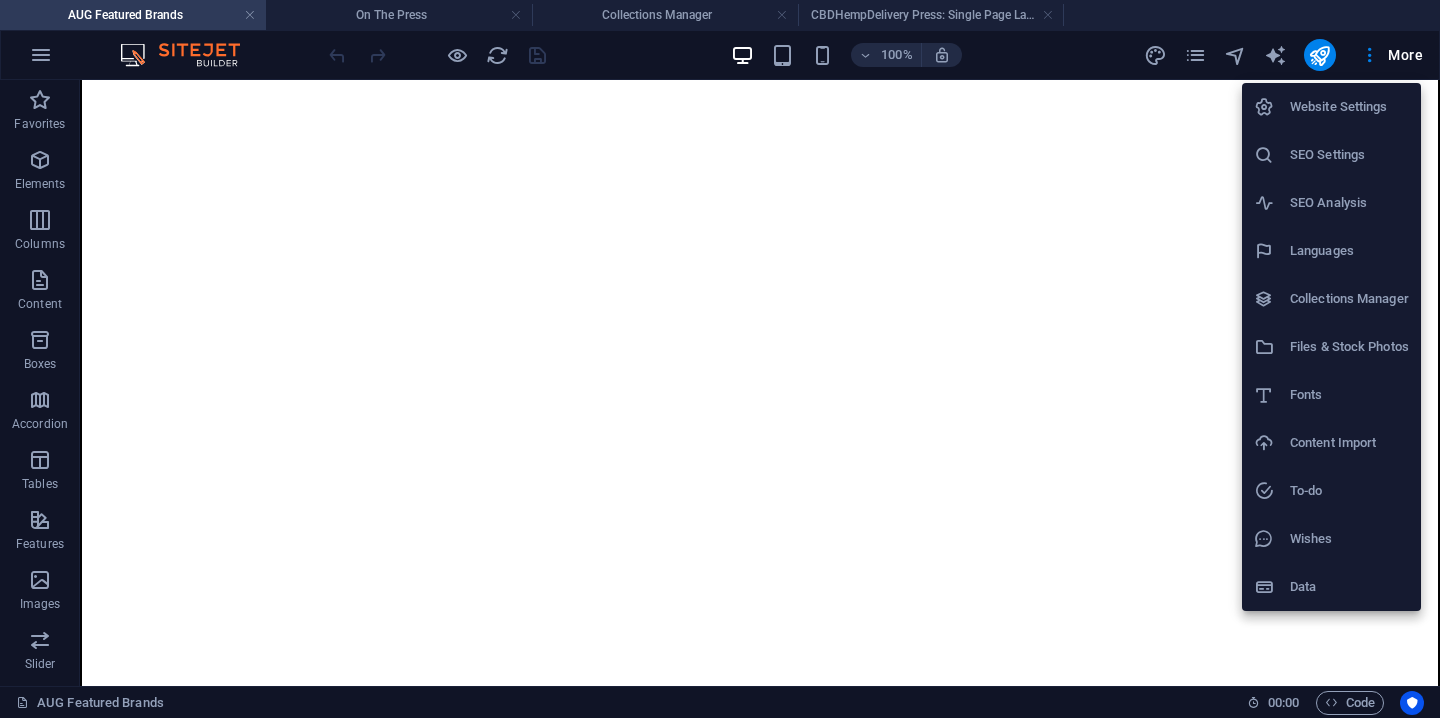 click at bounding box center [720, 359] 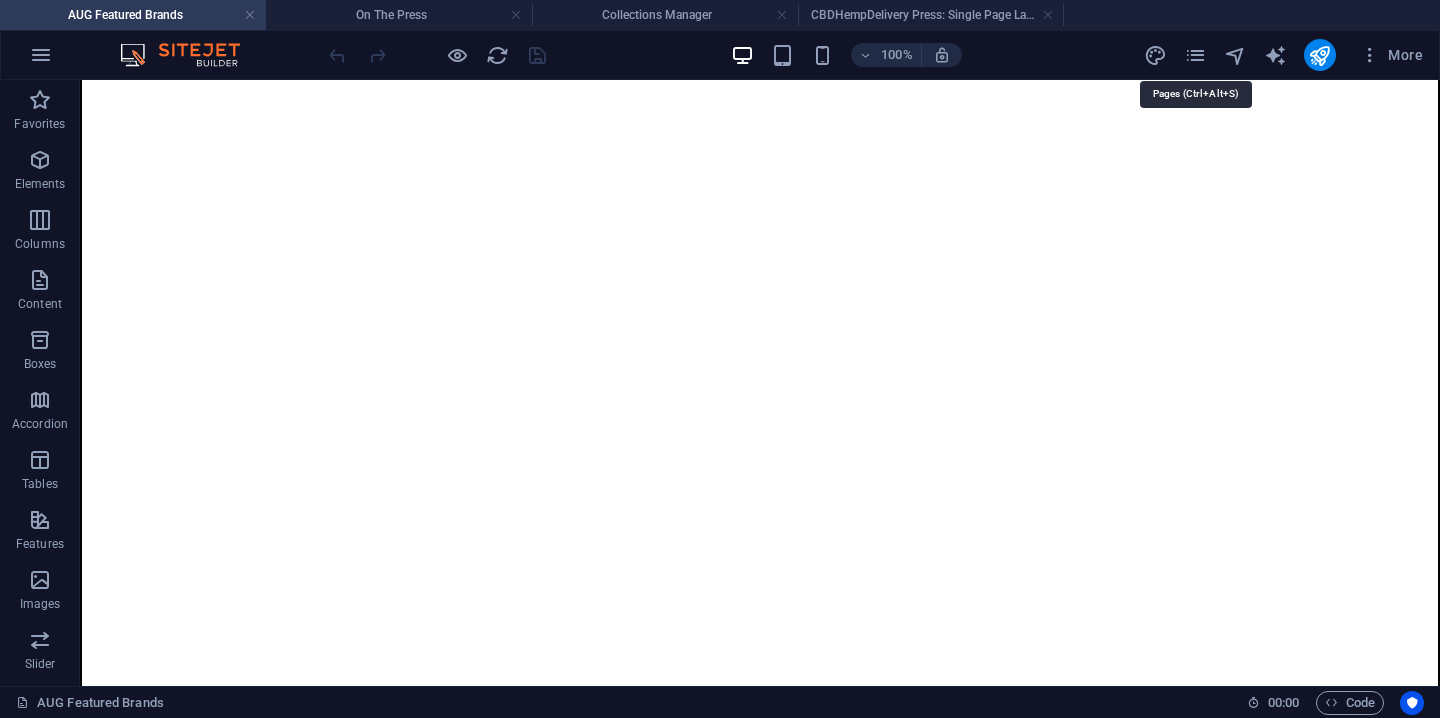click at bounding box center [1195, 55] 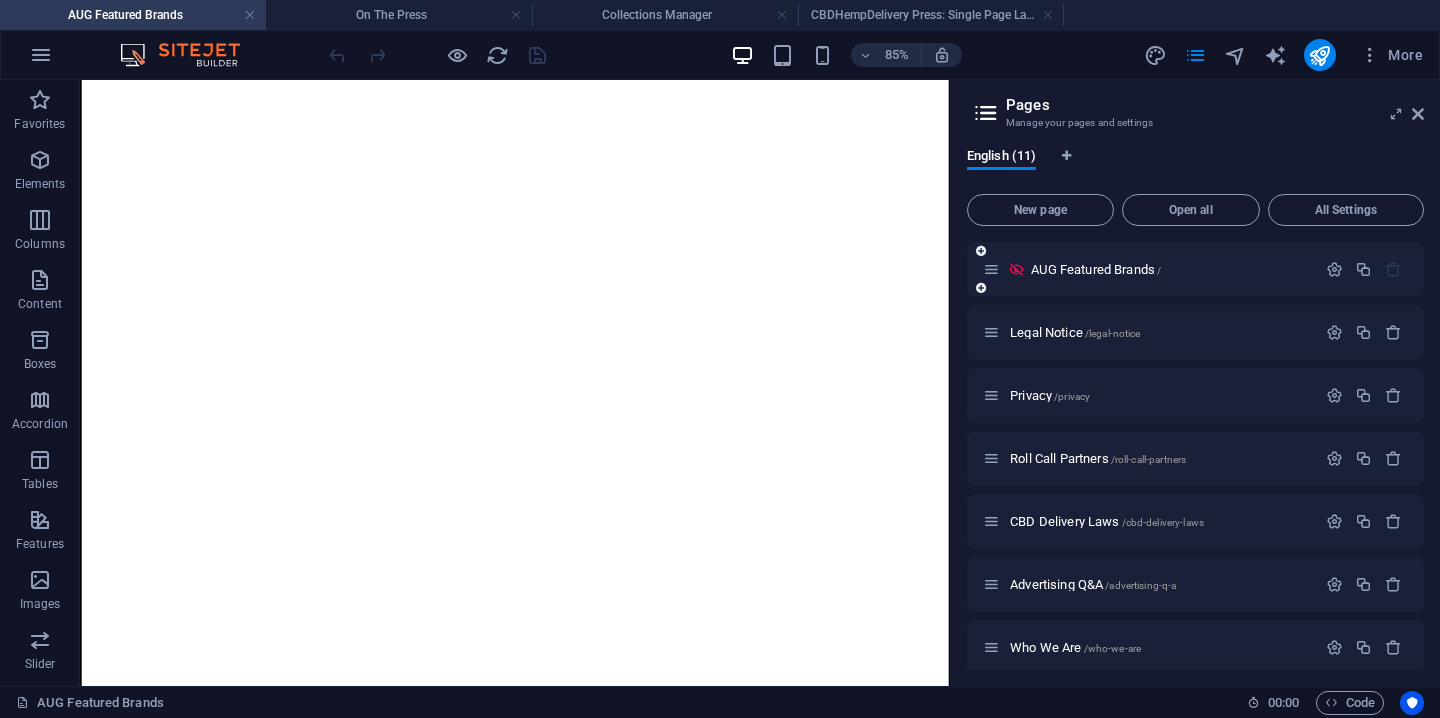 click at bounding box center [1364, 270] 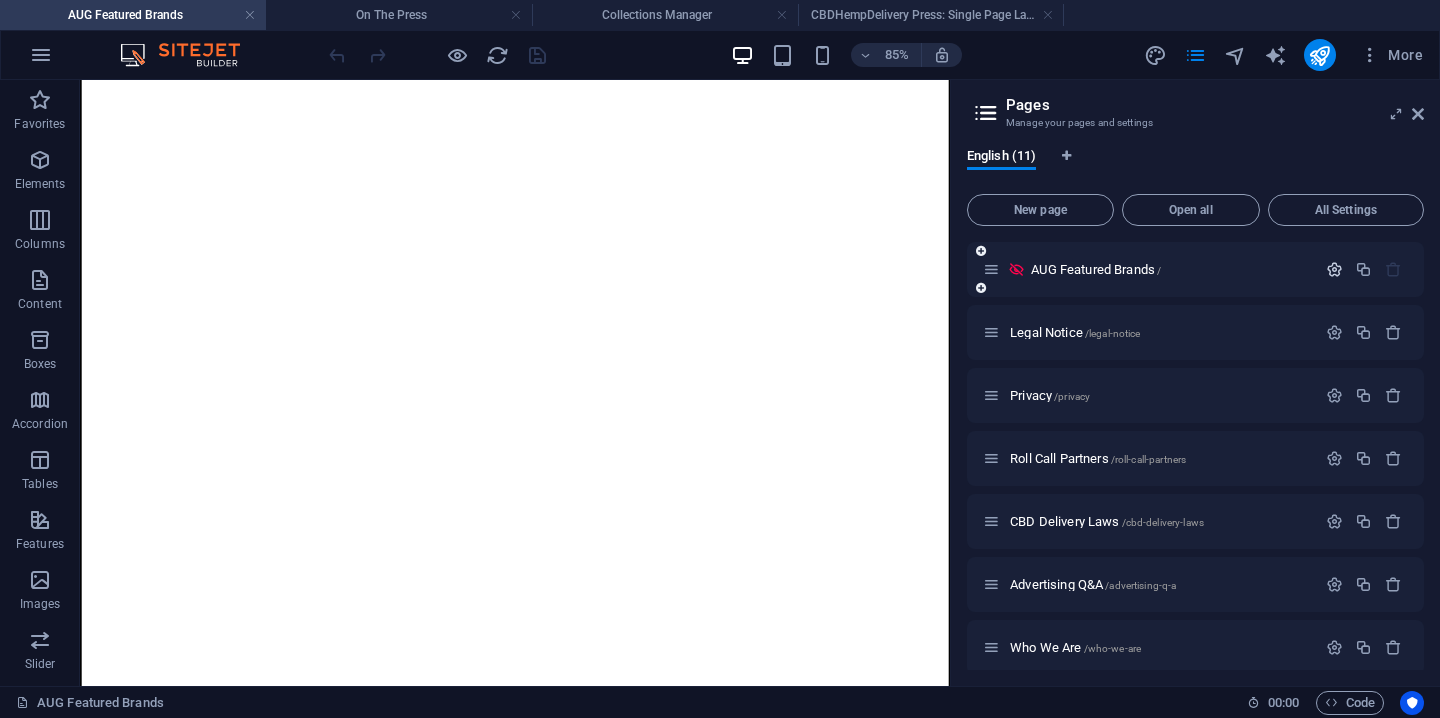 click at bounding box center (1334, 269) 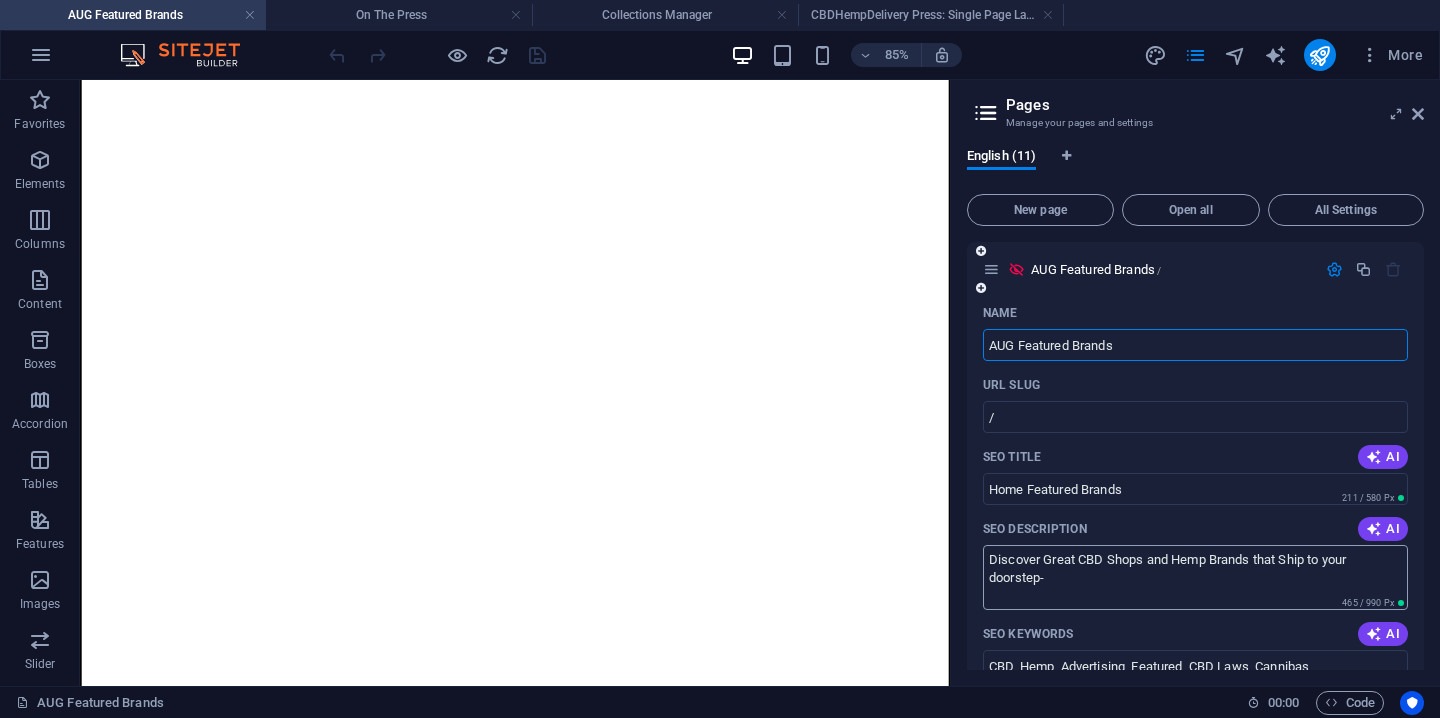 scroll, scrollTop: 0, scrollLeft: 0, axis: both 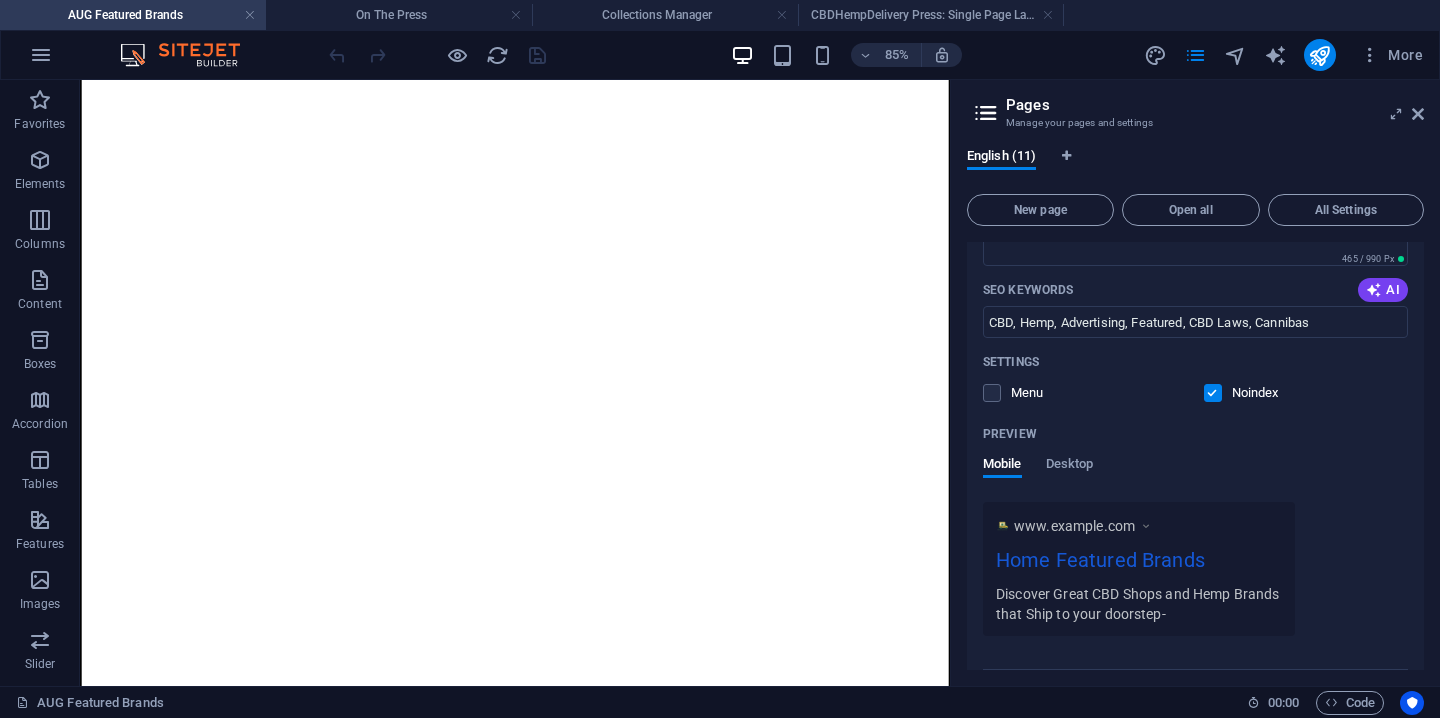 click at bounding box center [1213, 393] 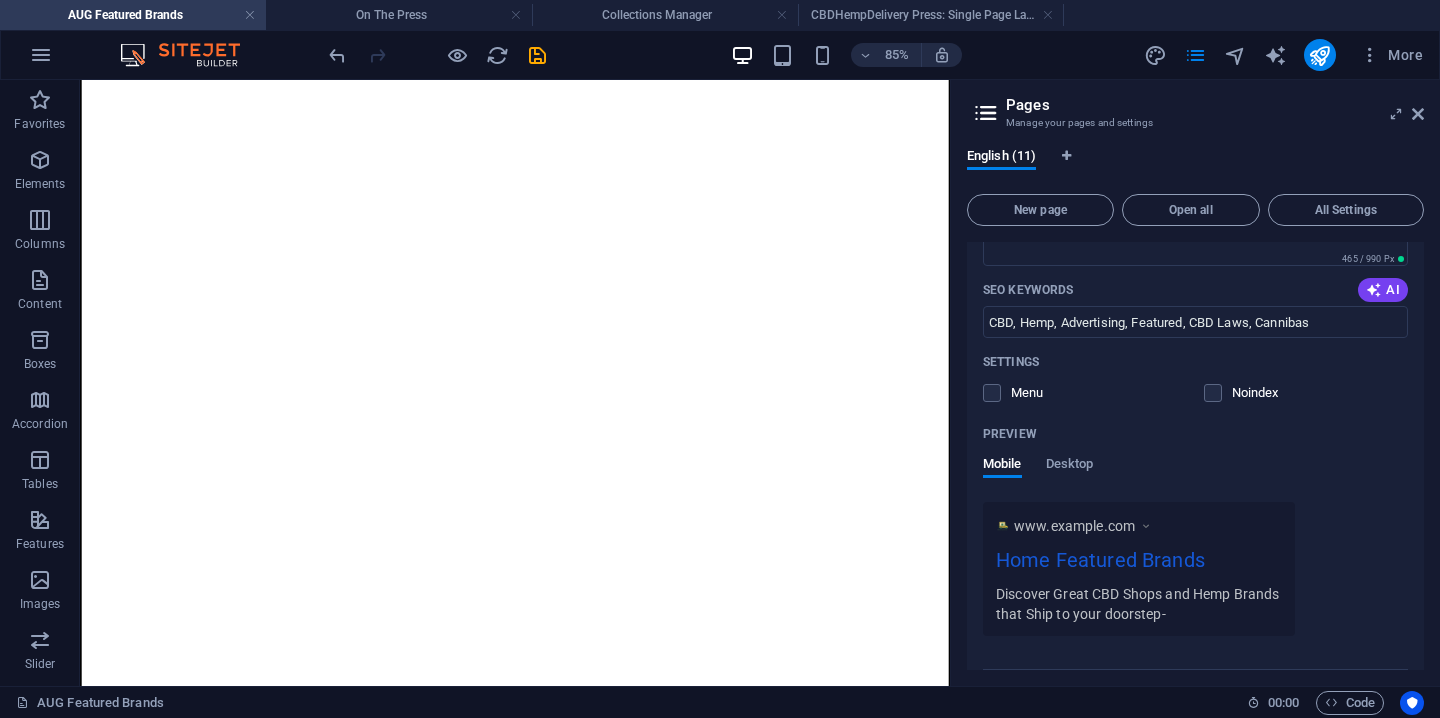 click on "Menu" at bounding box center (1013, 393) 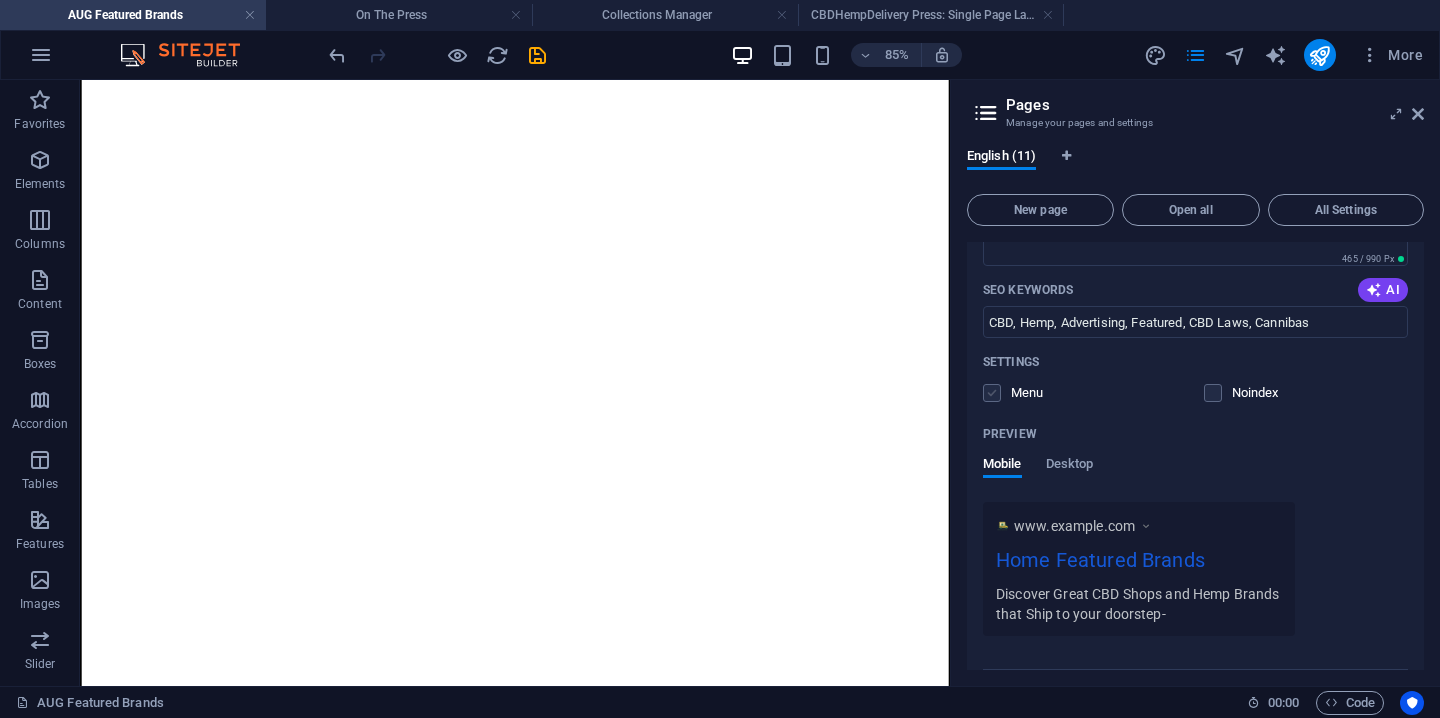 click at bounding box center (992, 393) 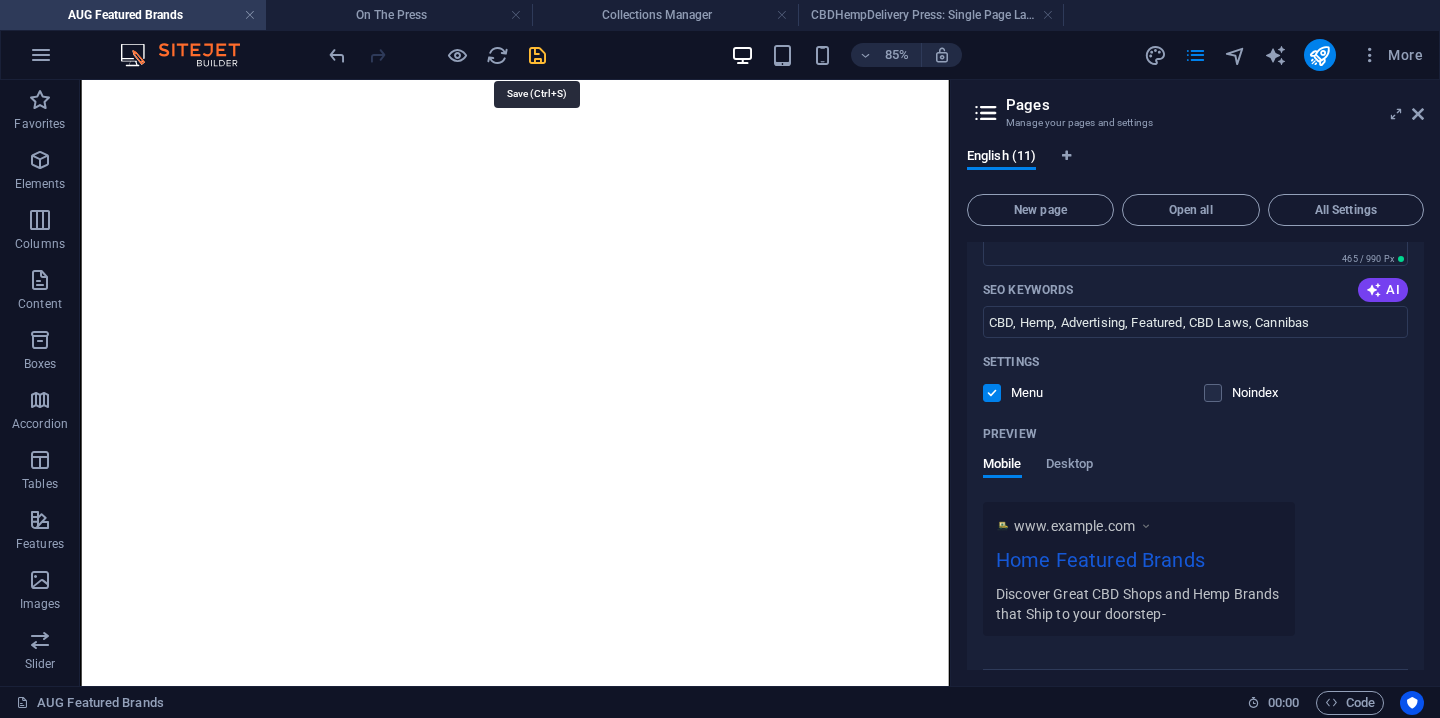drag, startPoint x: 538, startPoint y: 53, endPoint x: 889, endPoint y: 196, distance: 379.01187 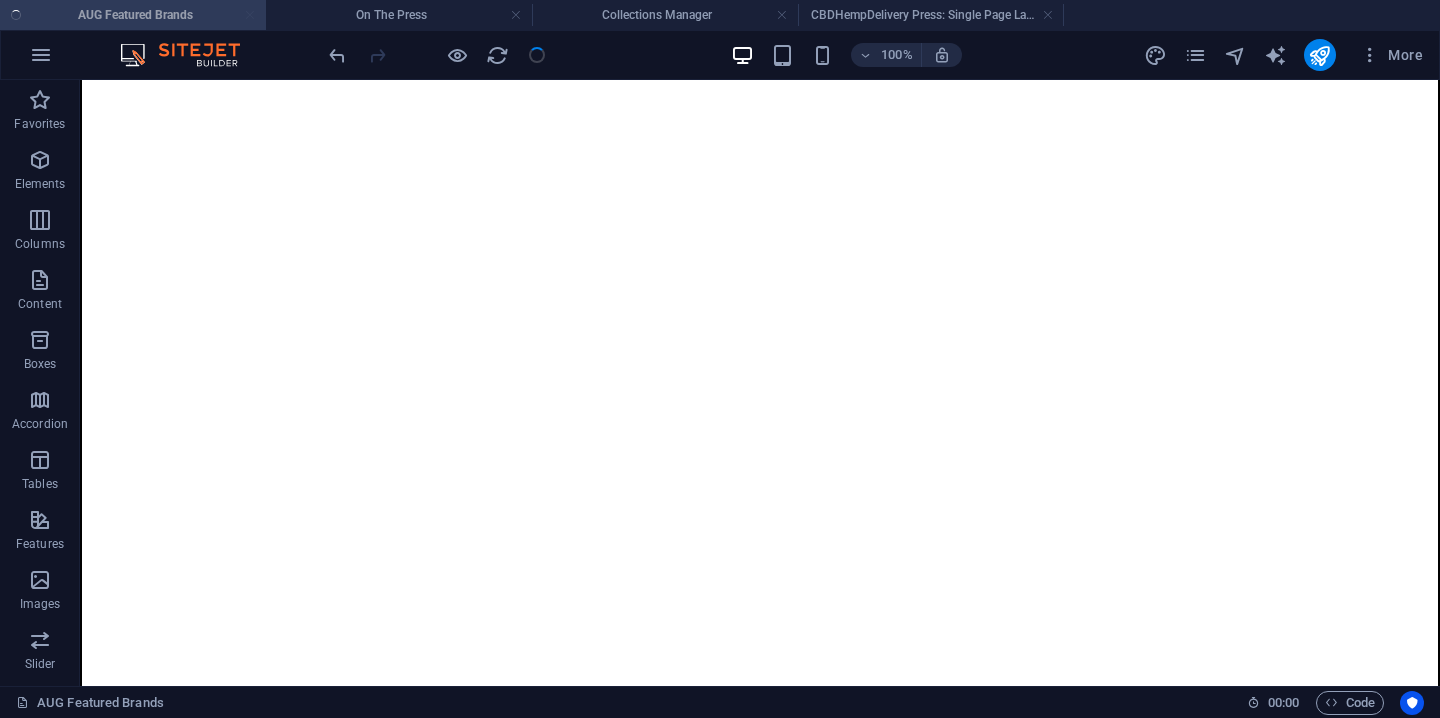 click on "More" at bounding box center [1287, 55] 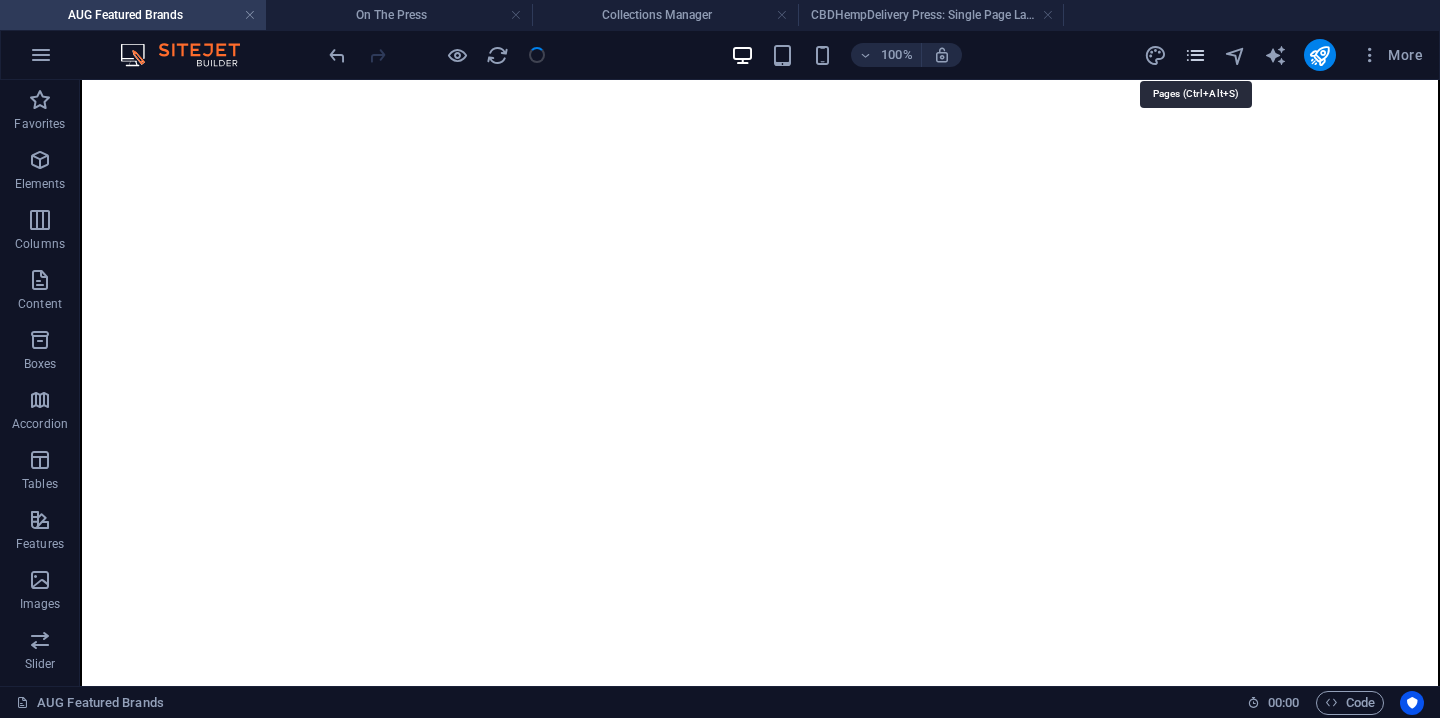 click at bounding box center [1195, 55] 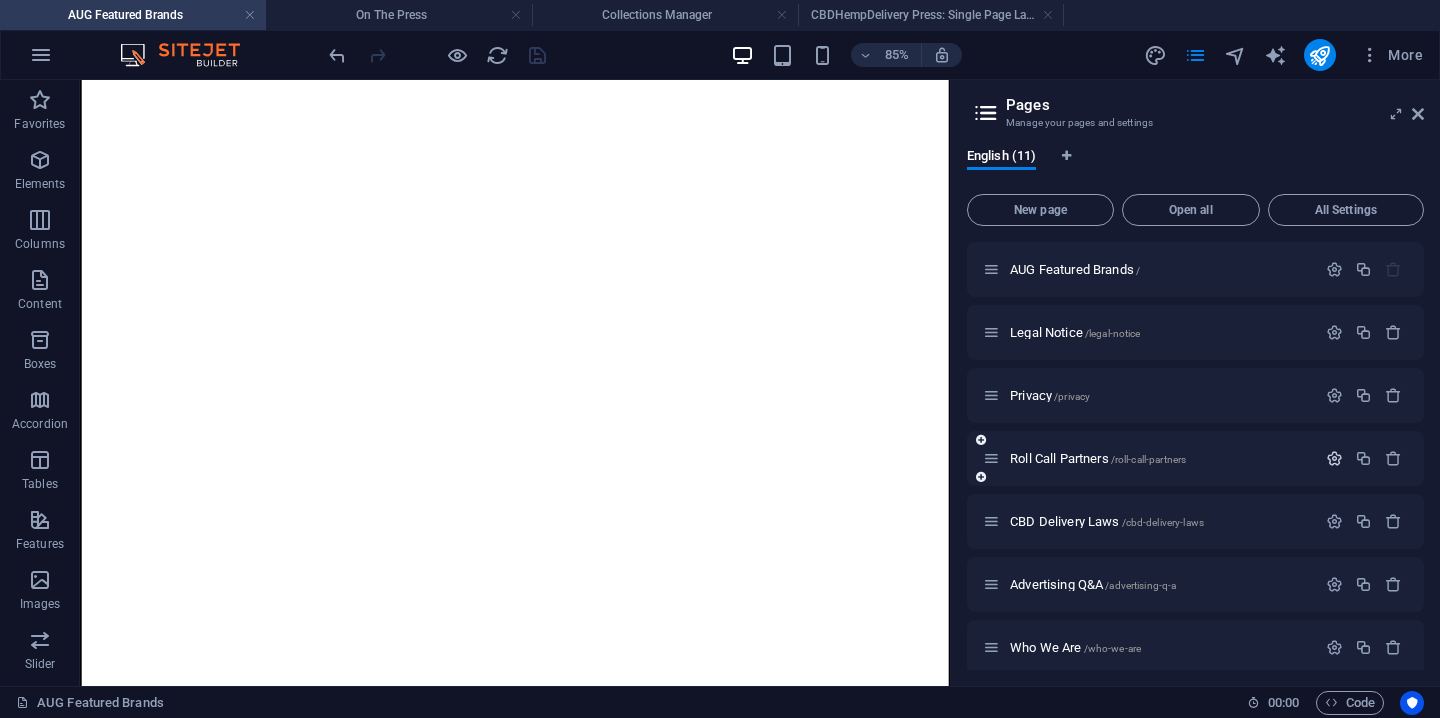 click at bounding box center [1334, 458] 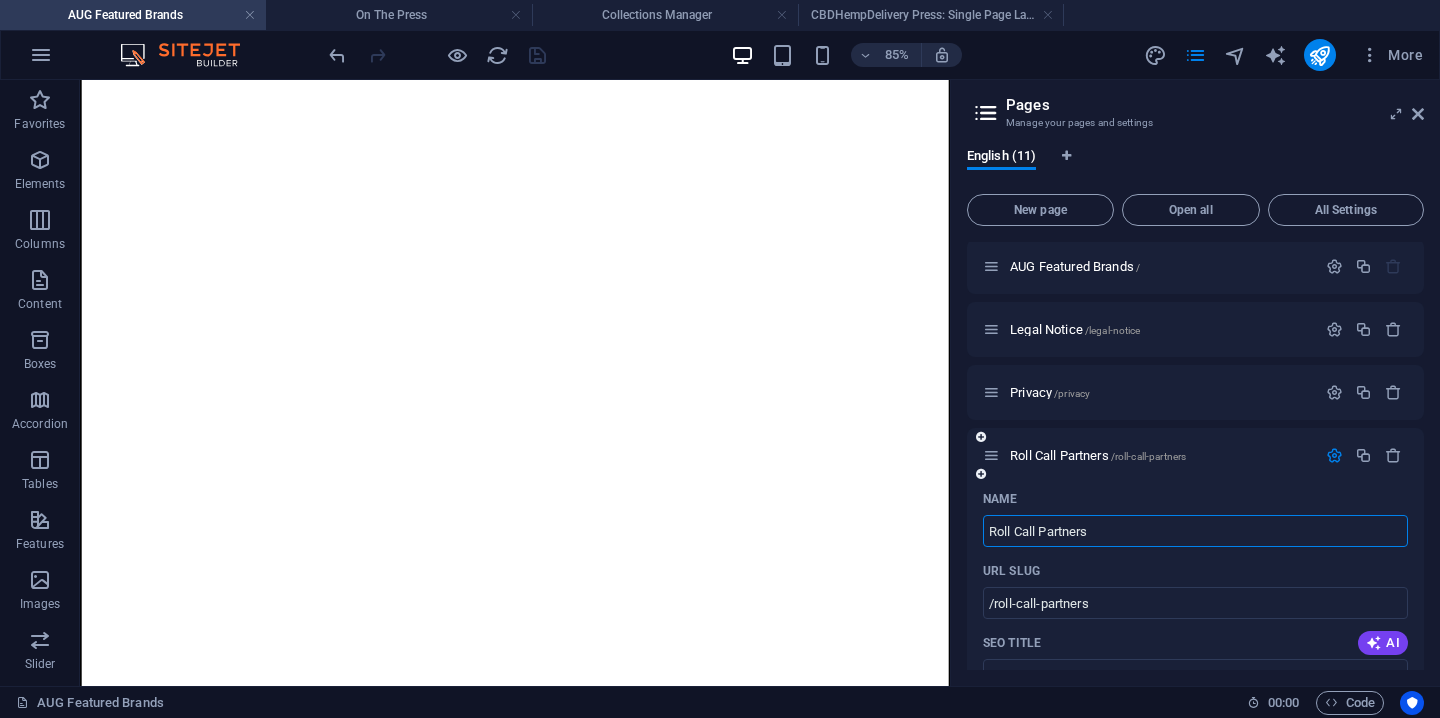 scroll, scrollTop: 0, scrollLeft: 0, axis: both 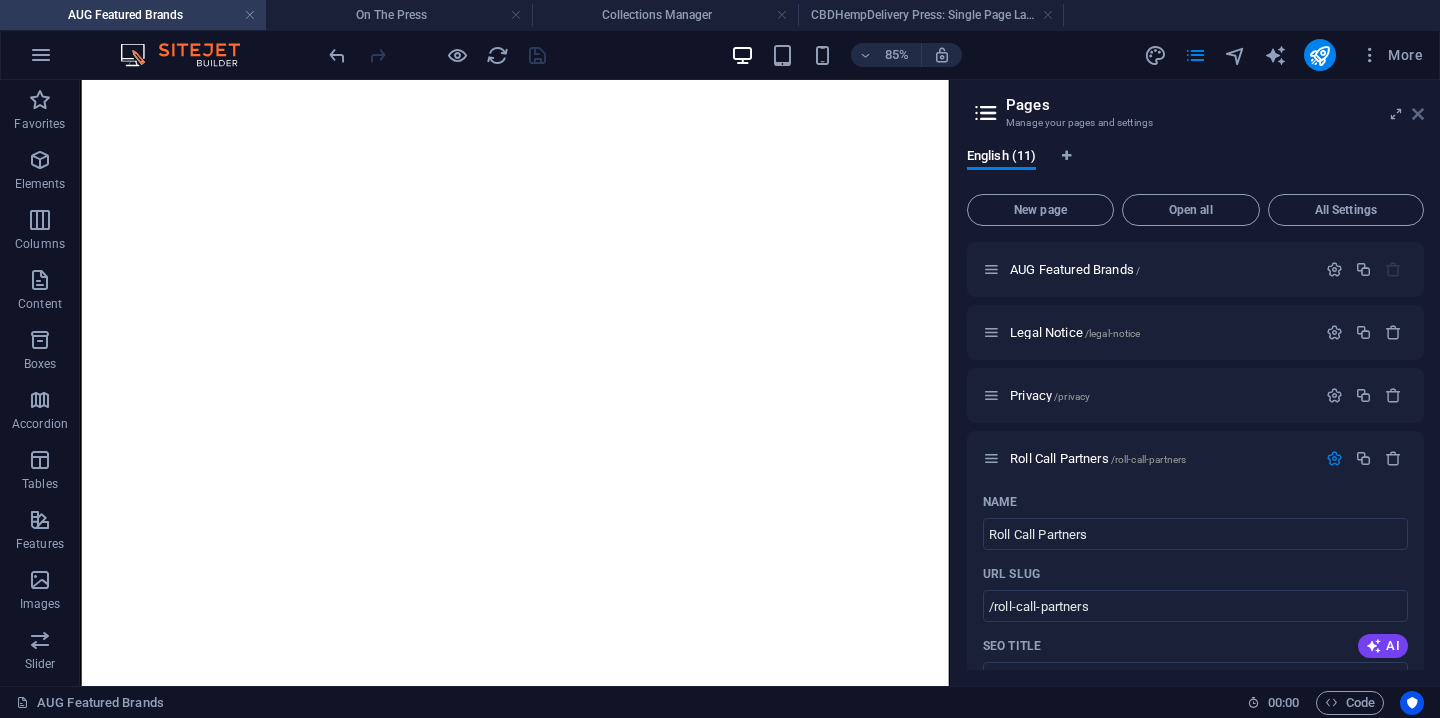 click at bounding box center (1418, 114) 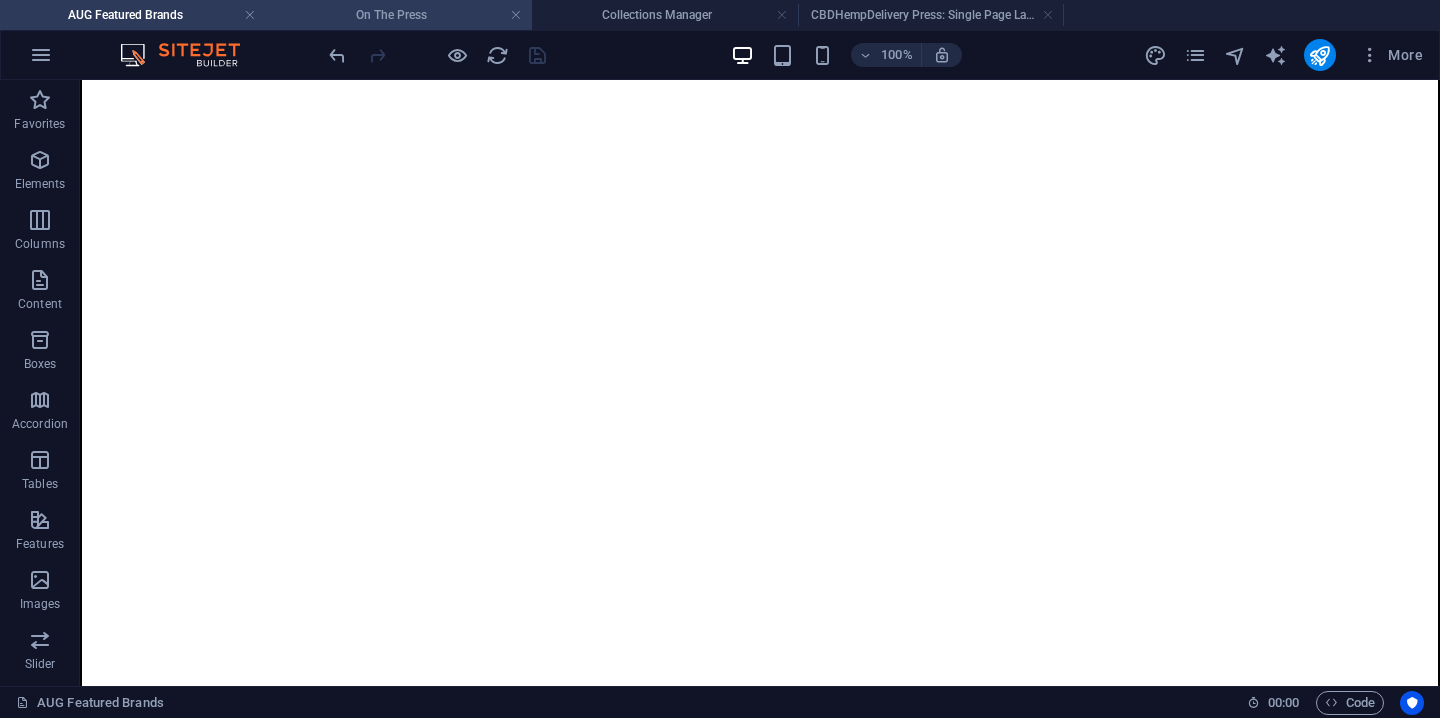 click on "On The Press" at bounding box center [399, 15] 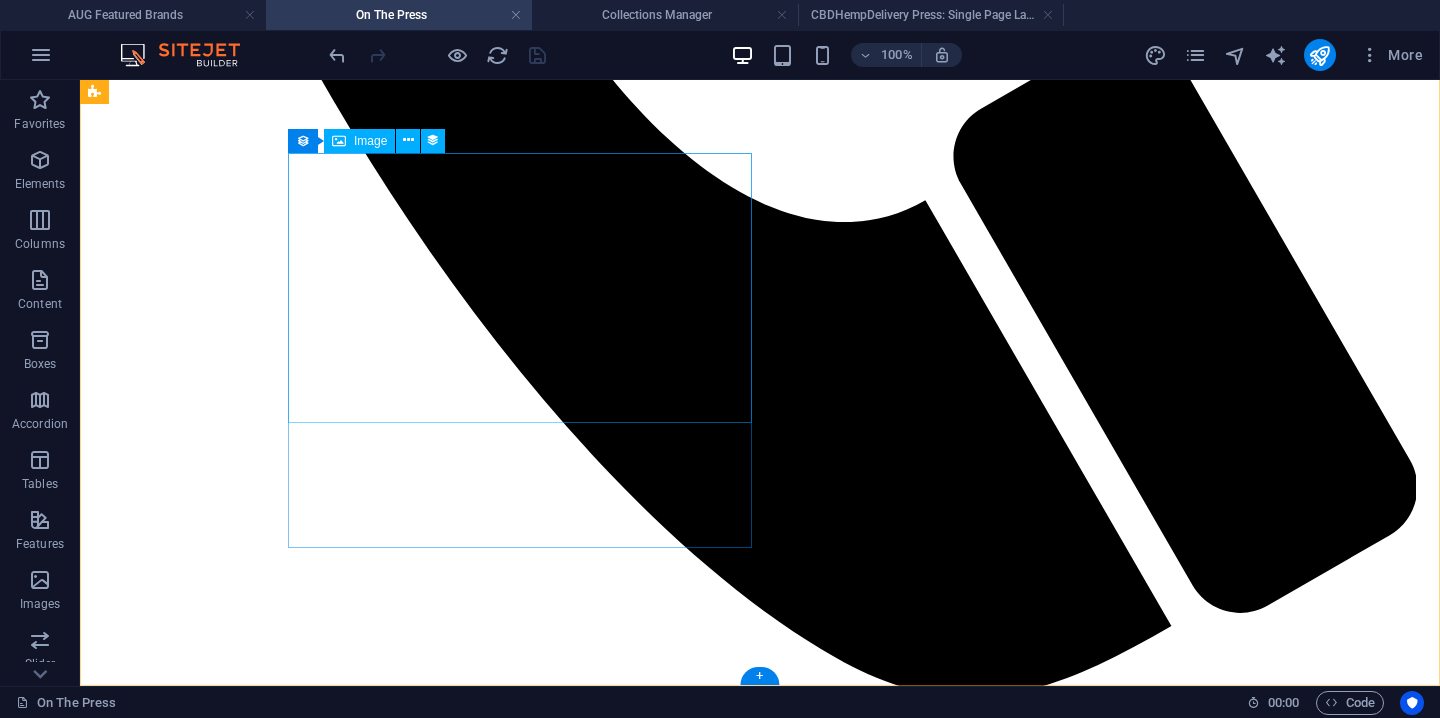 scroll, scrollTop: 1595, scrollLeft: 0, axis: vertical 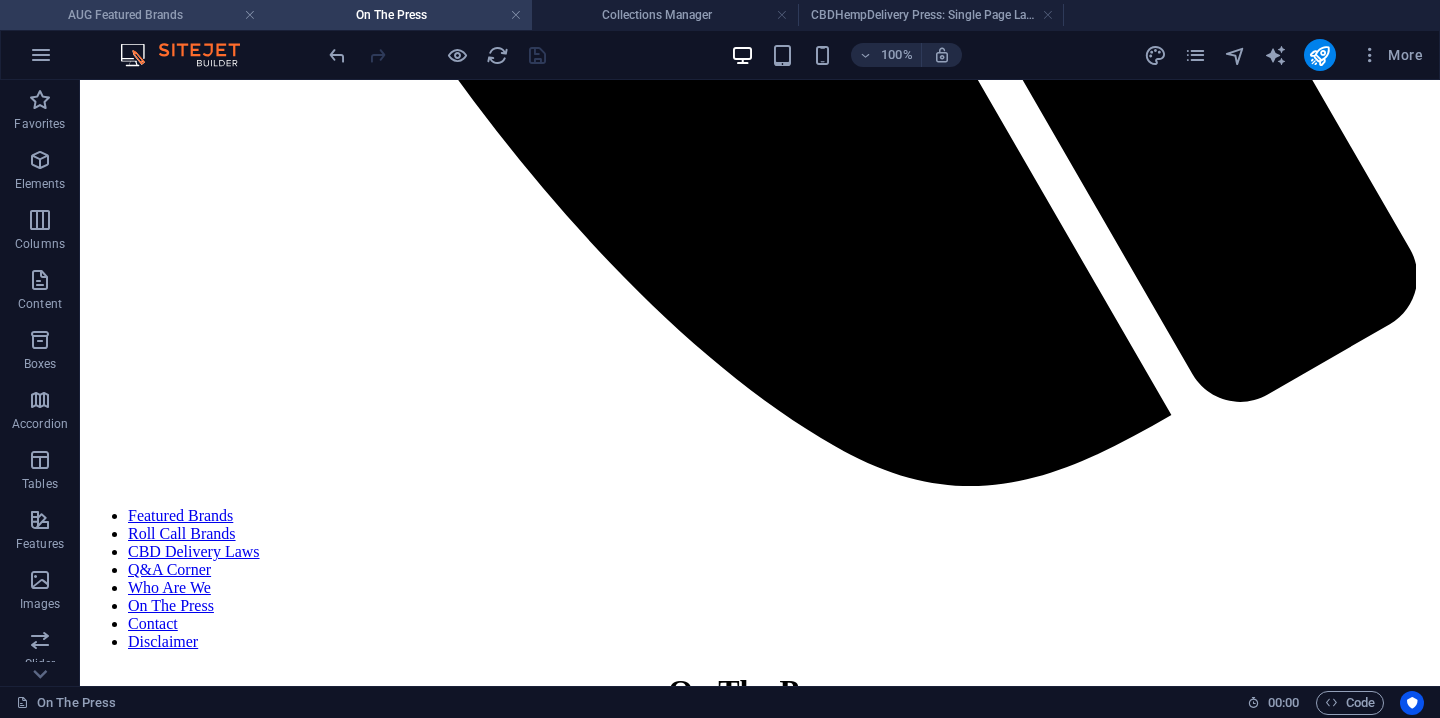 click on "AUG Featured Brands" at bounding box center [133, 15] 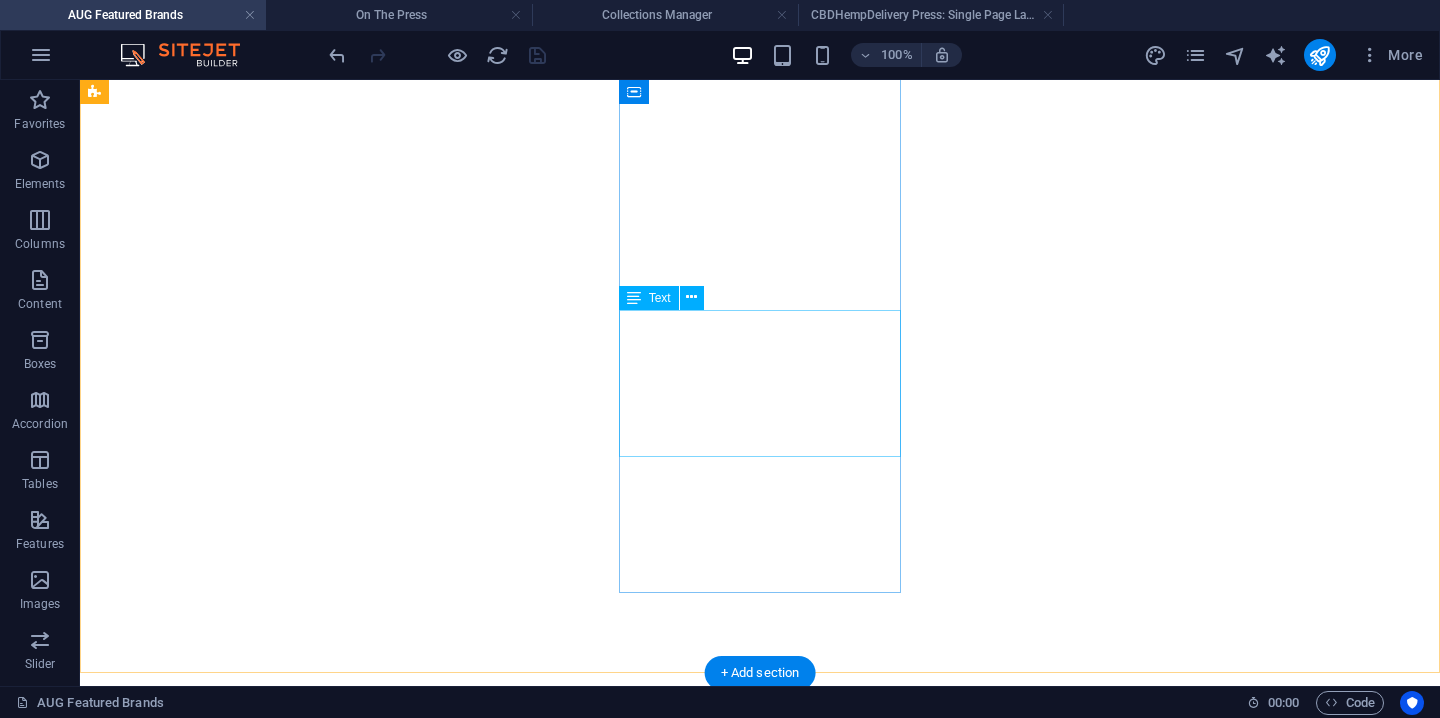scroll, scrollTop: 8742, scrollLeft: 0, axis: vertical 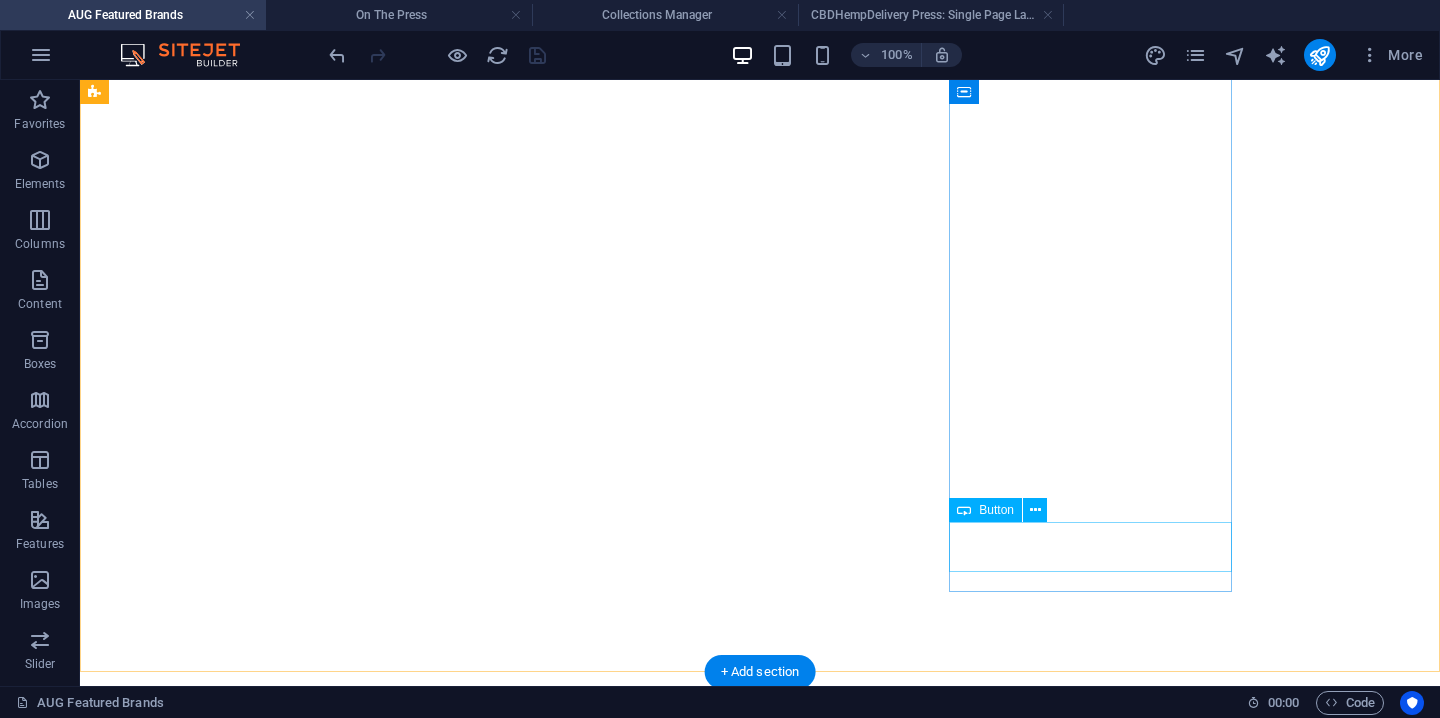 click on "Explore Brand" at bounding box center [237, 38247] 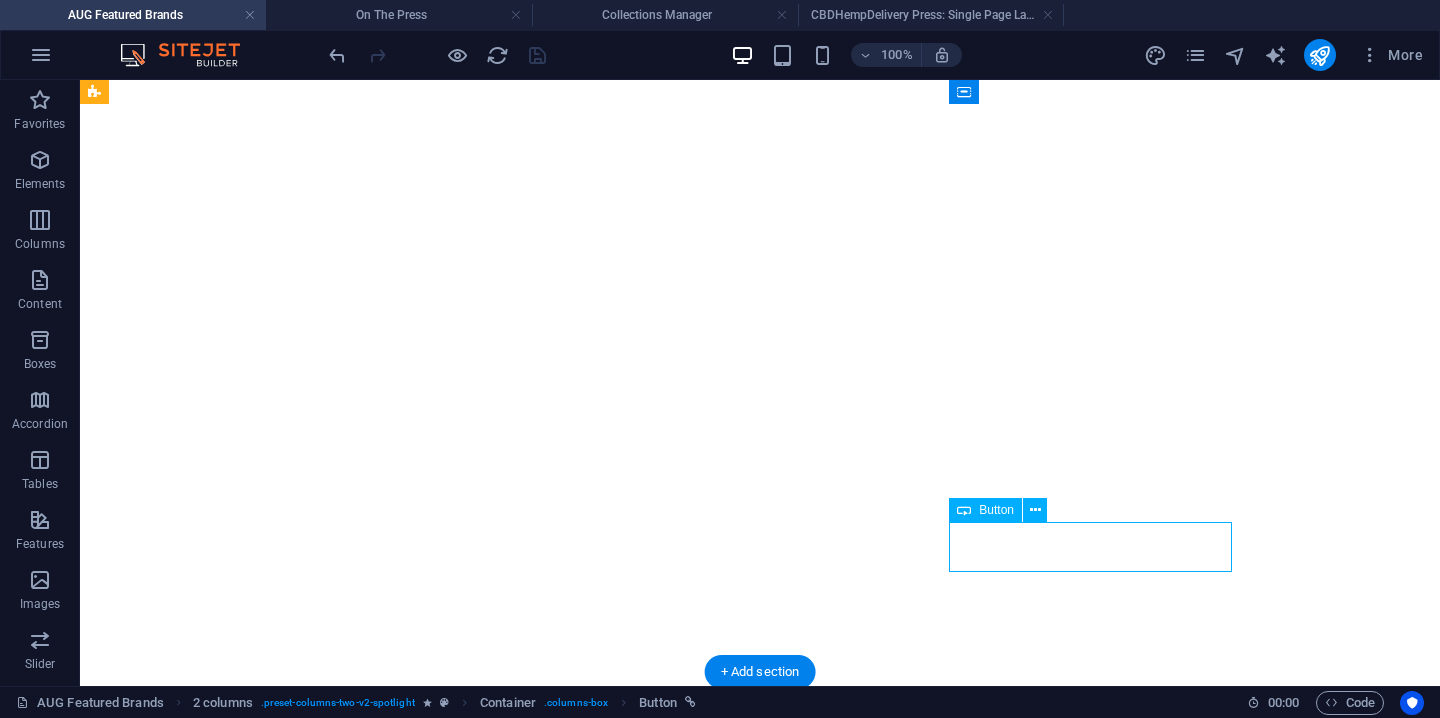 click on "Explore Brand" at bounding box center [237, 38247] 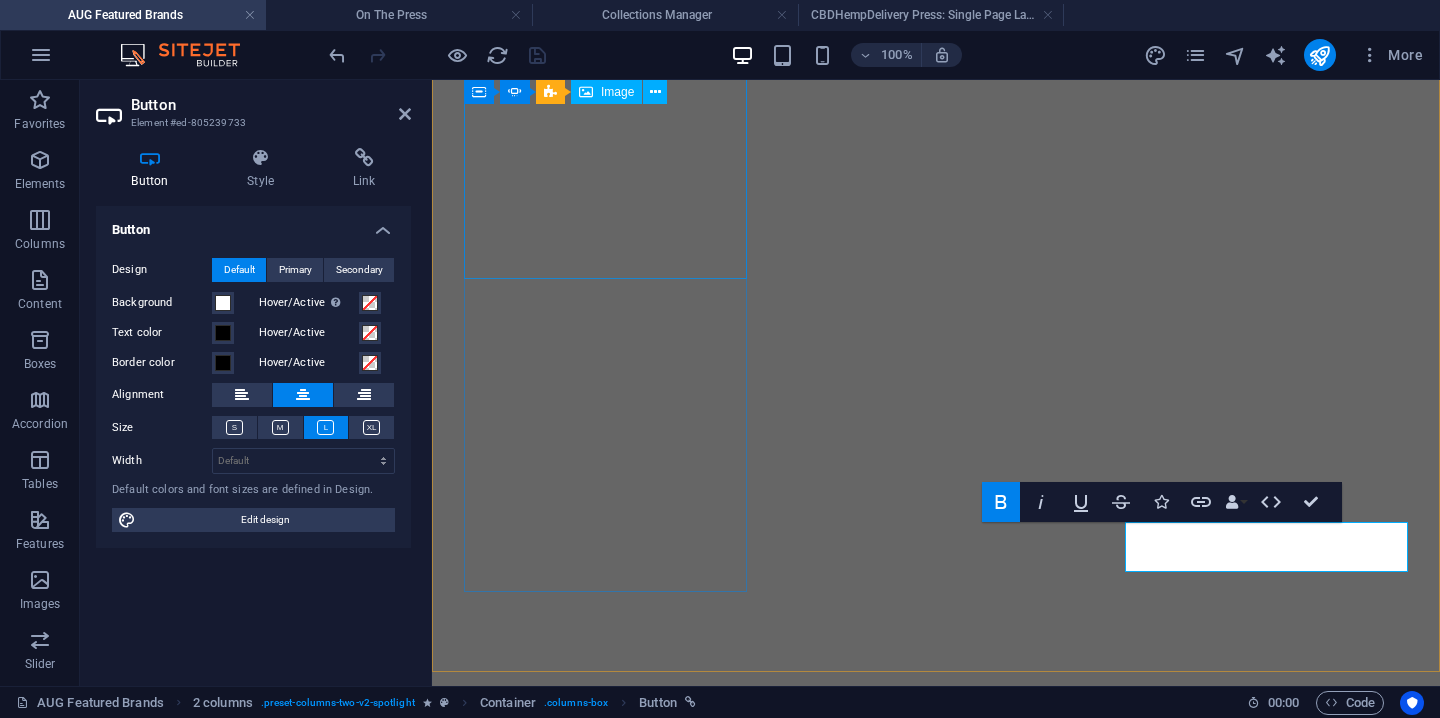 scroll, scrollTop: 8566, scrollLeft: 0, axis: vertical 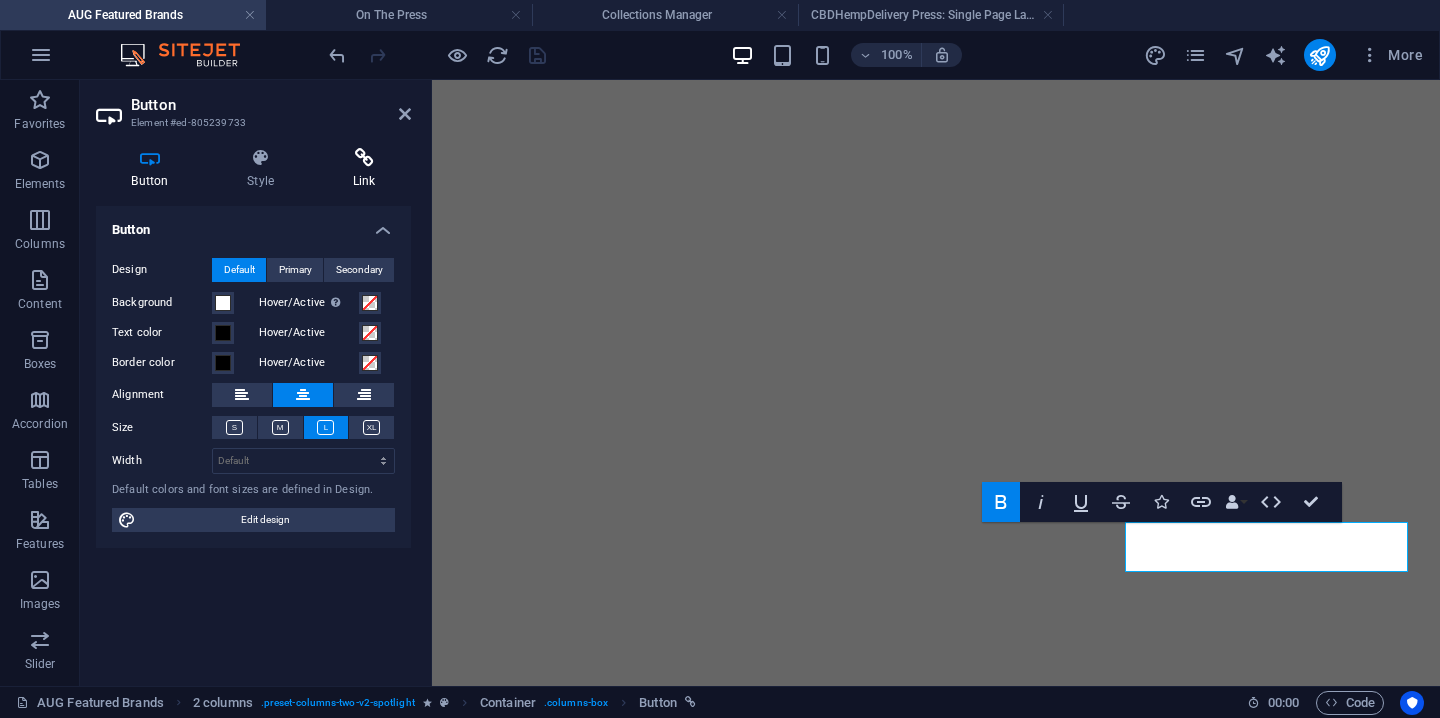 click on "Link" at bounding box center (364, 169) 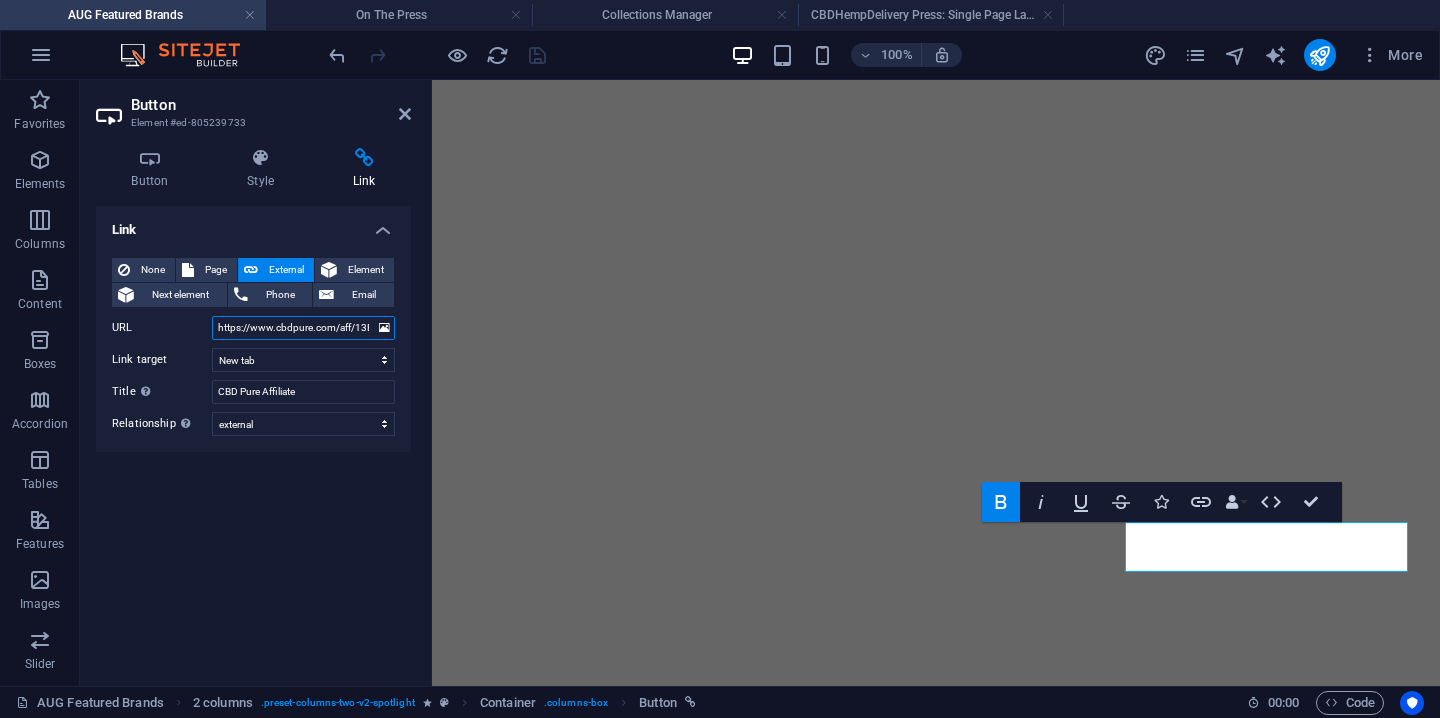 click on "https://www.cbdpure.com/aff/13EC27ADCE20EE0198539D59BC1EA500/index.html" at bounding box center (303, 328) 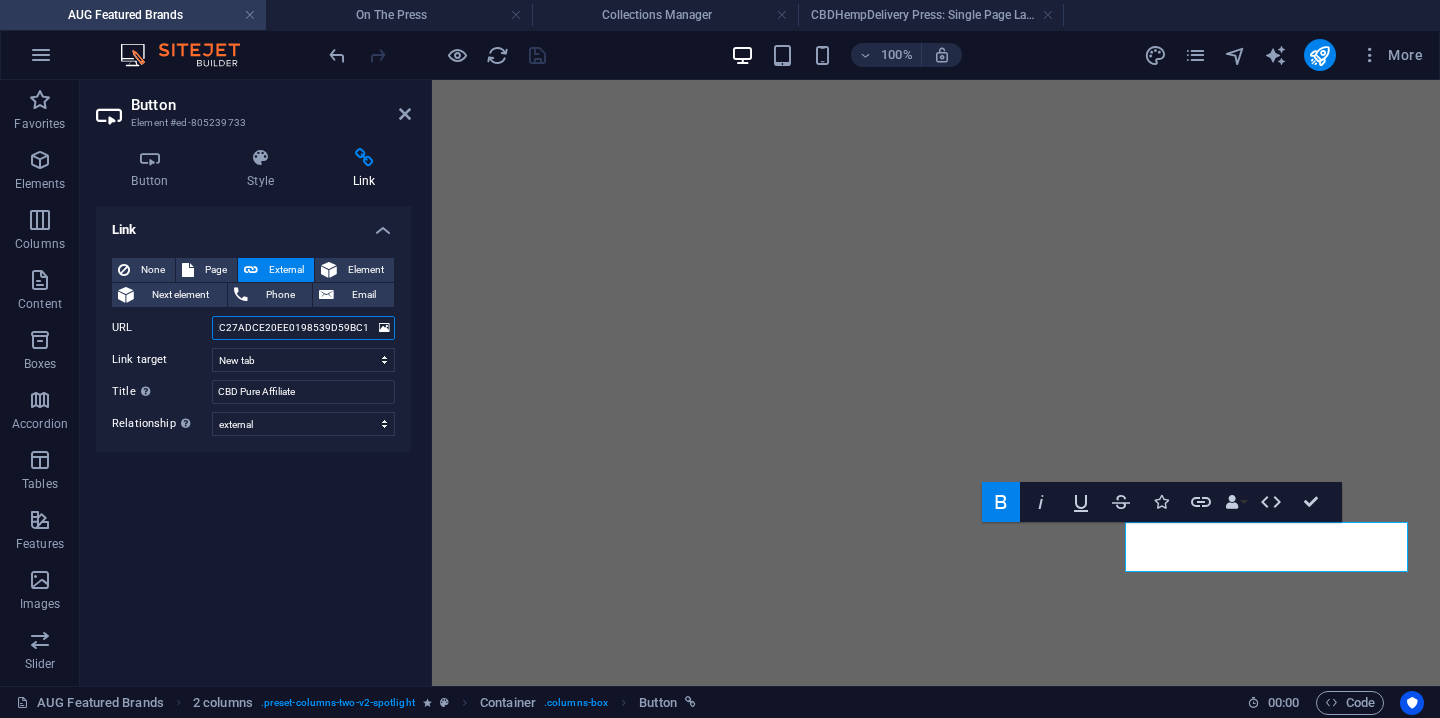 scroll, scrollTop: 0, scrollLeft: 223, axis: horizontal 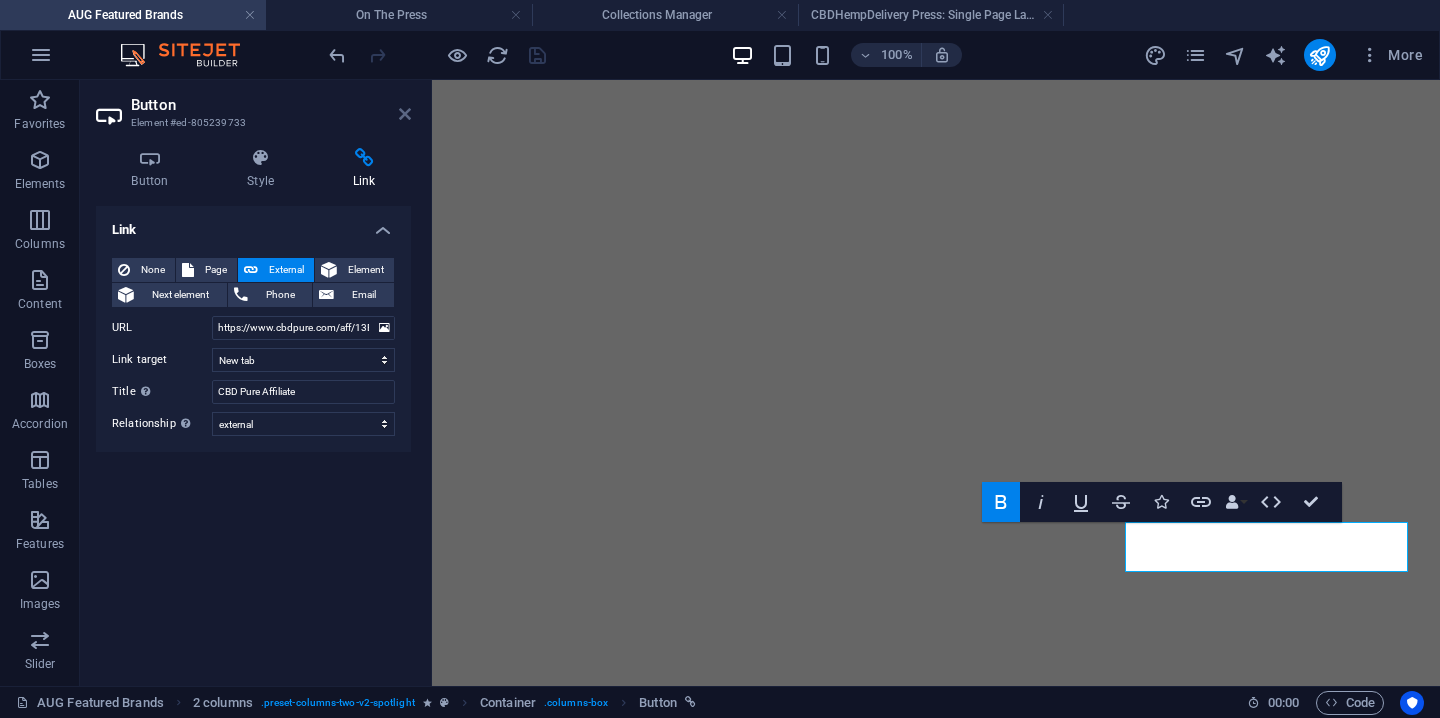 click at bounding box center (405, 114) 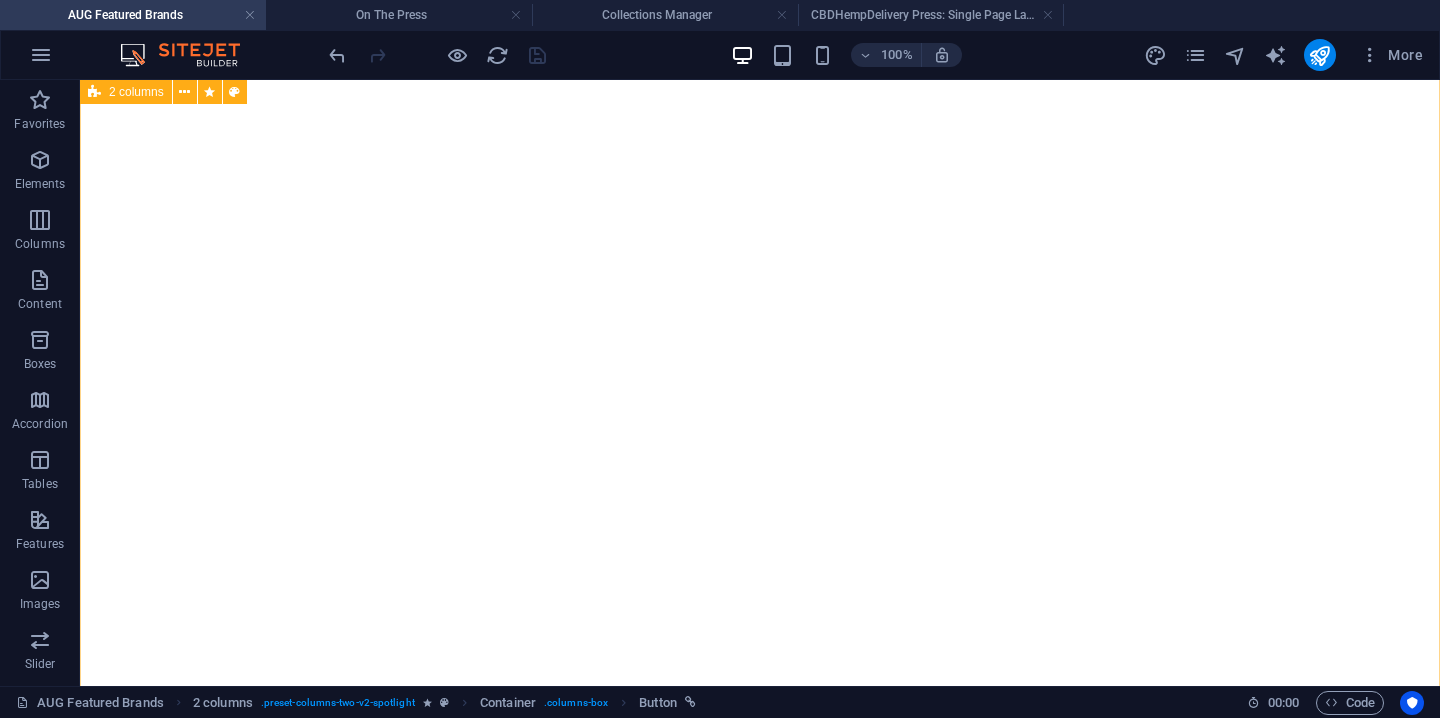 scroll, scrollTop: 8192, scrollLeft: 0, axis: vertical 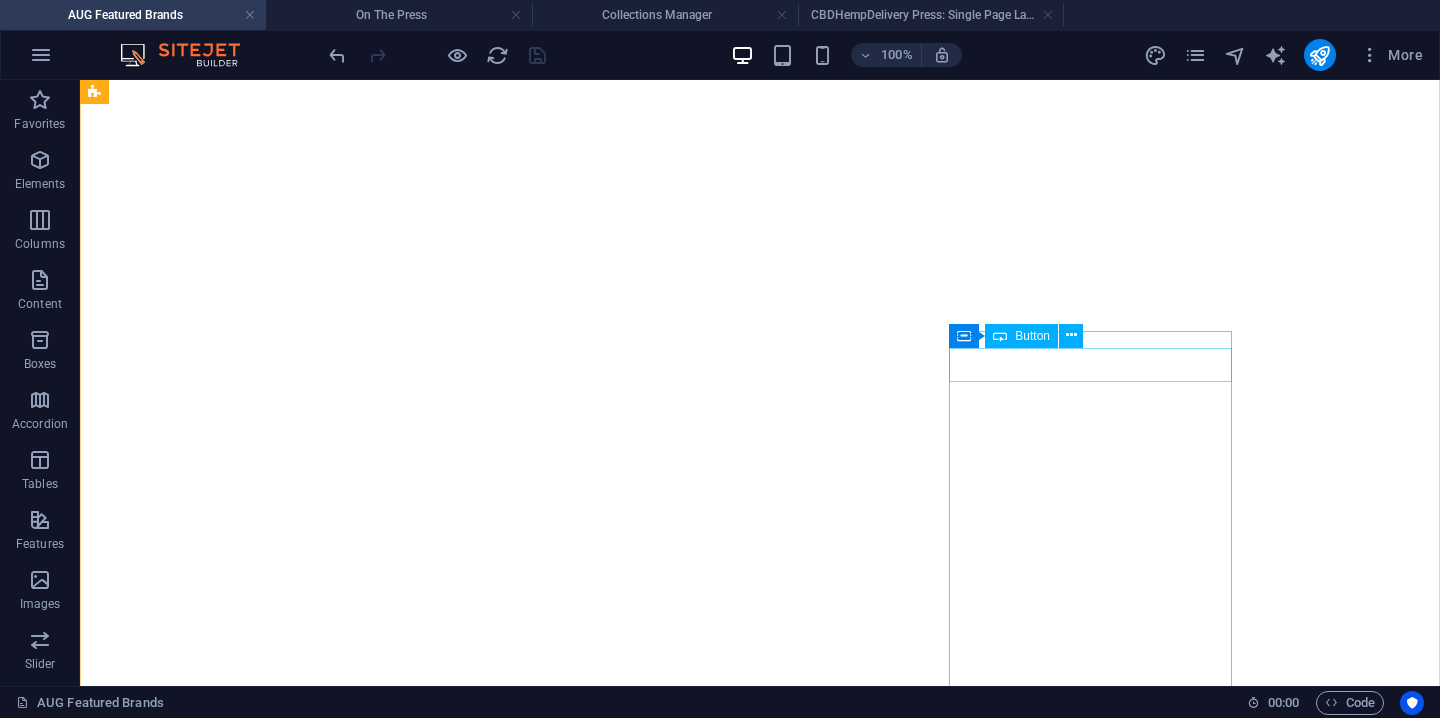 click on "Affiliate Partner" at bounding box center (237, 36010) 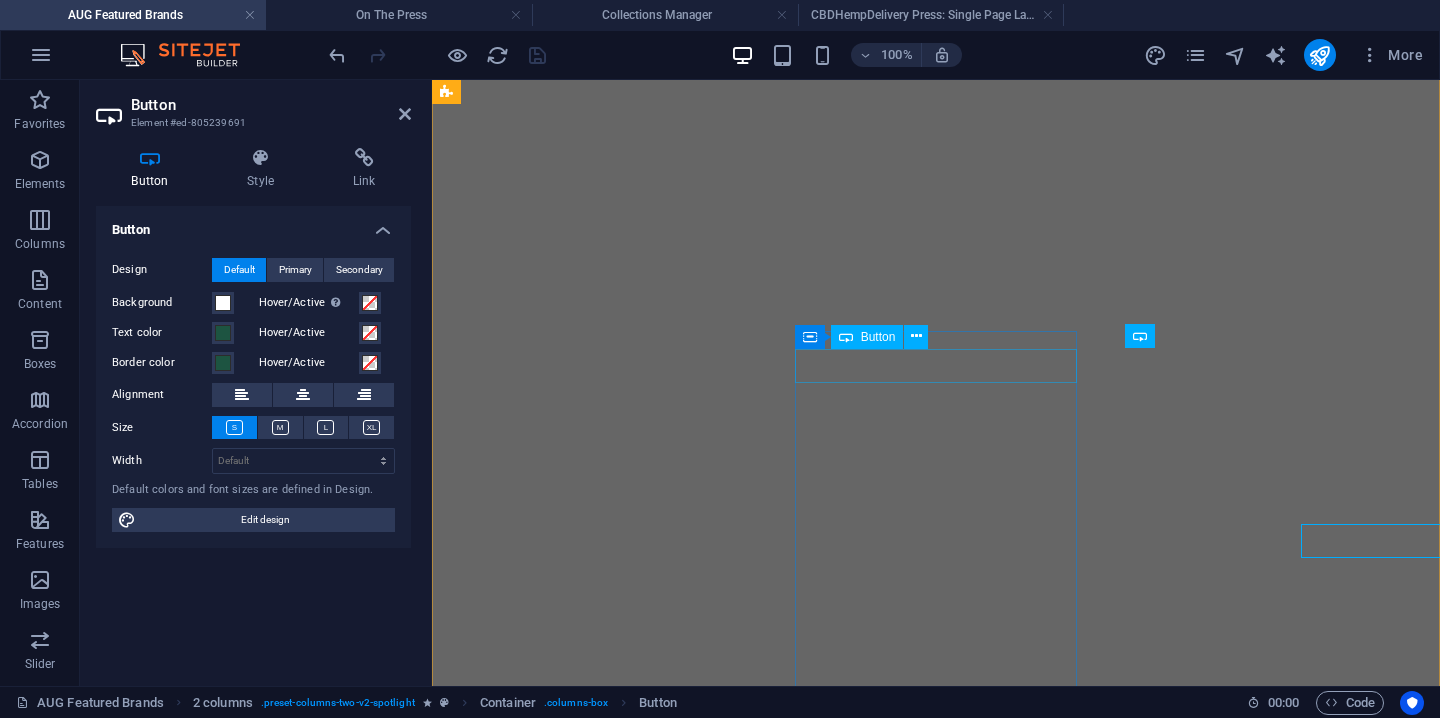 scroll, scrollTop: 8016, scrollLeft: 0, axis: vertical 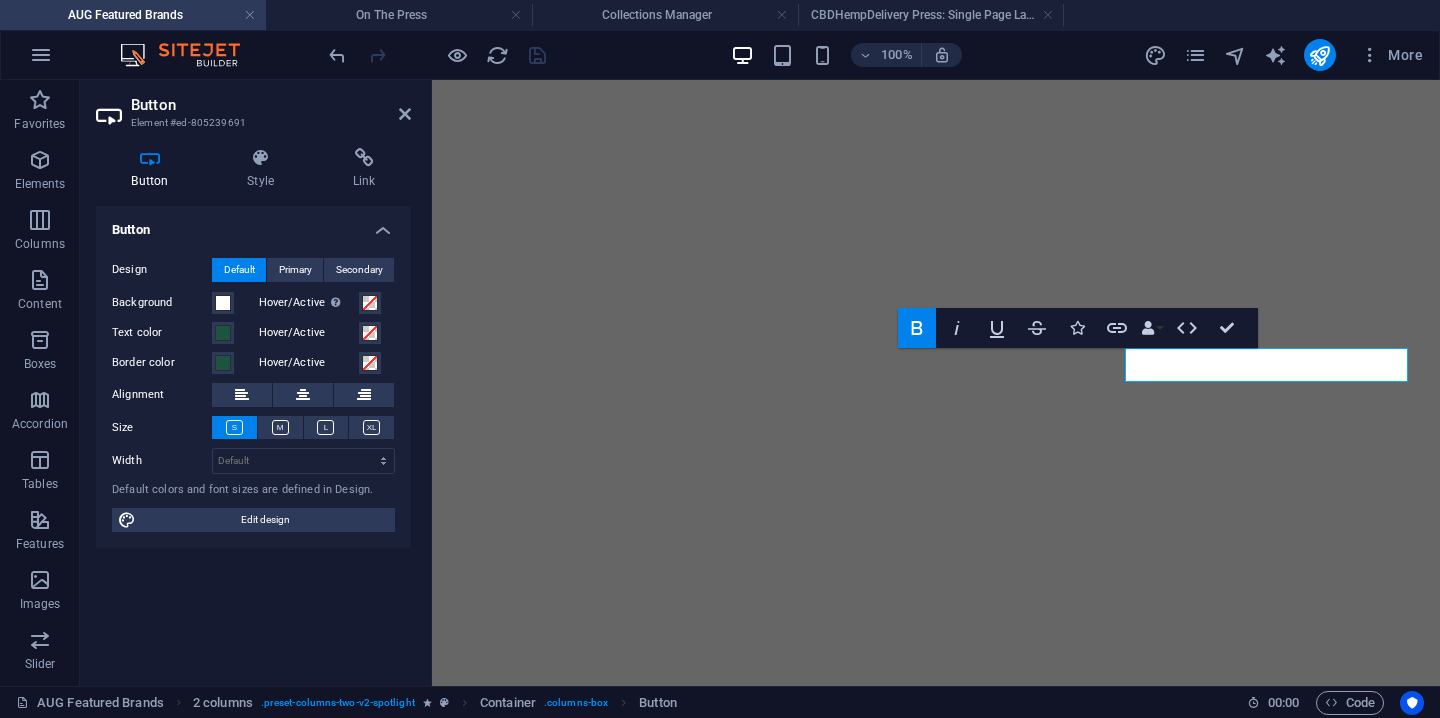 click on "Button Style Link Button Design Default Primary Secondary Background Hover/Active Switch to preview mode to test the active/hover state Text color Hover/Active Border color Hover/Active Alignment Size Width Default px rem % em vh vw Default colors and font sizes are defined in Design. Edit design 2 columns Element Layout How this element expands within the layout (Flexbox). Size Default auto px % 1/1 1/2 1/3 1/4 1/5 1/6 1/7 1/8 1/9 1/10 Grow Shrink Order Container layout Visible Visible Opacity 100 % Overflow Spacing Margin Default auto px % rem vw vh Custom Custom auto px % rem vw vh auto px % rem vw vh auto px % rem vw vh auto px % rem vw vh Padding Default px rem % vh vw Custom Custom px rem % vh vw px rem % vh vw px rem % vh vw px rem % vh vw Border Style              - Width 1 auto px rem % vh vw Custom Custom 1 auto px rem % vh vw 1 auto px rem % vh vw 1 auto px rem % vh vw 1 auto px rem % vh vw  - Color Round corners 10 Default px rem % vh vw Custom Custom 10 px rem % vh vw 10 px rem % vh vw" at bounding box center (253, 409) 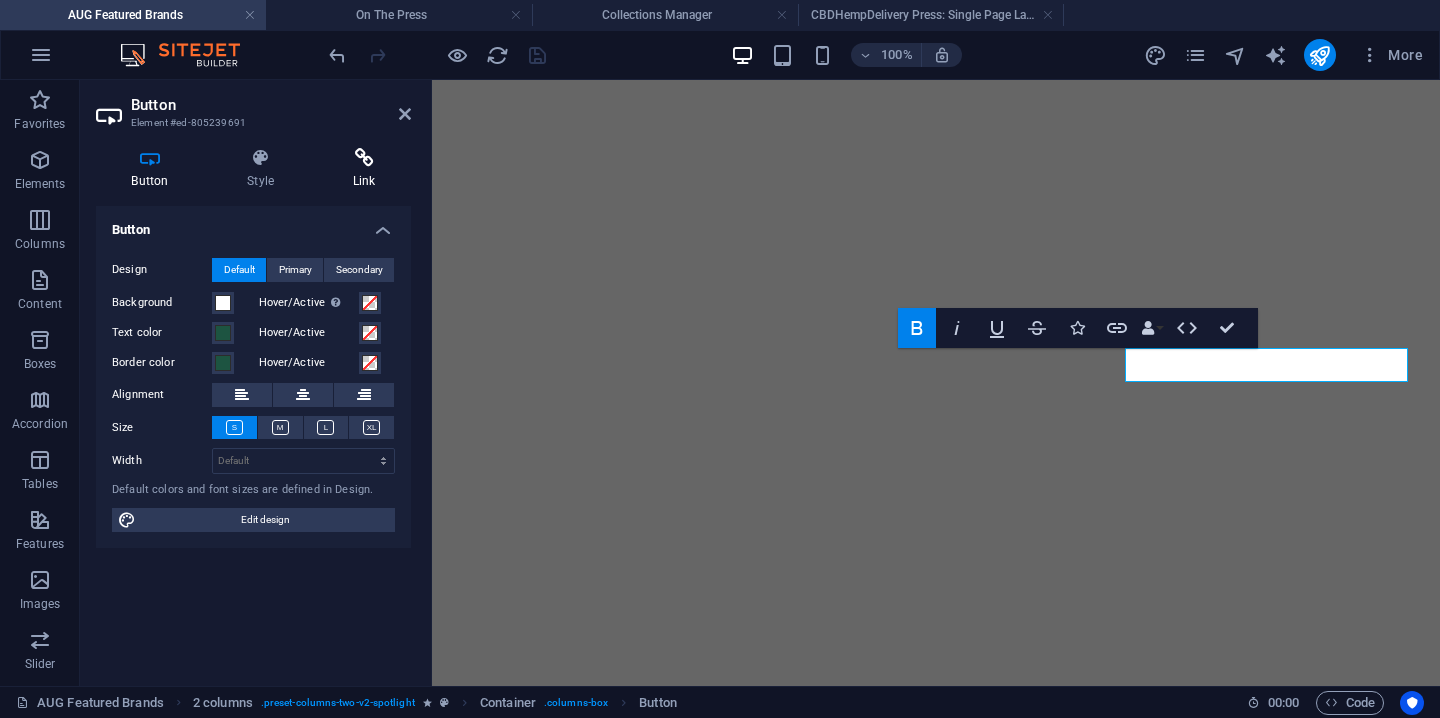 click on "Link" at bounding box center (364, 169) 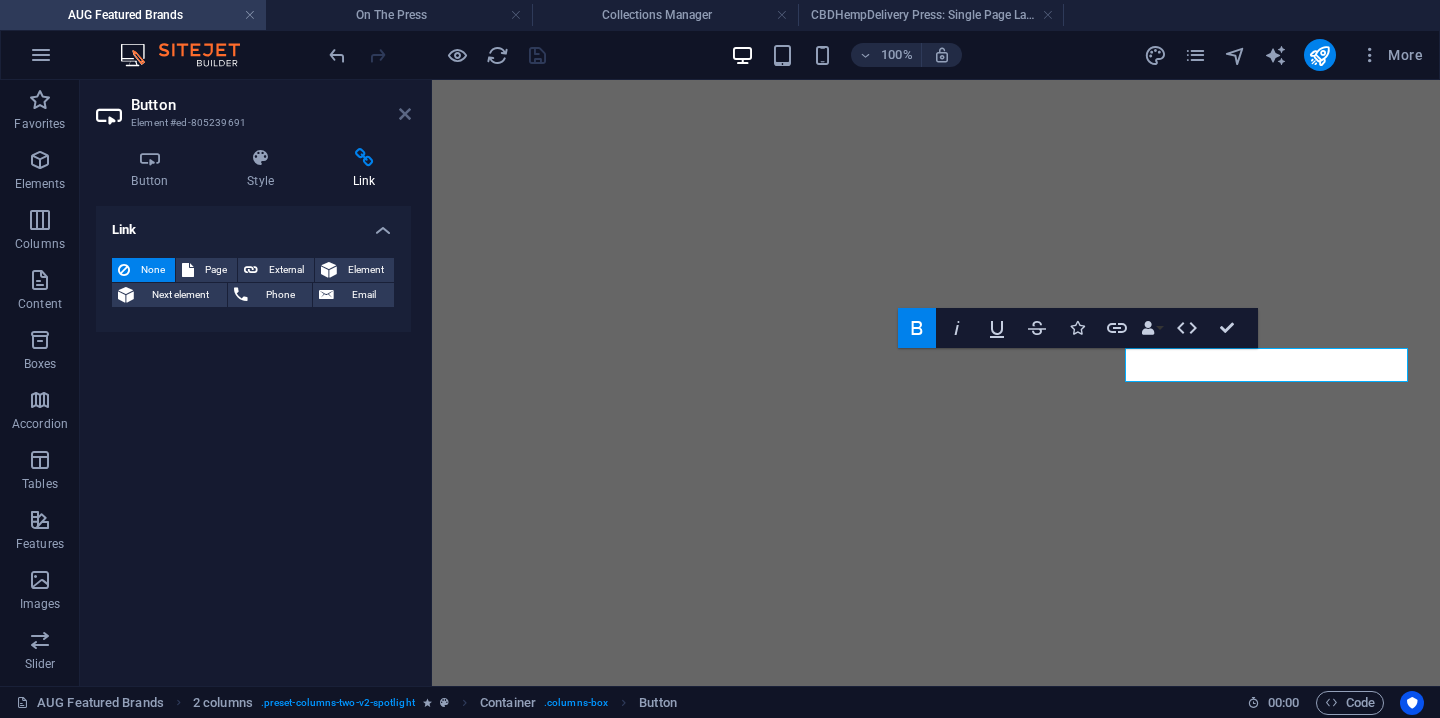 click at bounding box center (405, 114) 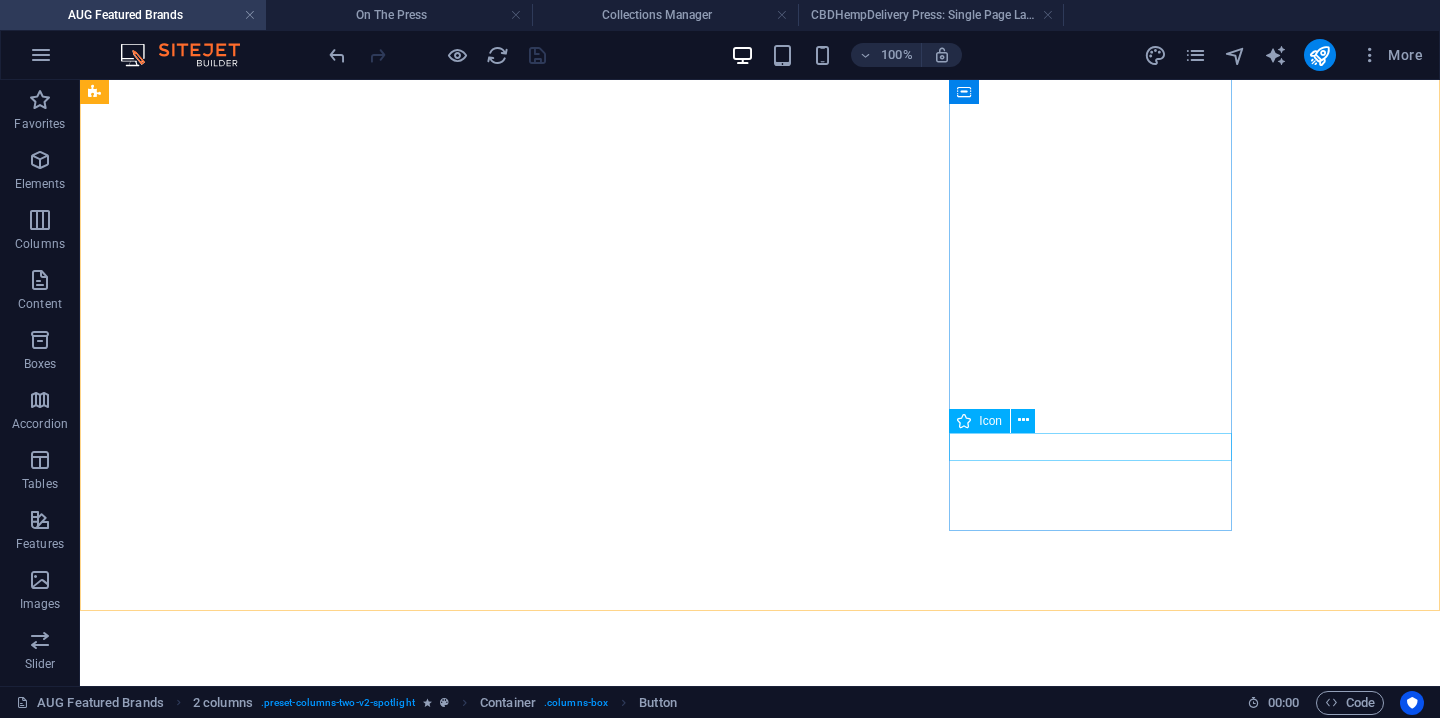 scroll, scrollTop: 8776, scrollLeft: 0, axis: vertical 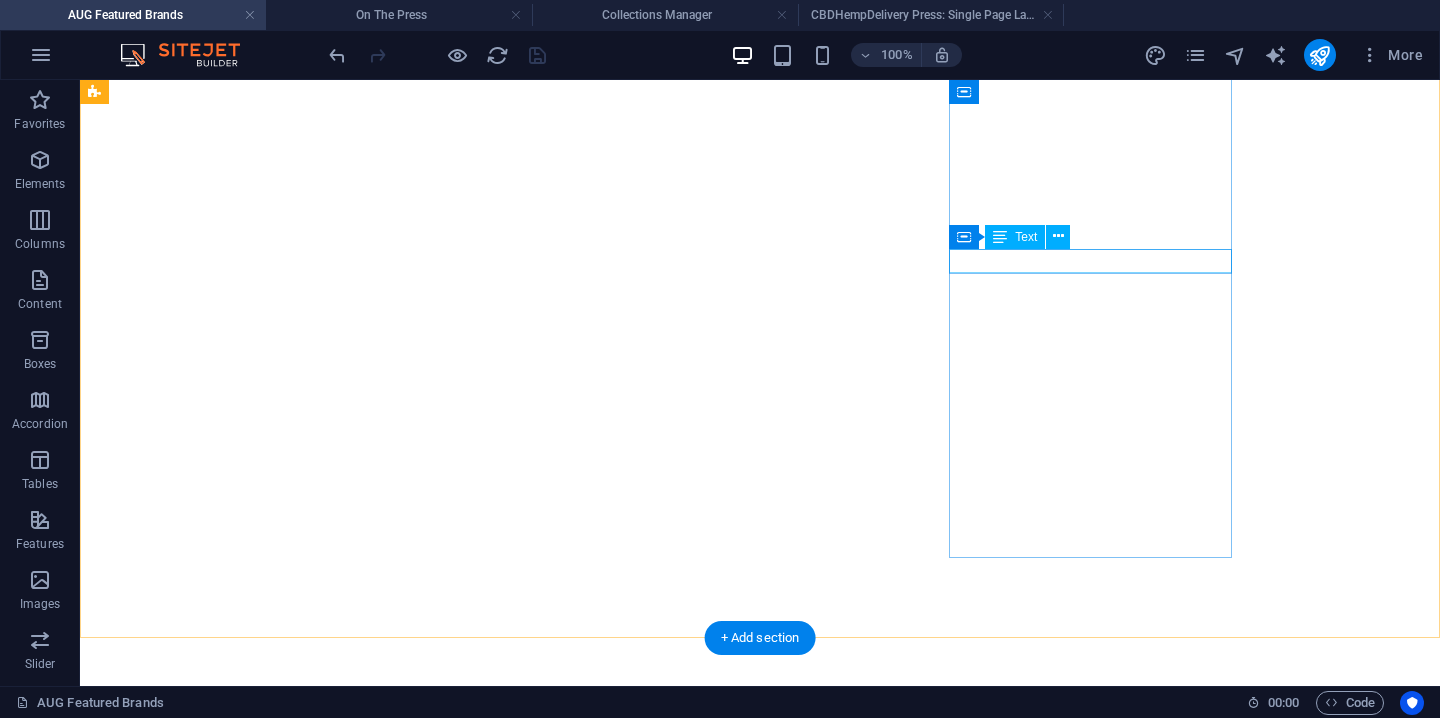 click on "Discover CBD Pure" at bounding box center [237, 37954] 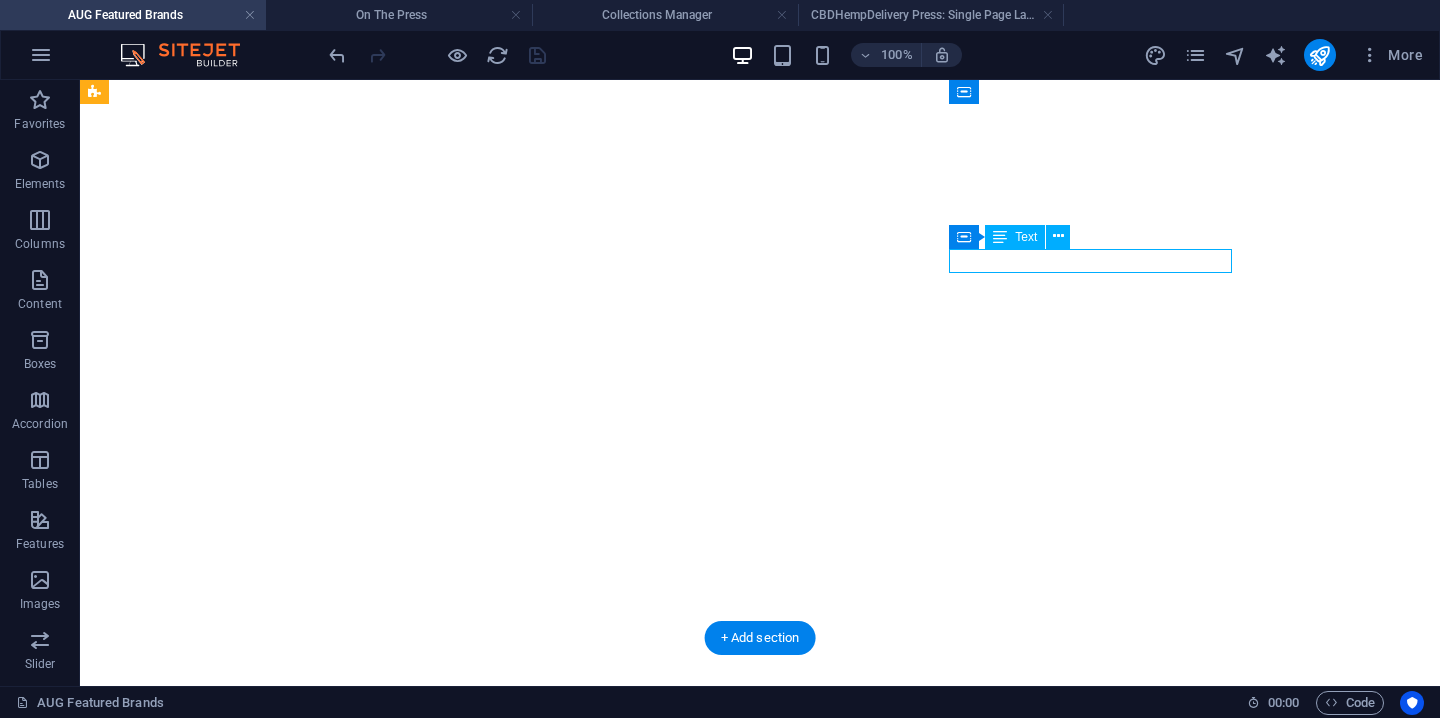 click on "Discover CBD Pure" at bounding box center (237, 37954) 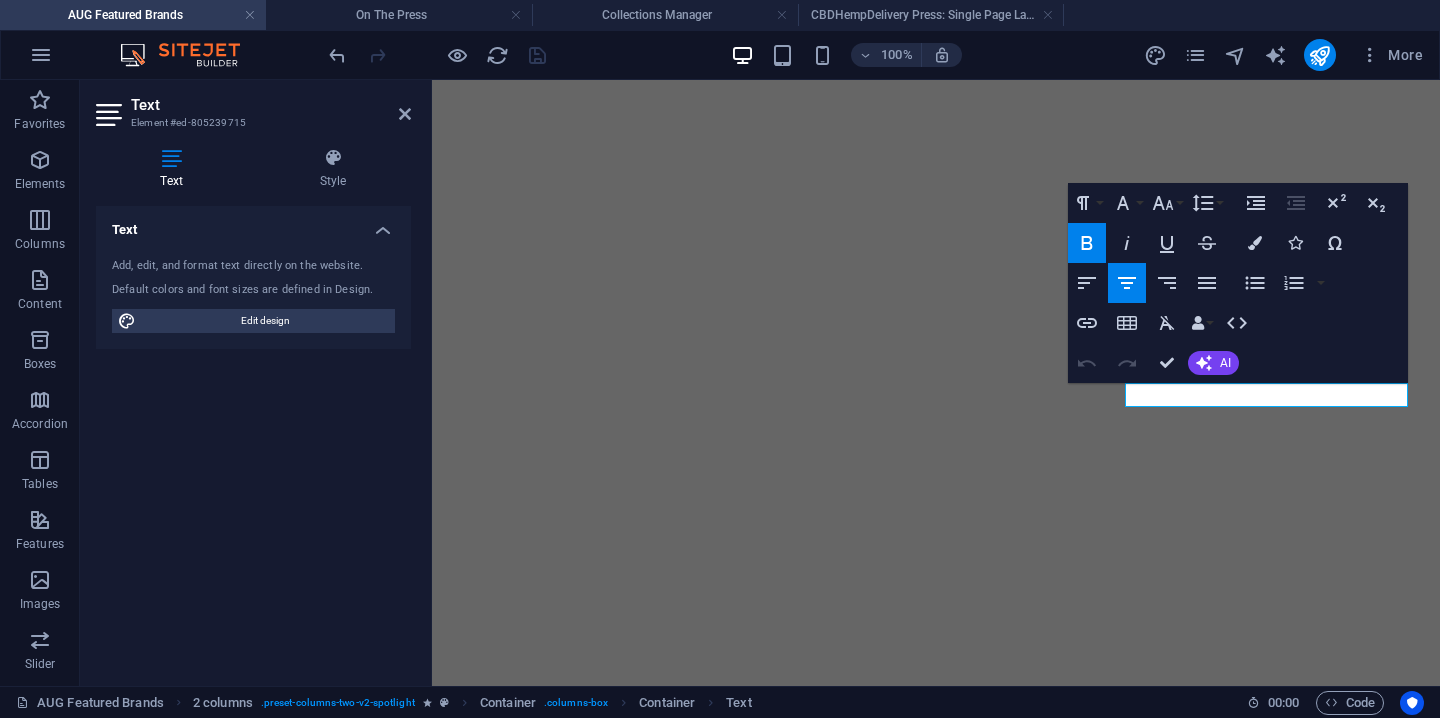scroll, scrollTop: 8465, scrollLeft: 0, axis: vertical 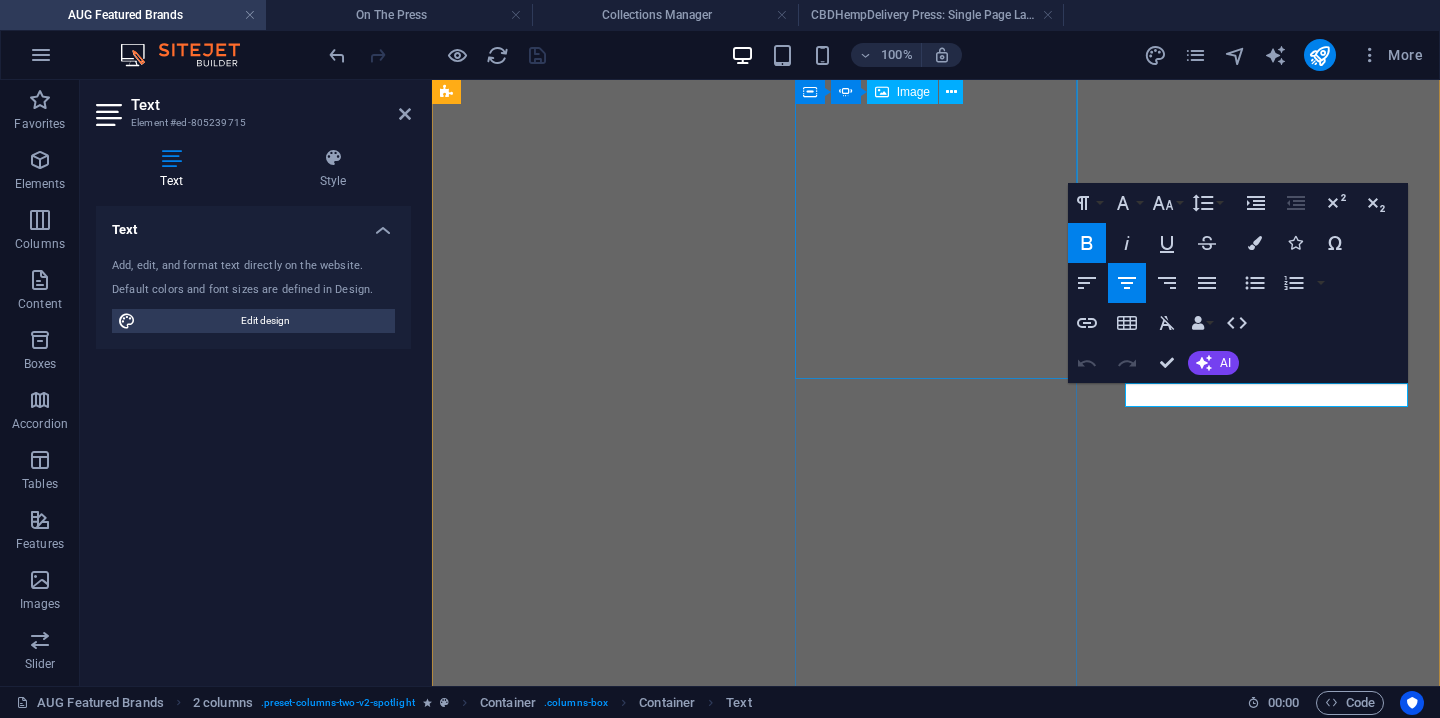 click at bounding box center [589, 31923] 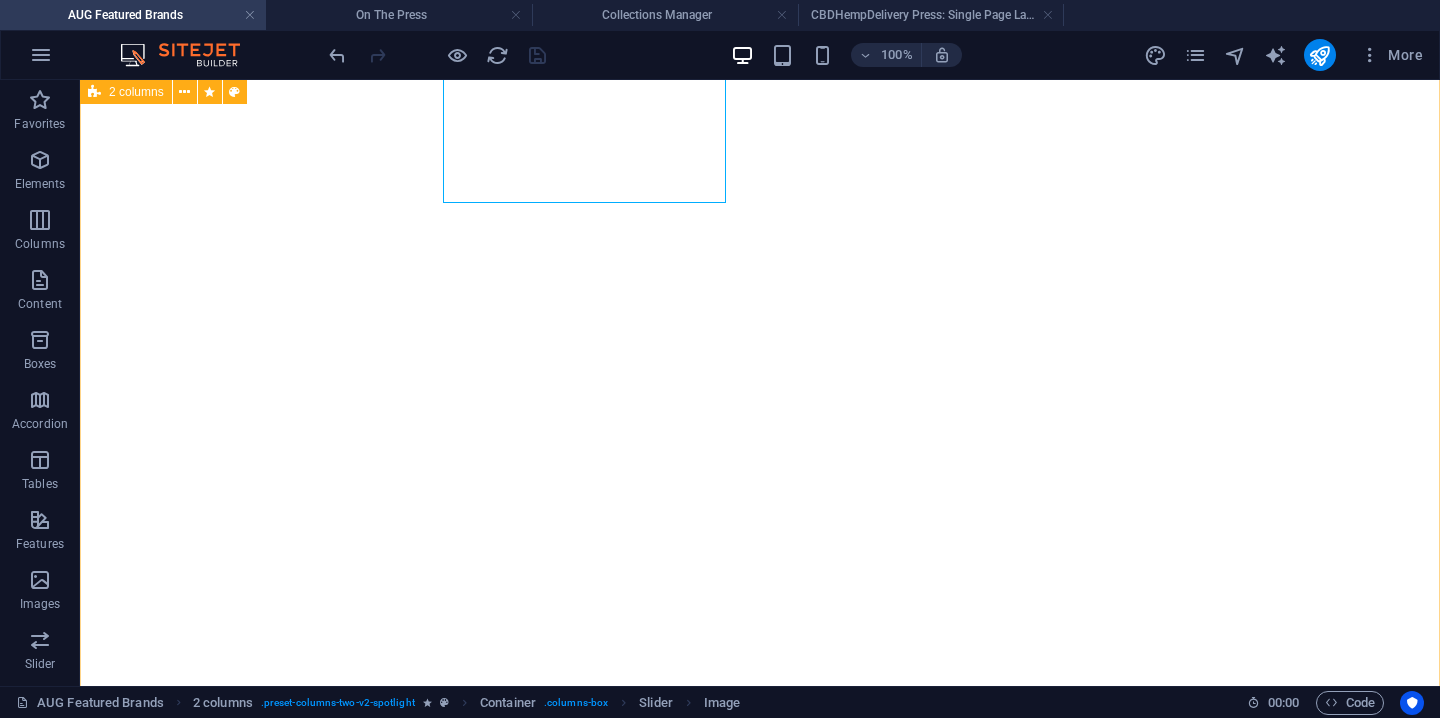 scroll, scrollTop: 8641, scrollLeft: 0, axis: vertical 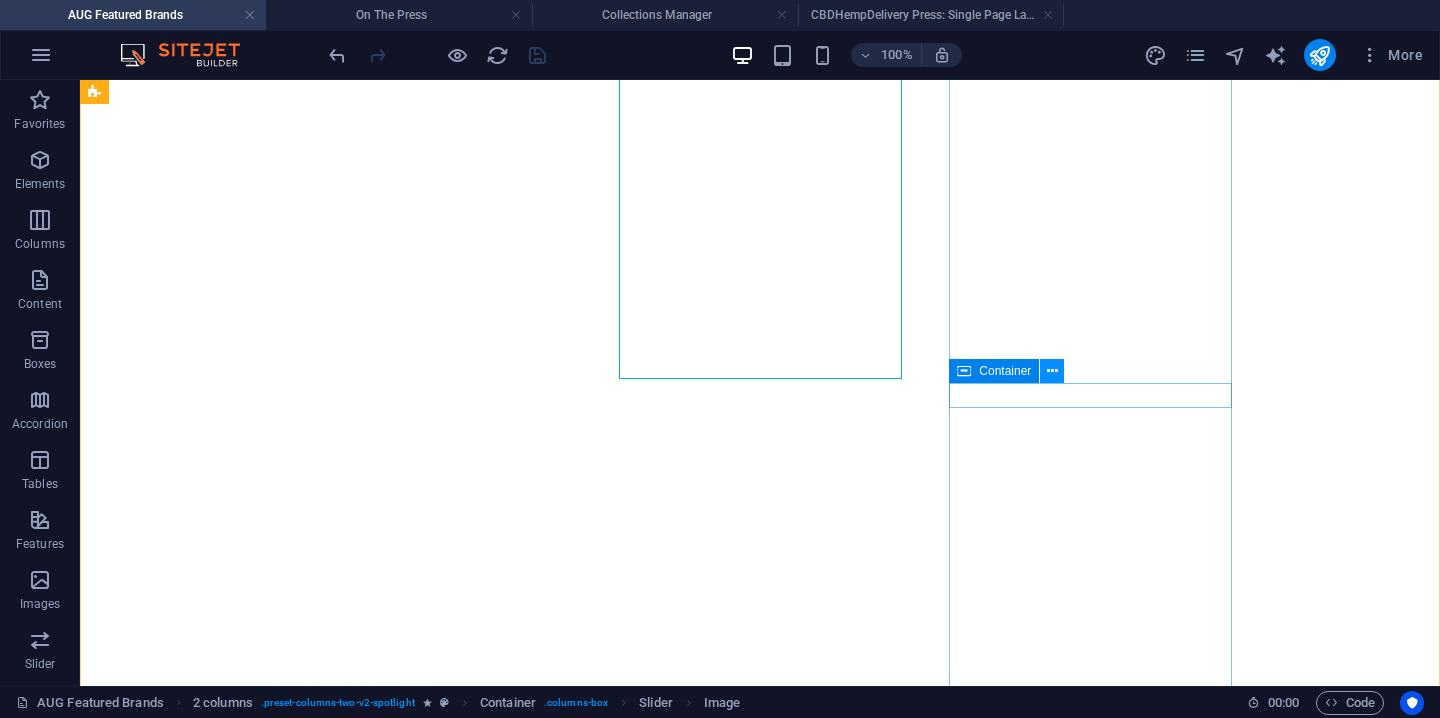 click at bounding box center [1052, 371] 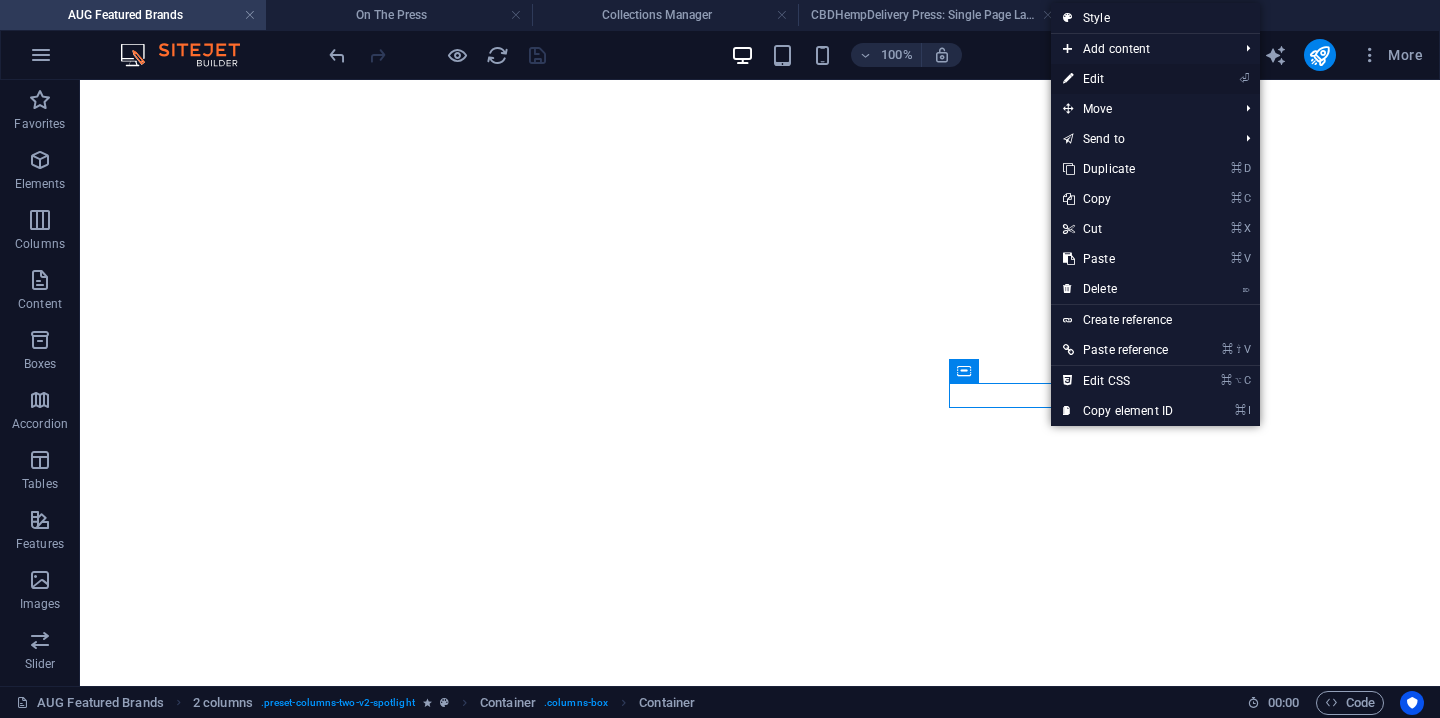 click on "⏎  Edit" at bounding box center (1118, 79) 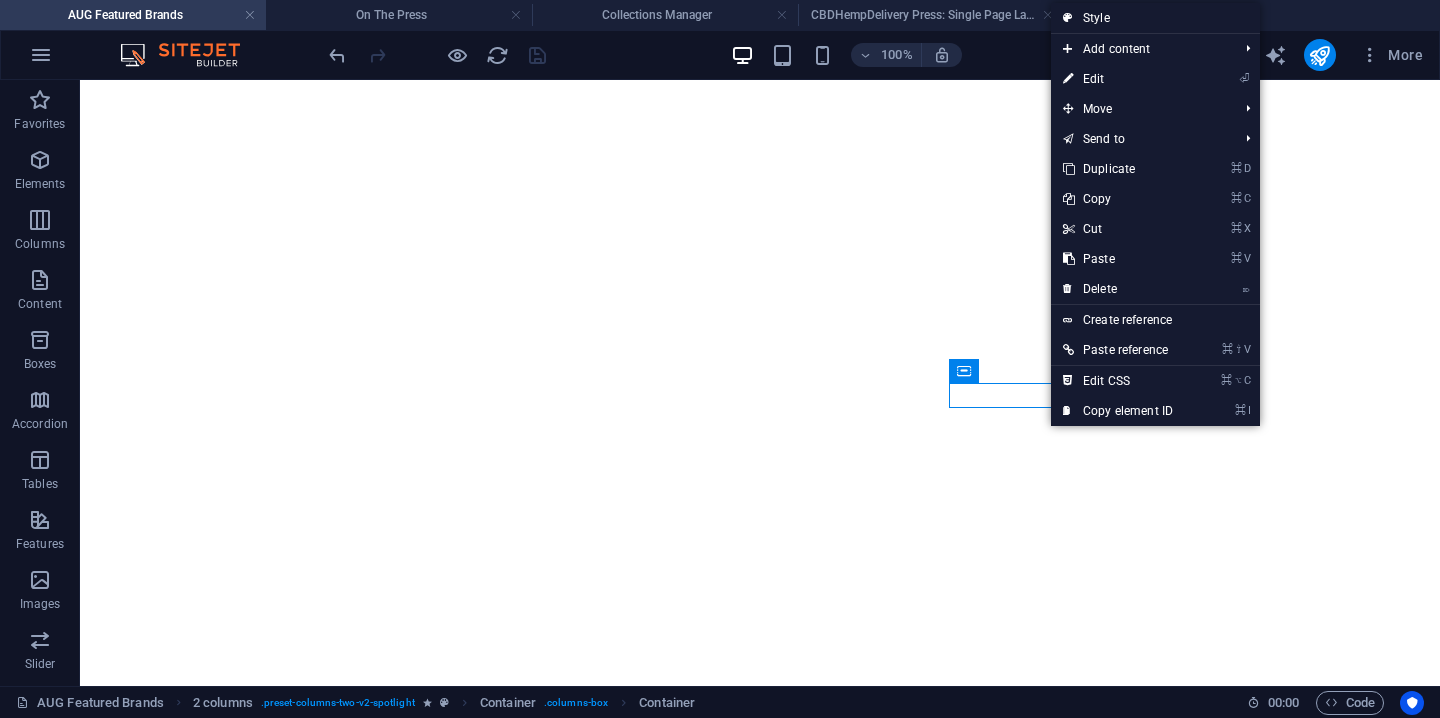select on "px" 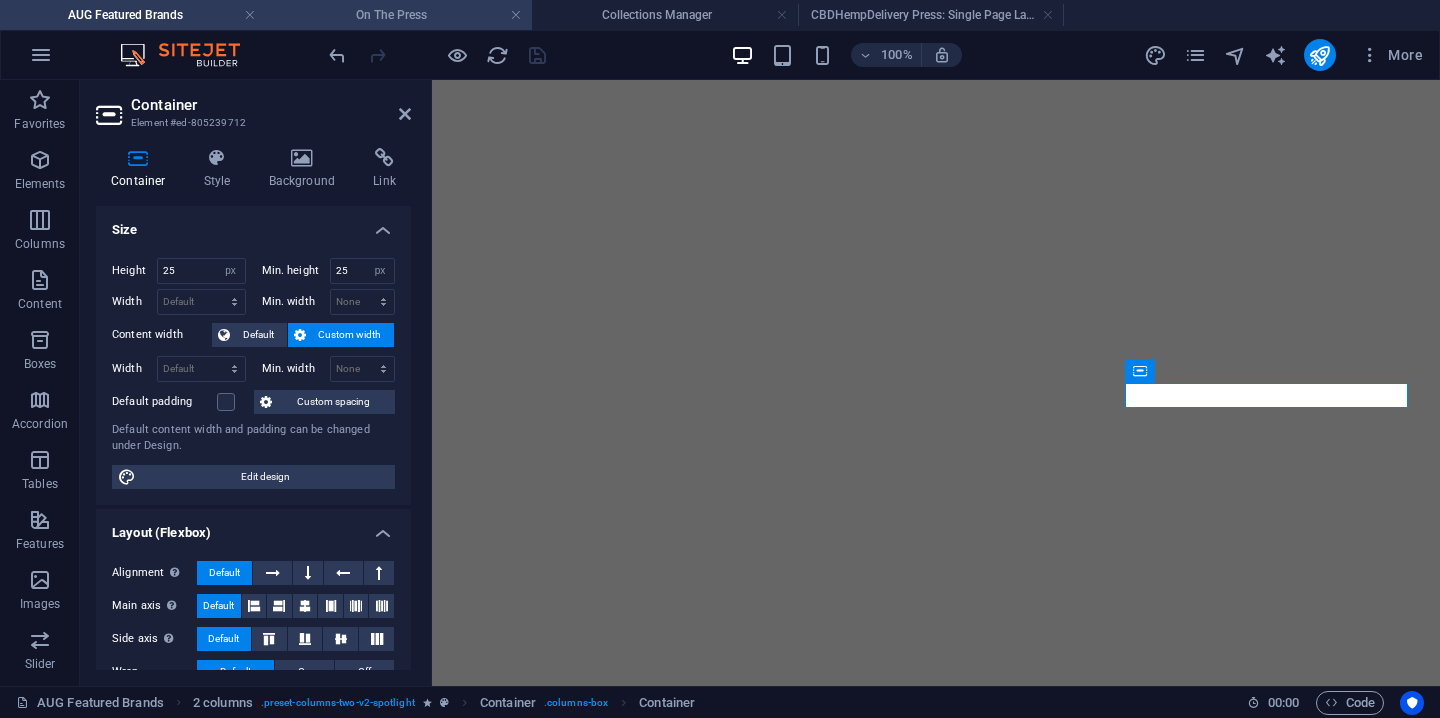scroll, scrollTop: 8465, scrollLeft: 0, axis: vertical 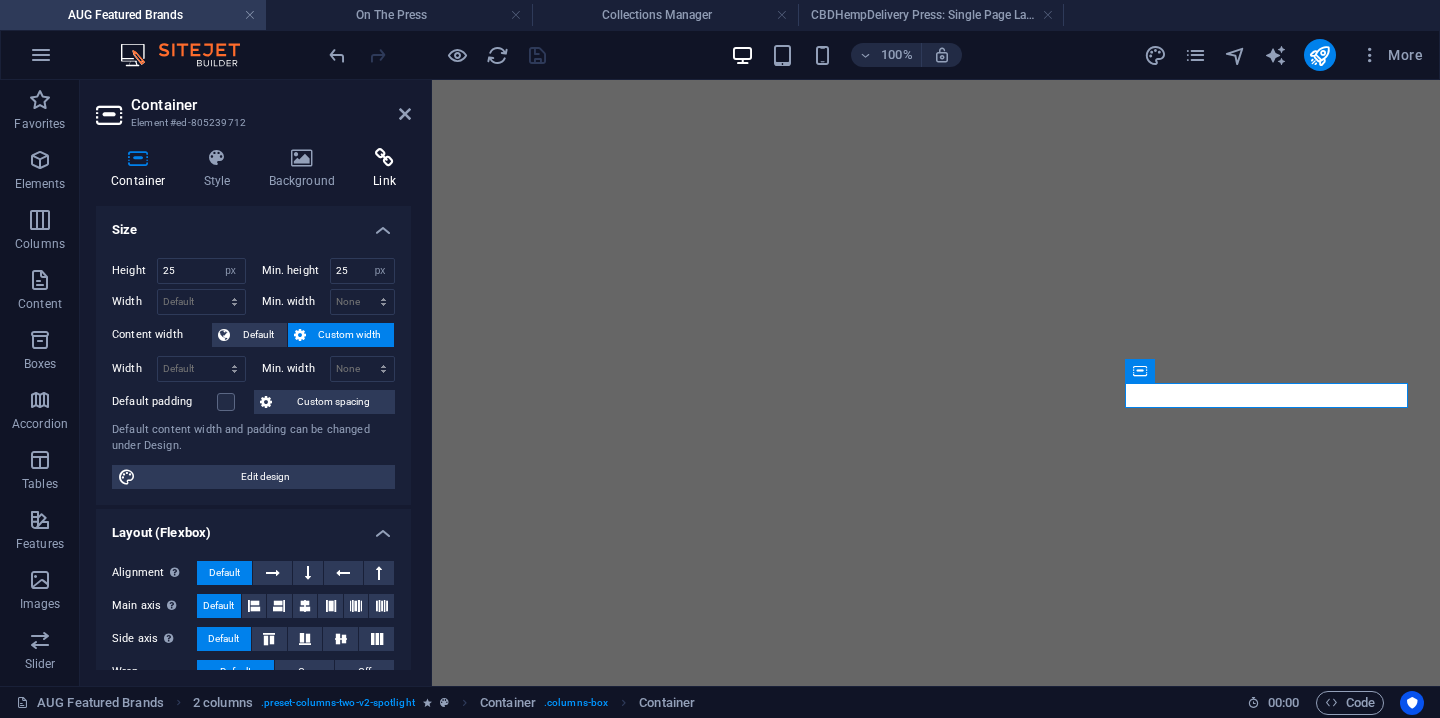 click on "Link" at bounding box center (384, 169) 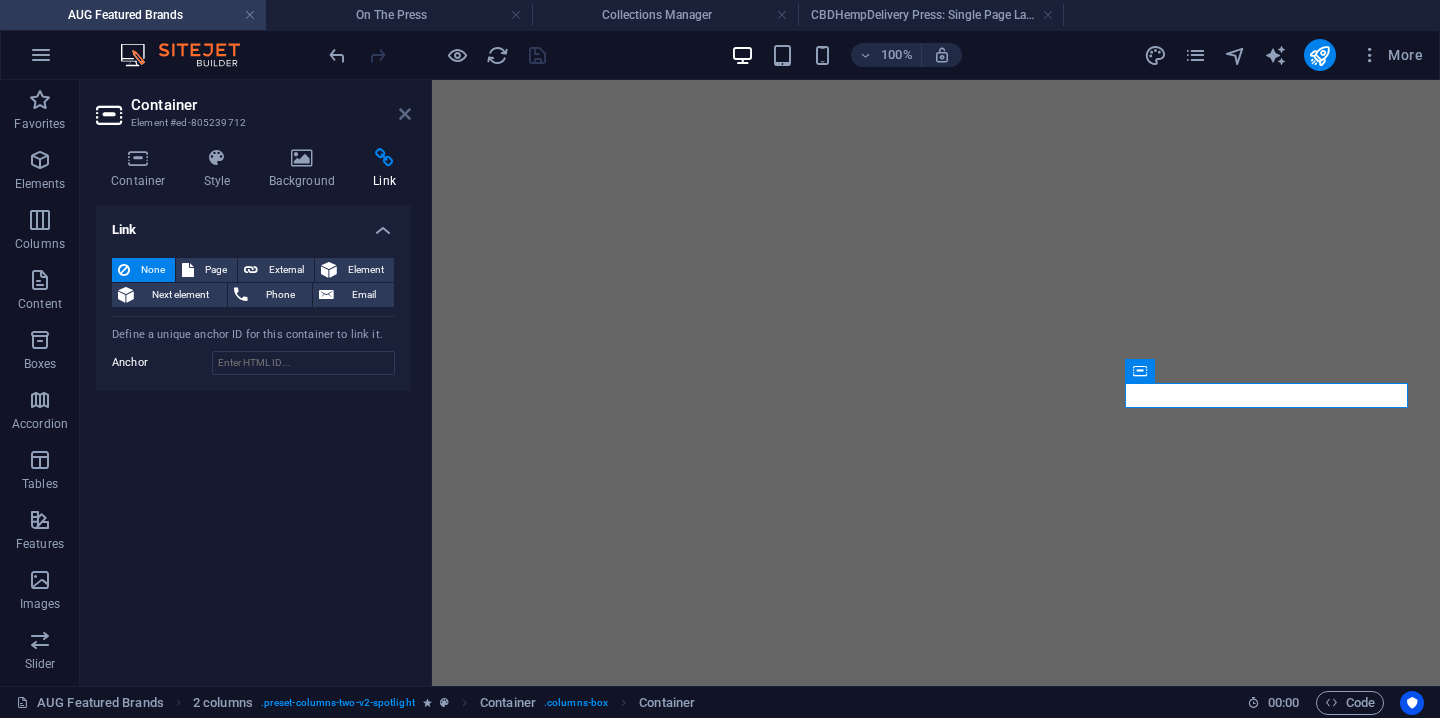 click at bounding box center [405, 114] 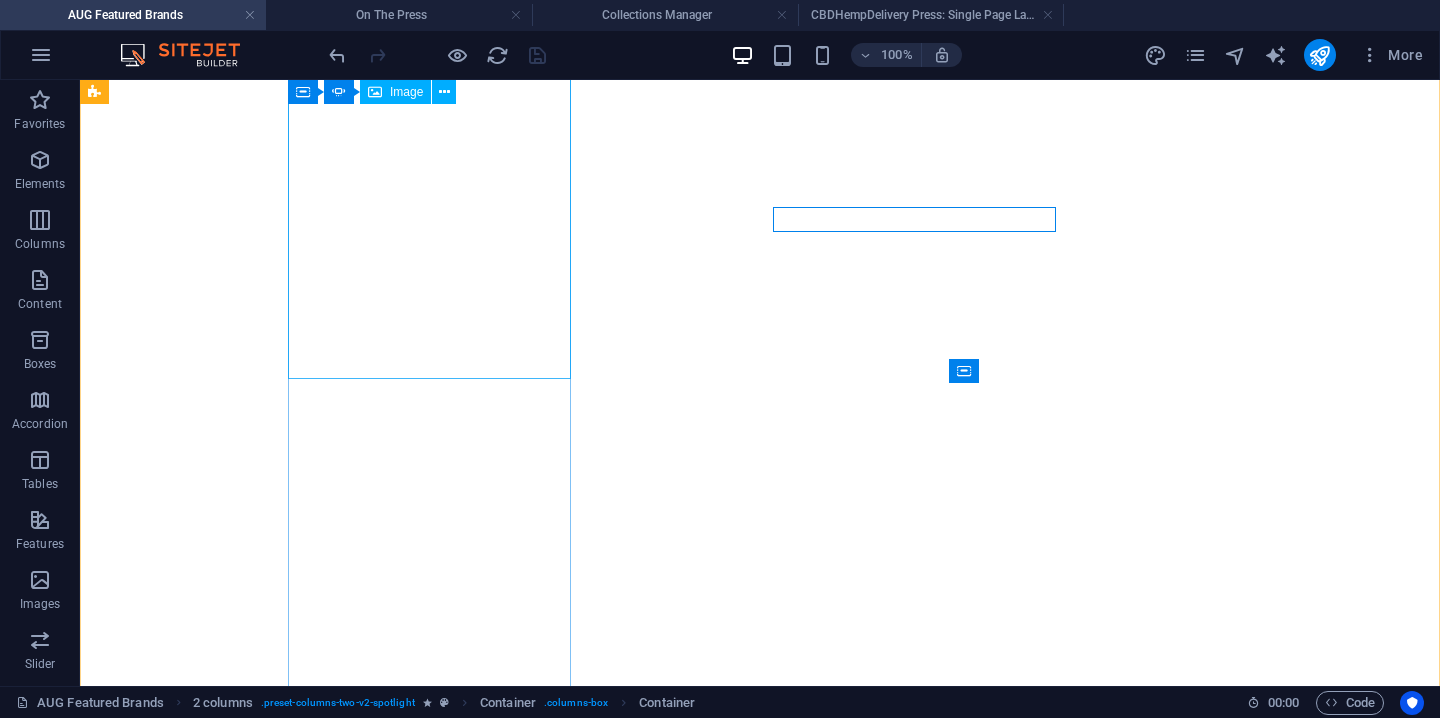 scroll, scrollTop: 8641, scrollLeft: 0, axis: vertical 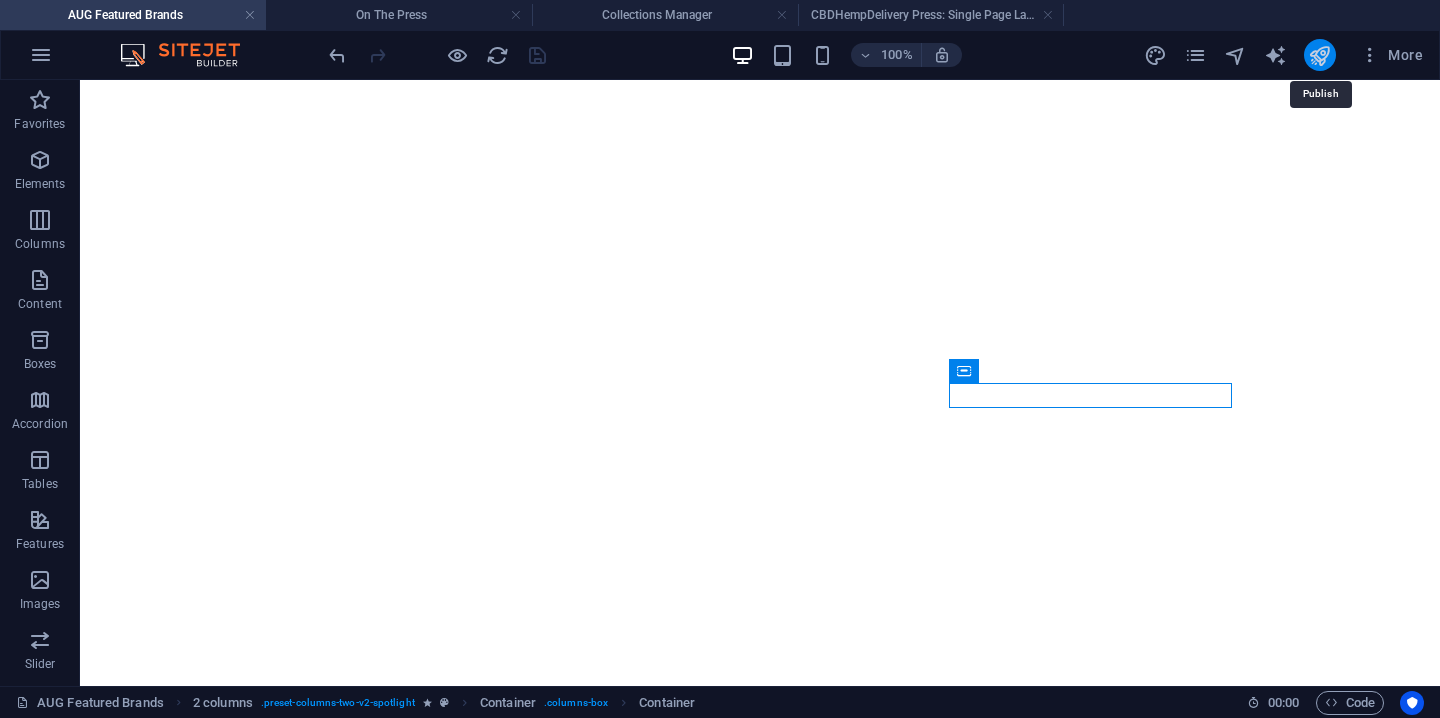 click at bounding box center (1319, 55) 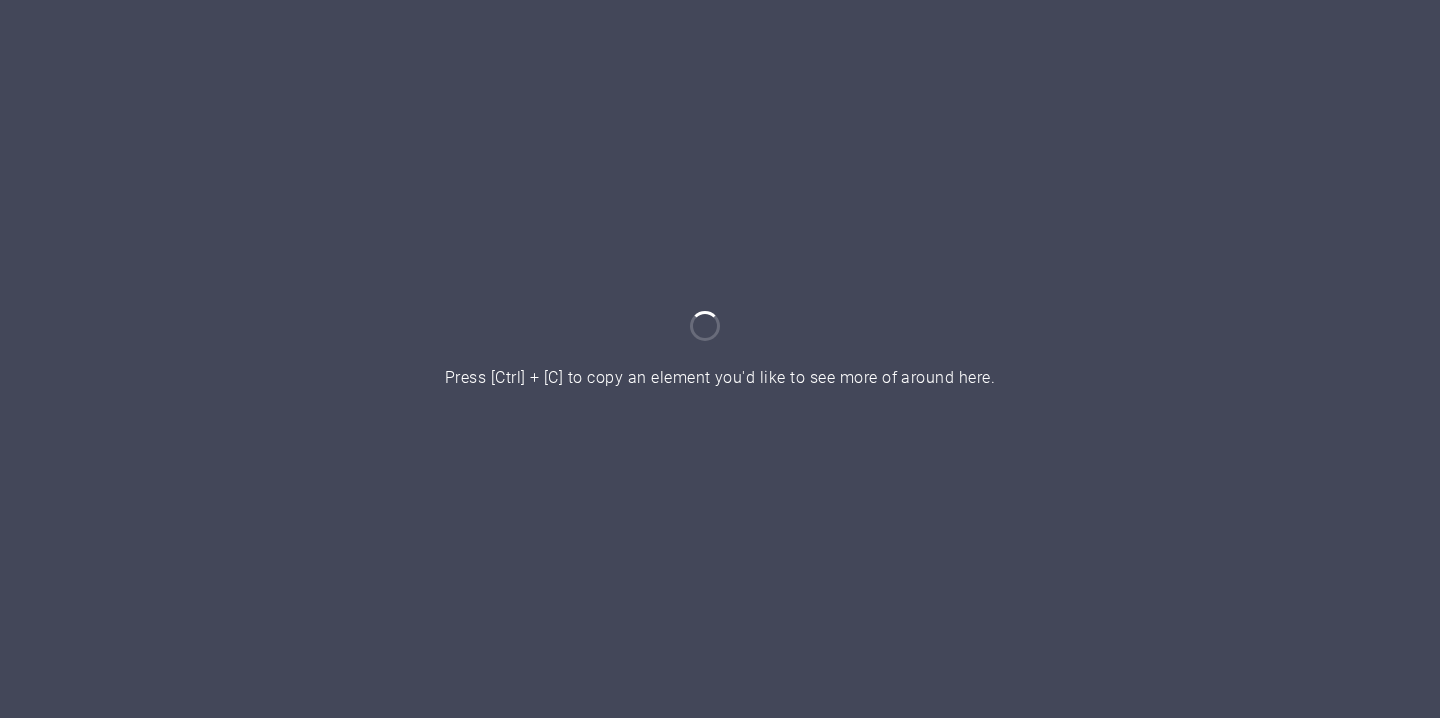 scroll, scrollTop: 0, scrollLeft: 0, axis: both 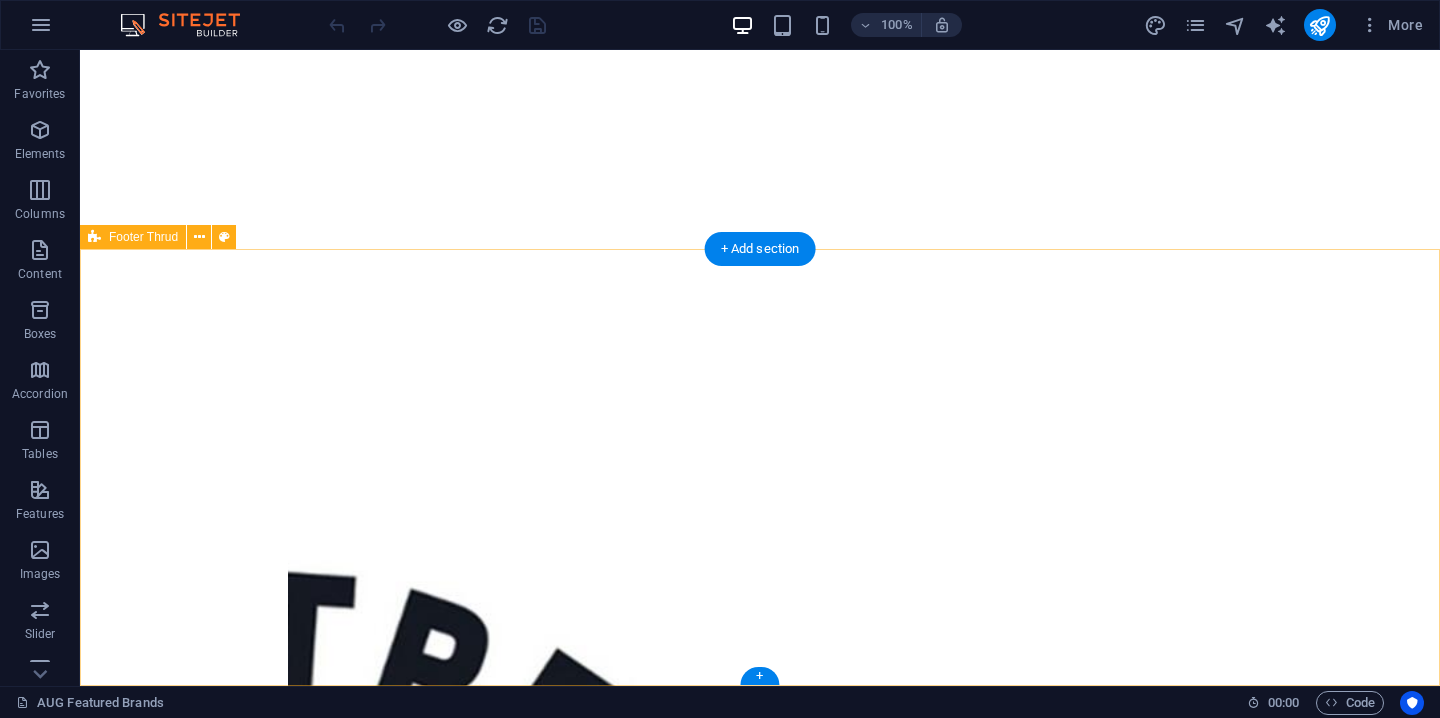 click on ""Delivering Your Brand to the Spotlight" Useful Links Home Who We Are Q&A Corner Contact us Disclaimer
Disclaimer | © 2025 CBDHempDelivery | Managed by JNRDomainVentures Last Updated 8-1-2025 Legal Notice  |  Privacy Policy" at bounding box center (760, 44456) 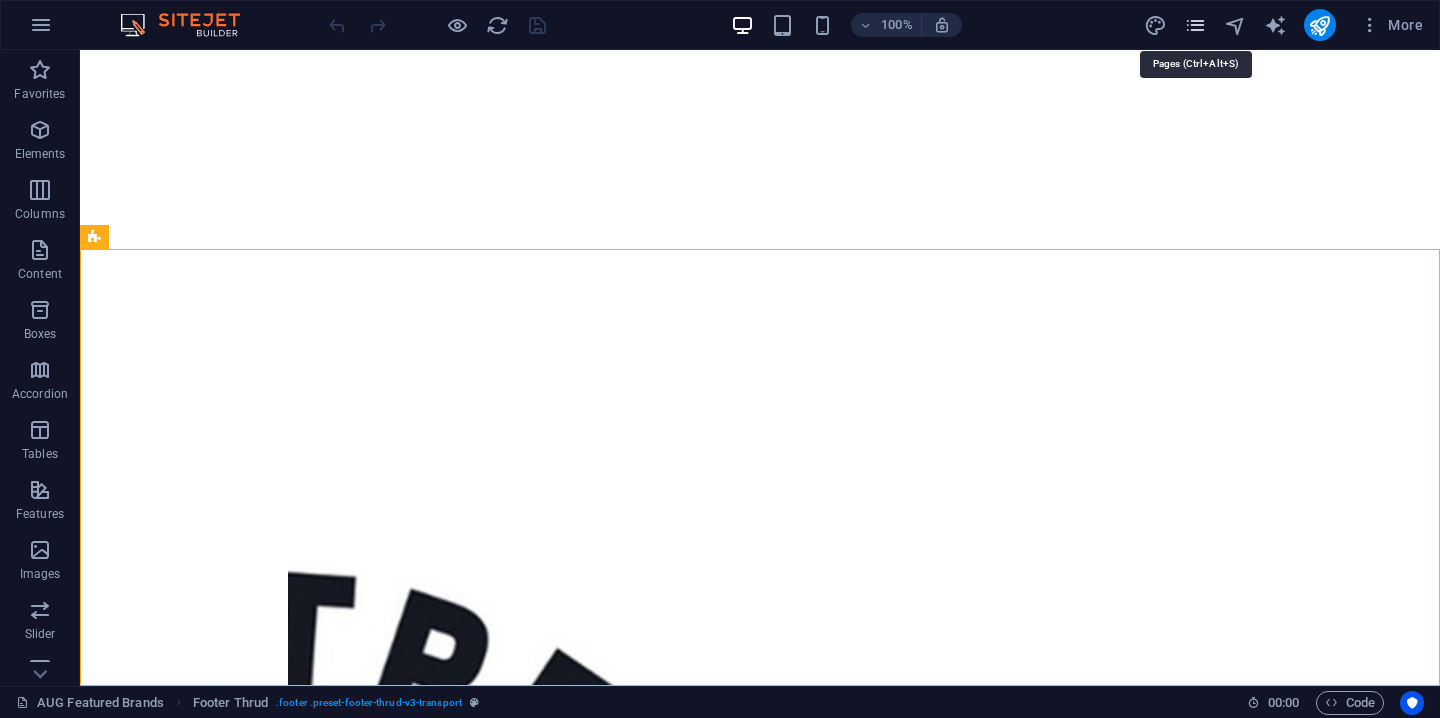 click at bounding box center (1195, 25) 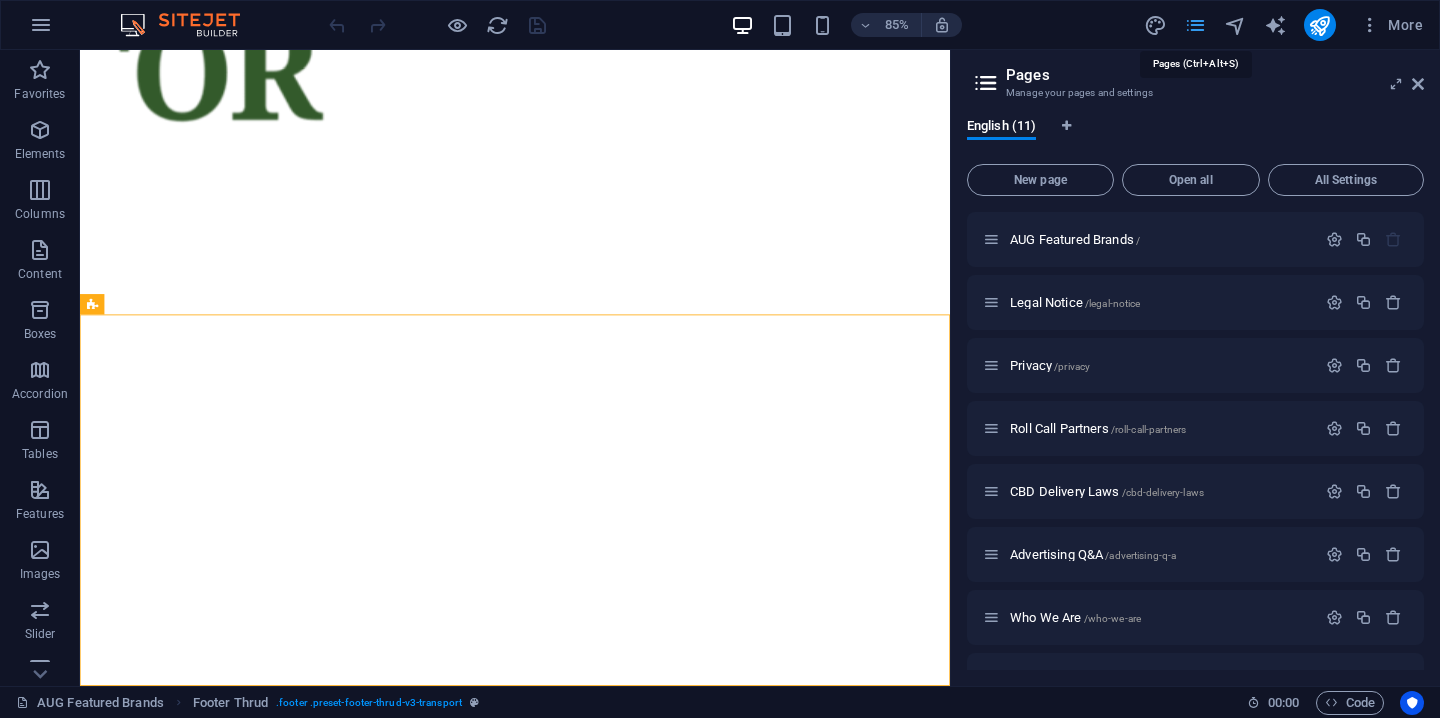 scroll, scrollTop: 12724, scrollLeft: 0, axis: vertical 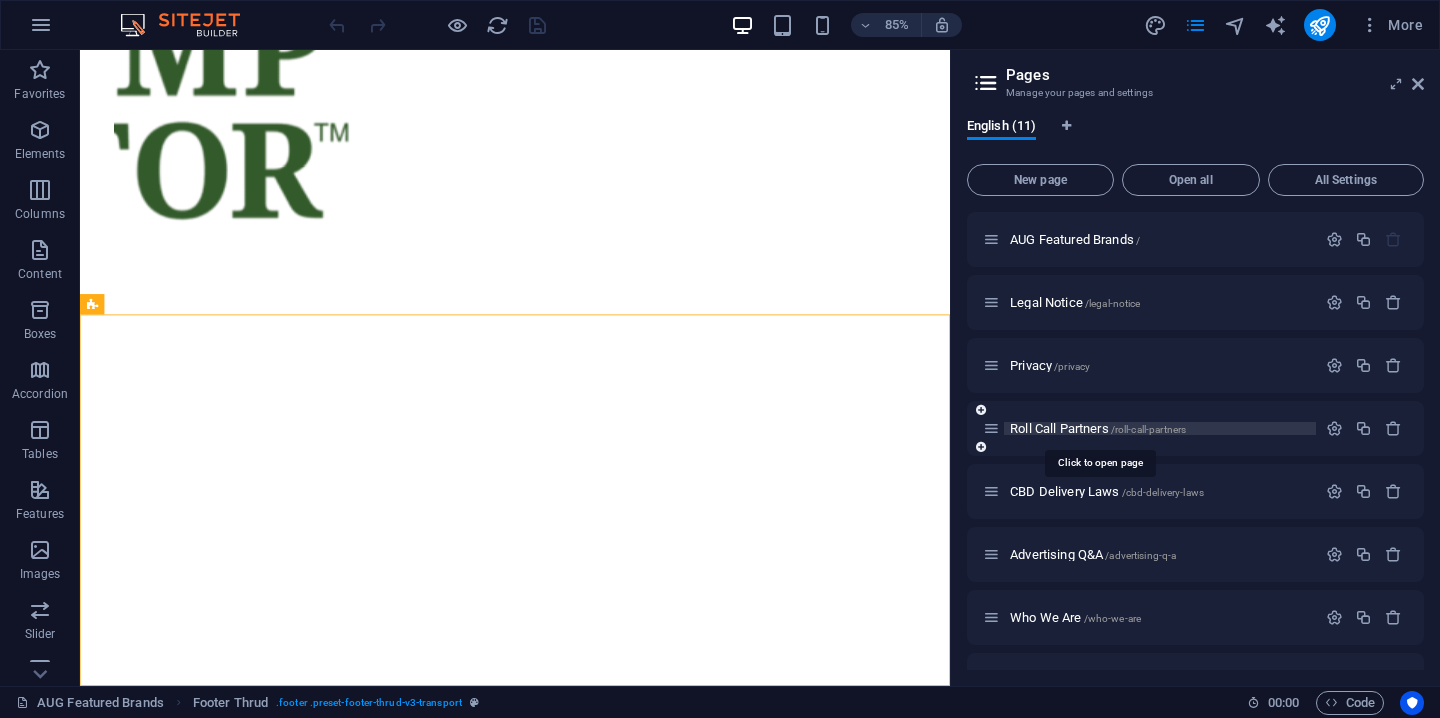 click on "Roll Call Partners /roll-call-partners" at bounding box center (1098, 428) 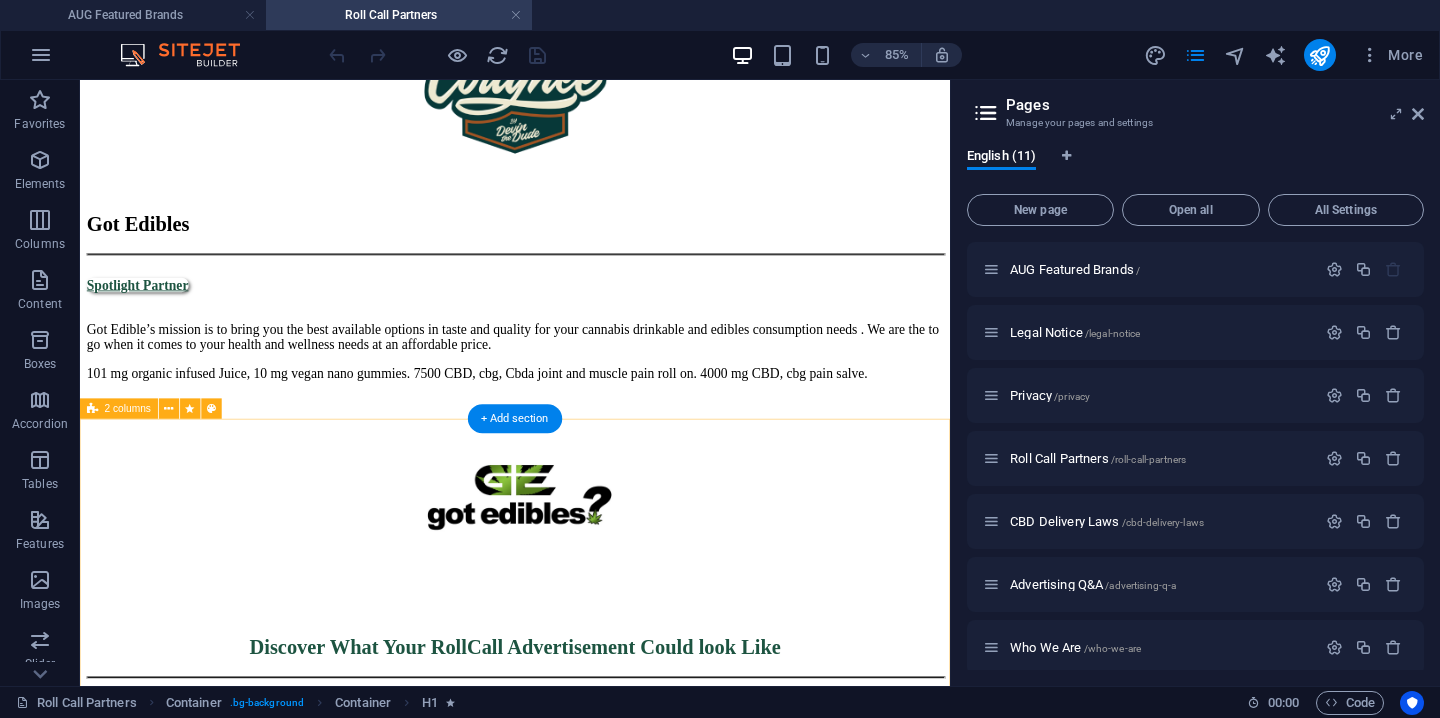 scroll, scrollTop: 9732, scrollLeft: 0, axis: vertical 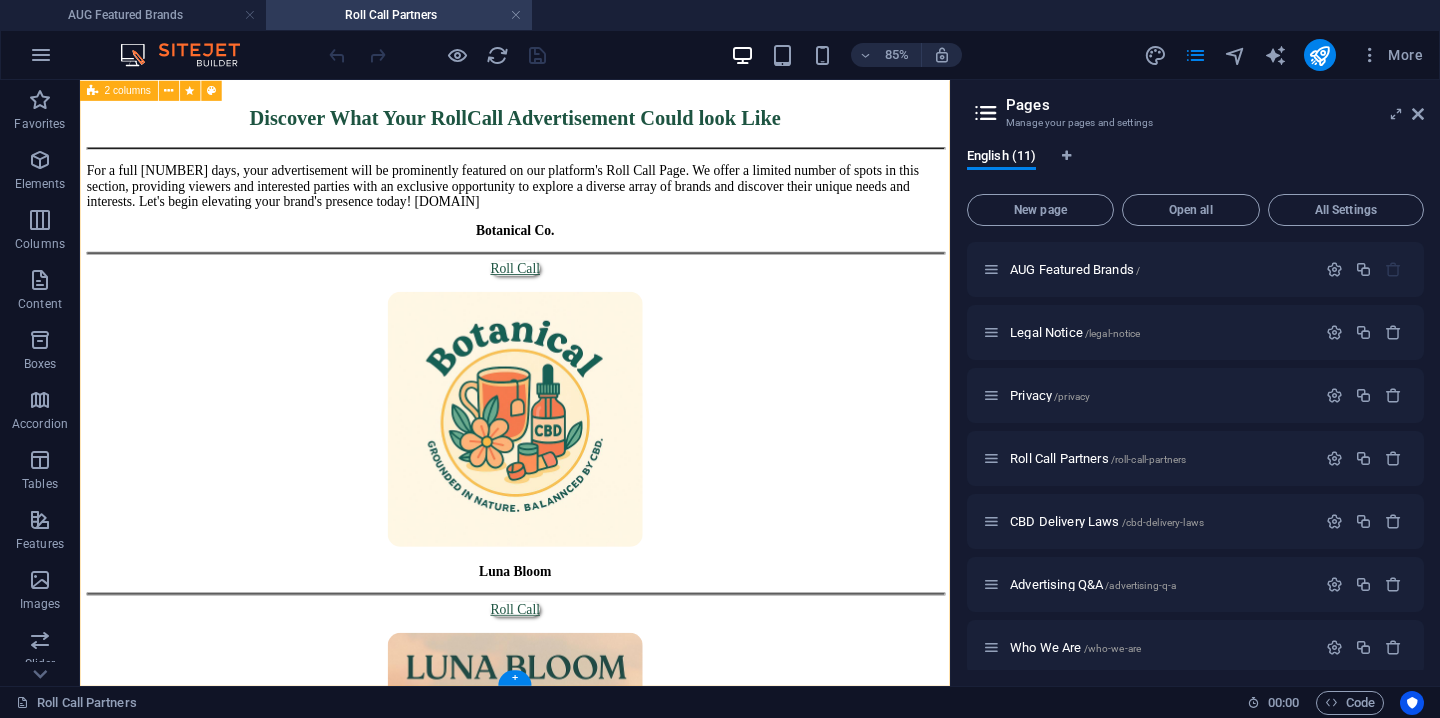 click on "Botanical Co. Roll Call Luna Bloom Roll Call Roll Call Roll Call" at bounding box center (592, 981) 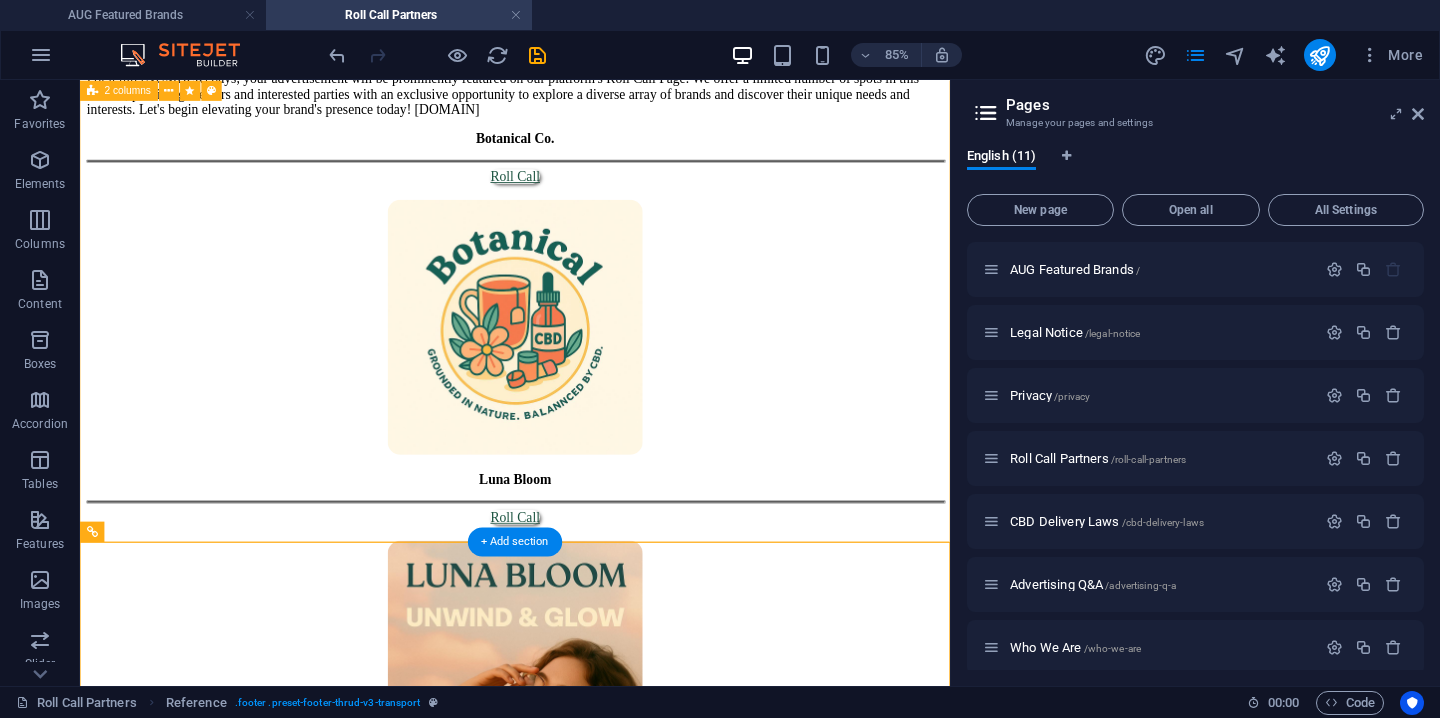 scroll, scrollTop: 10169, scrollLeft: 0, axis: vertical 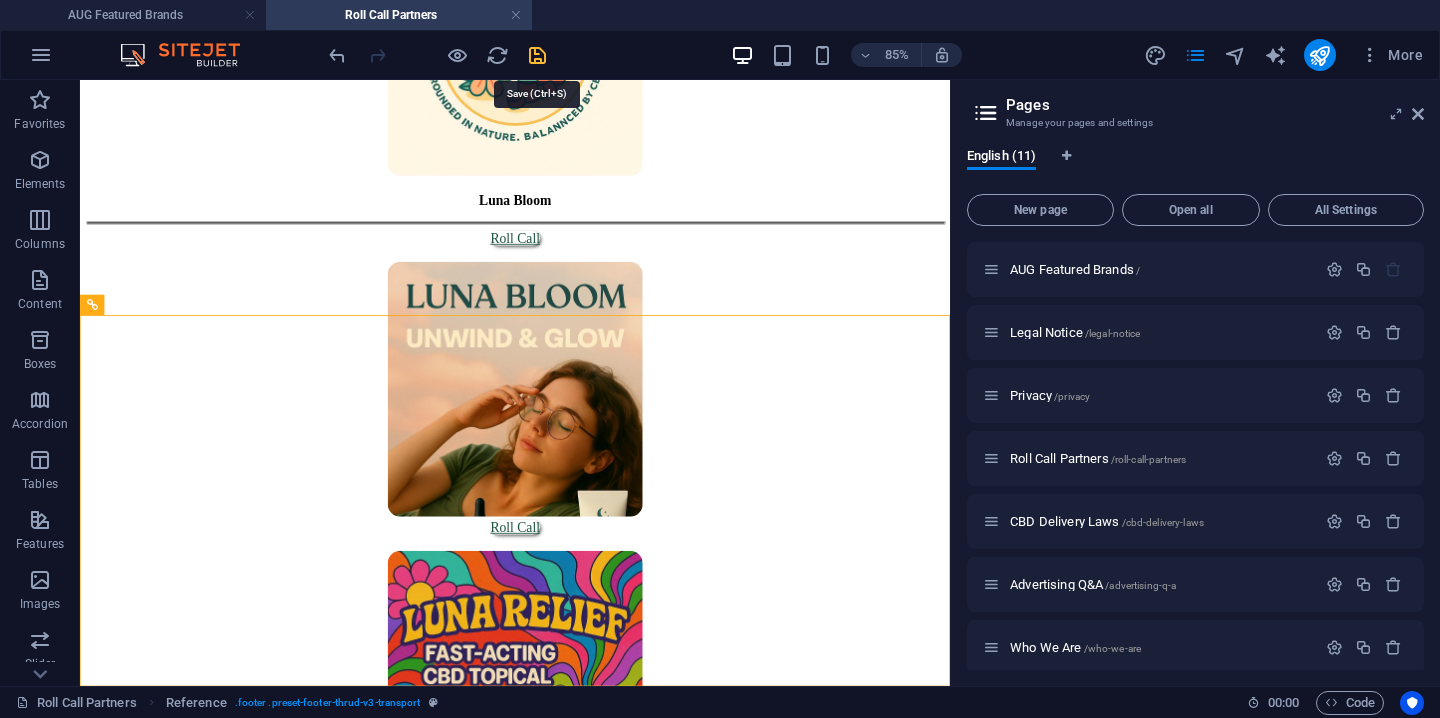 click at bounding box center (537, 55) 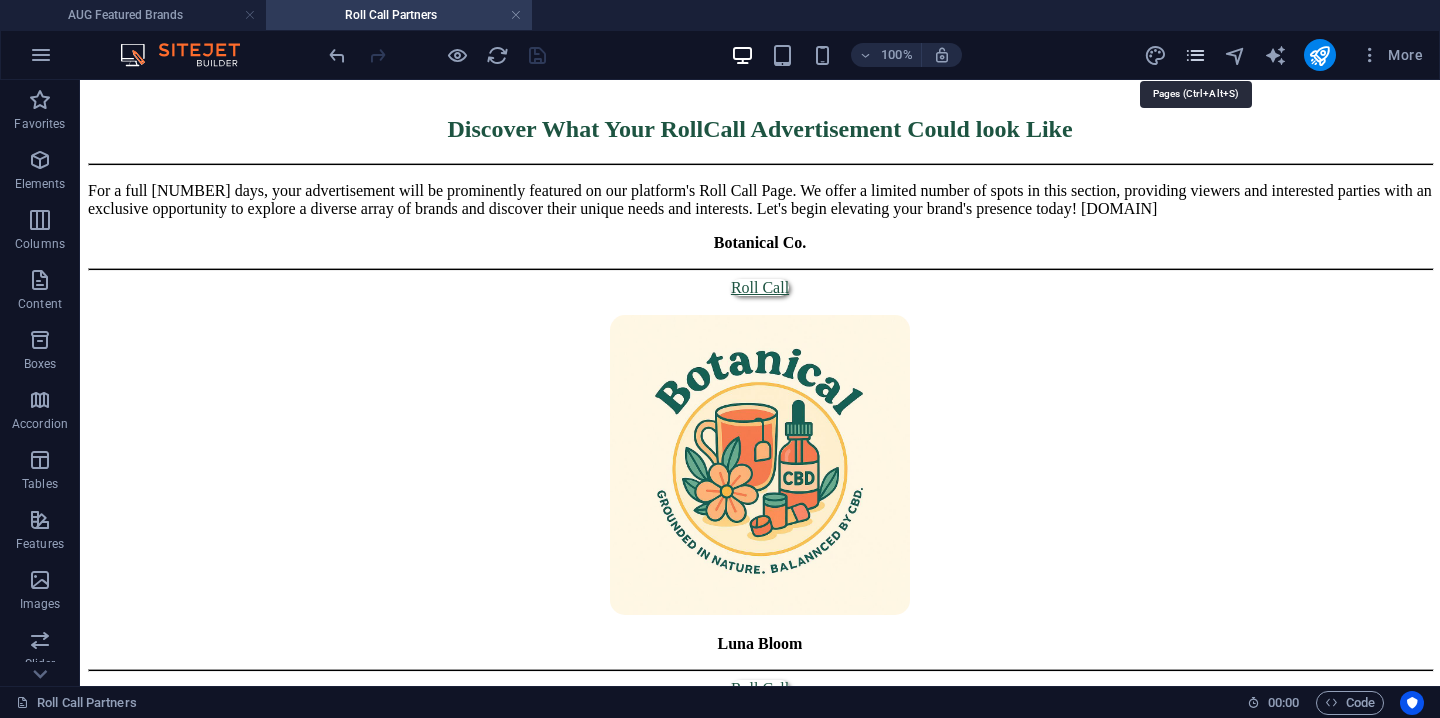 click at bounding box center (1195, 55) 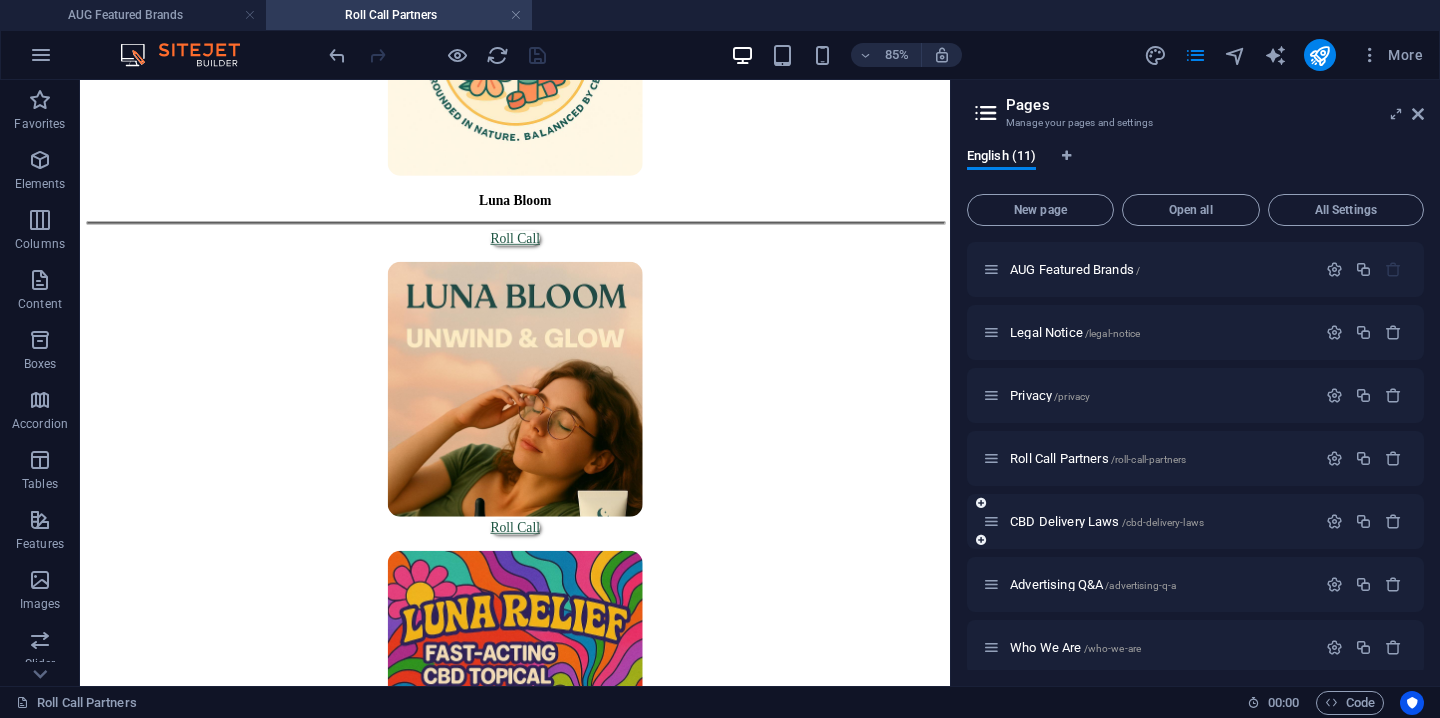 click on "CBD Delivery Laws /cbd-delivery-laws" at bounding box center (1149, 521) 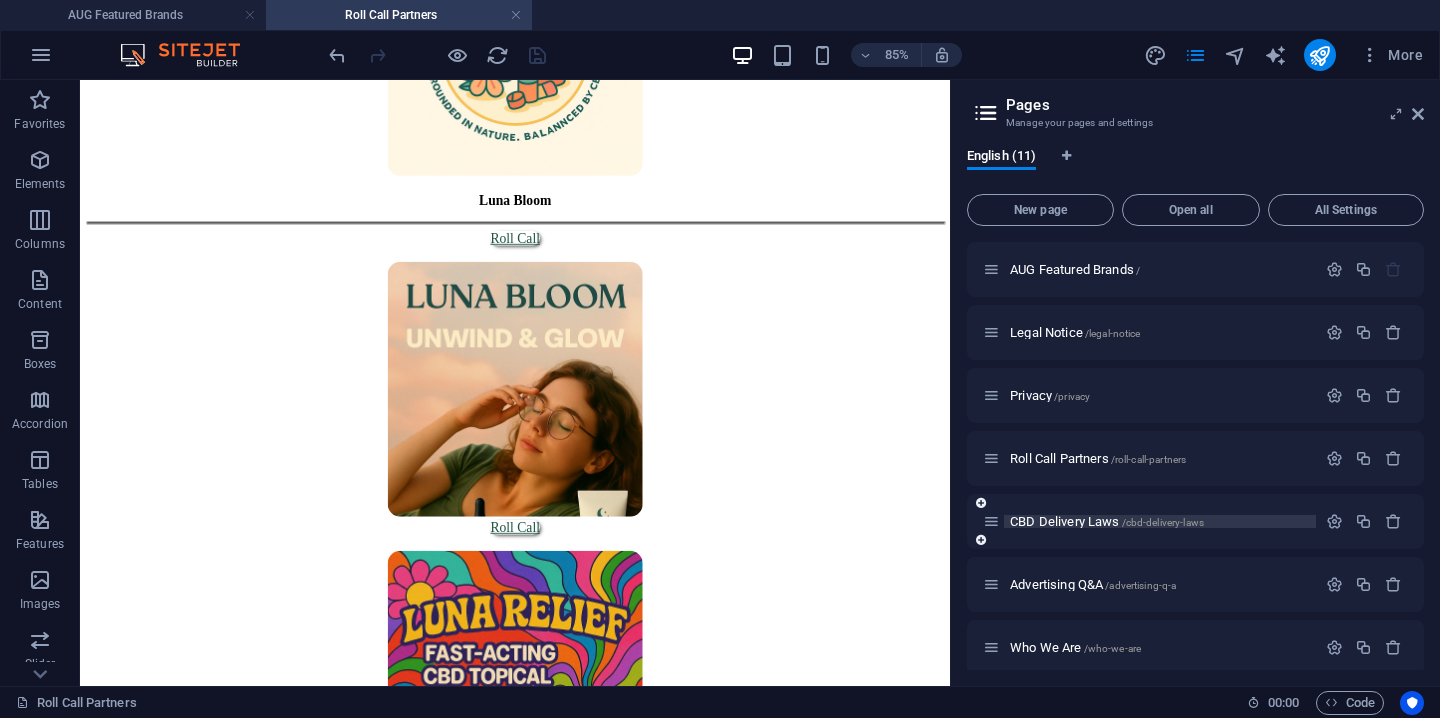 click on "CBD Delivery Laws /cbd-delivery-laws" at bounding box center (1107, 521) 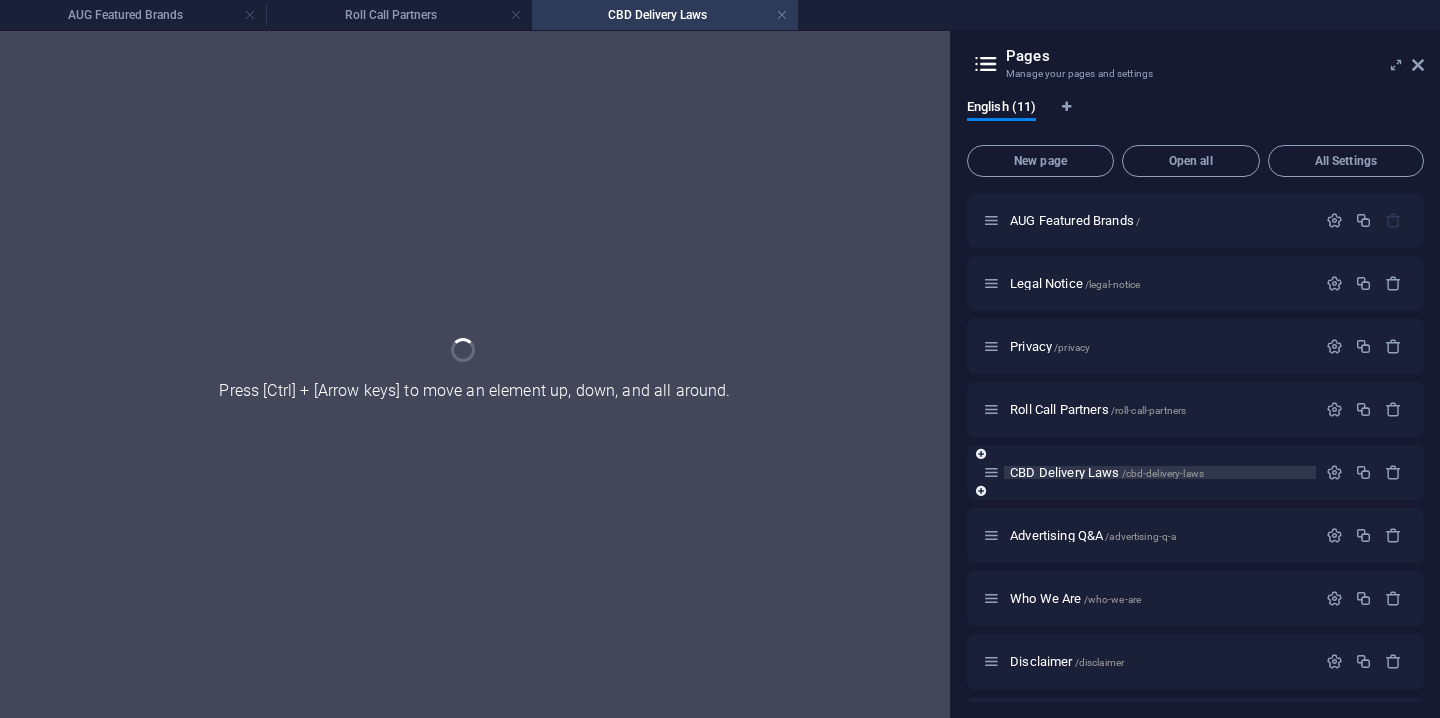 scroll, scrollTop: 0, scrollLeft: 0, axis: both 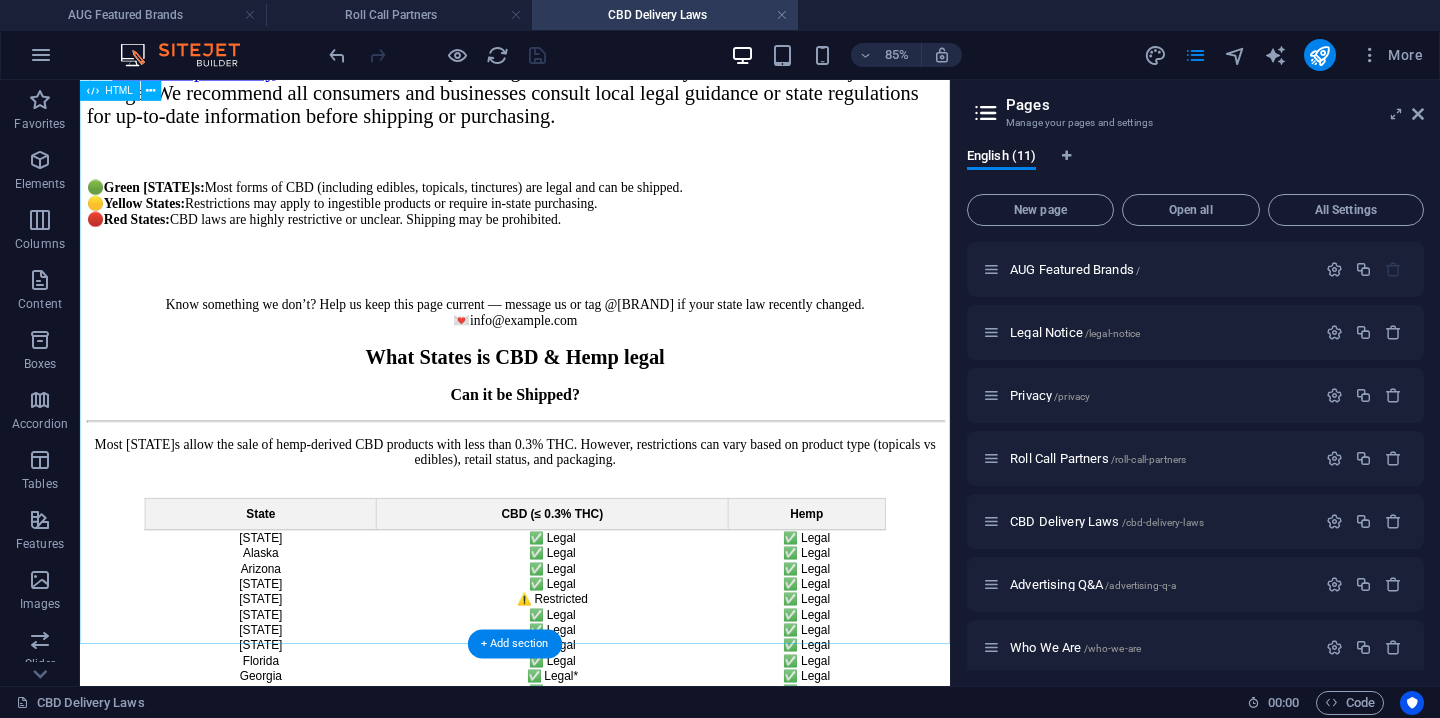 click on "State
CBD (≤ 0.3% THC)
Hemp
Alabama ✅ Legal ✅ Legal
Alaska ✅ Legal ✅ Legal
Arizona ✅ Legal ✅ Legal
Arkansas ✅ Legal ✅ Legal
California ⚠️ Restricted ✅ Legal
Colorado ✅ Legal ✅ Legal
Connecticut ✅ Legal ✅ Legal
Delaware ✅ Legal ✅ Legal
Florida ✅ Legal ✅ Legal
Georgia ✅ Legal* ✅ Legal
Hawaii ✅ Legal ✅ Legal
Idaho 🚫 Illegal ✅ Legal*
Illinois ✅ Legal ✅ Legal
Indiana ✅ Legal ✅ Legal
Iowa ⚠️ Restricted ✅ Legal
Kansas ✅ Legal* ✅ Legal
Kentucky ✅ Legal ✅ Legal
Louisiana ✅ Legal ✅ Legal
Maine ✅ Legal ✅ Legal
Maryland ✅ Legal ✅ Legal
Massachusetts ✅ Legal ✅ Legal
Michigan ✅ Legal ✅ Legal
Minnesota ✅ Legal ✅ Legal
Mississippi ⚠️ Medical Only ✅ Legal
Ohio" at bounding box center [592, 1040] 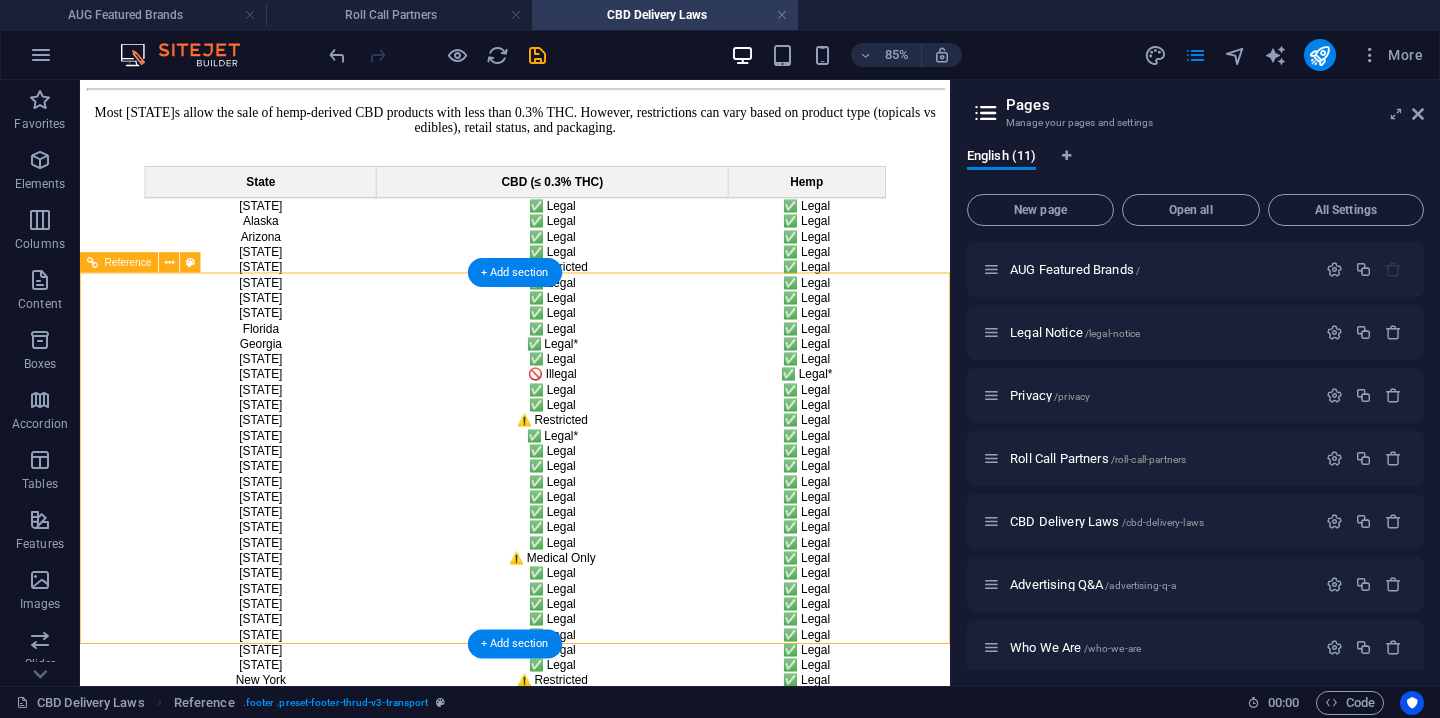 scroll, scrollTop: 3200, scrollLeft: 0, axis: vertical 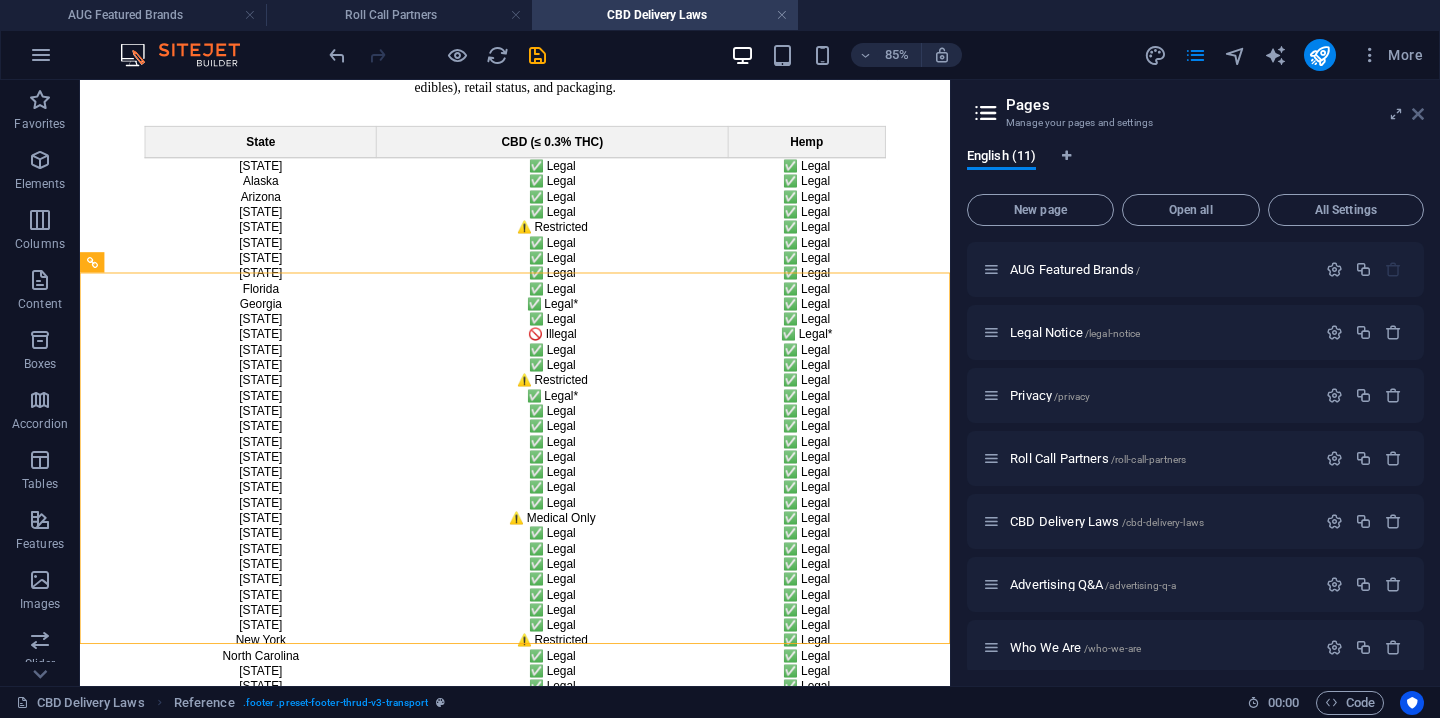 click at bounding box center [1418, 114] 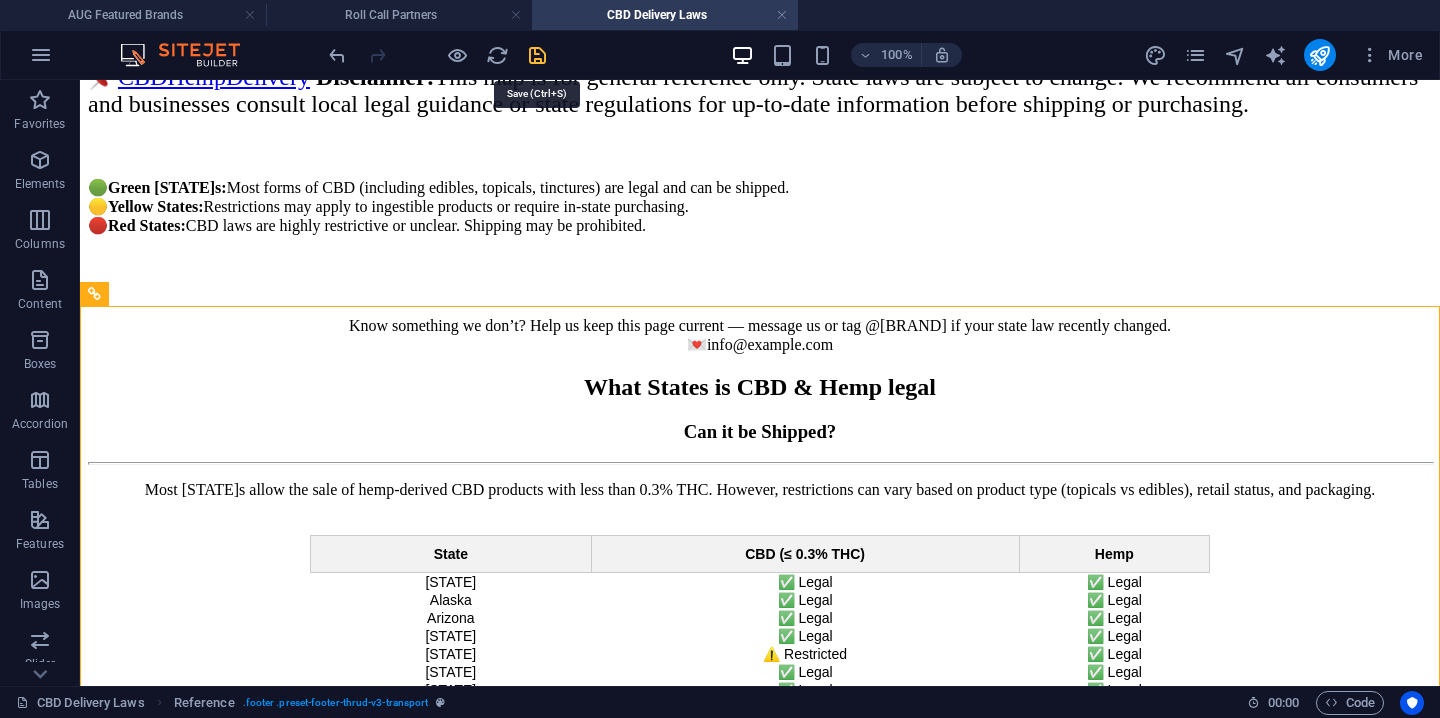 click at bounding box center (537, 55) 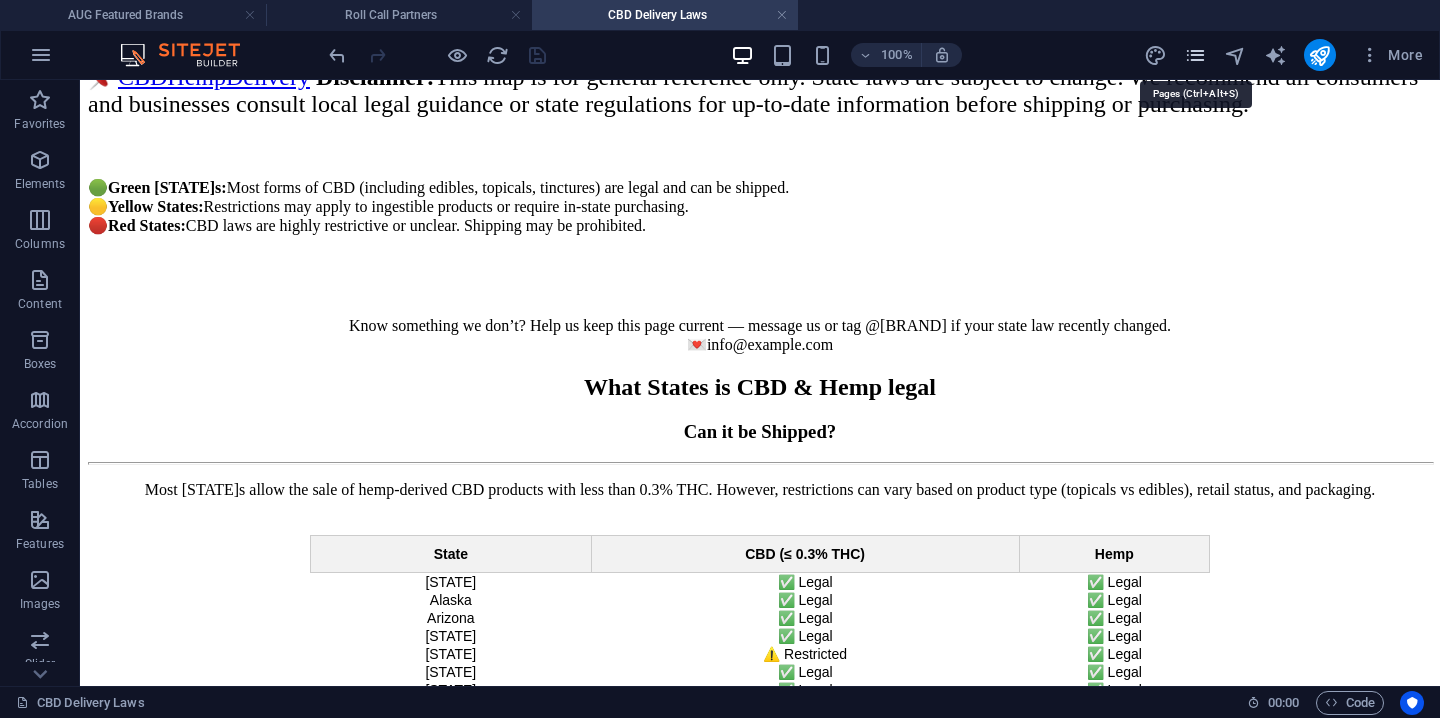click at bounding box center (1195, 55) 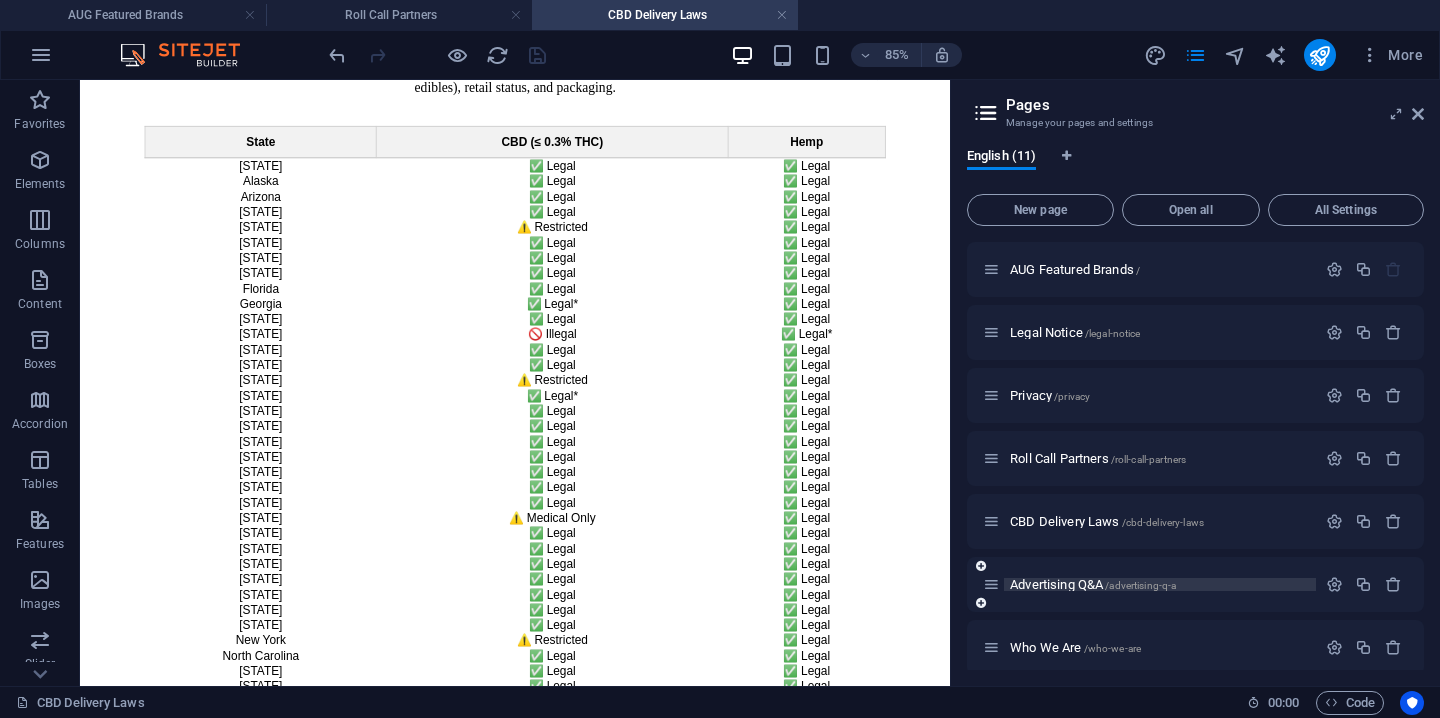 click on "Advertising Q&A /advertising-q-a" at bounding box center [1093, 584] 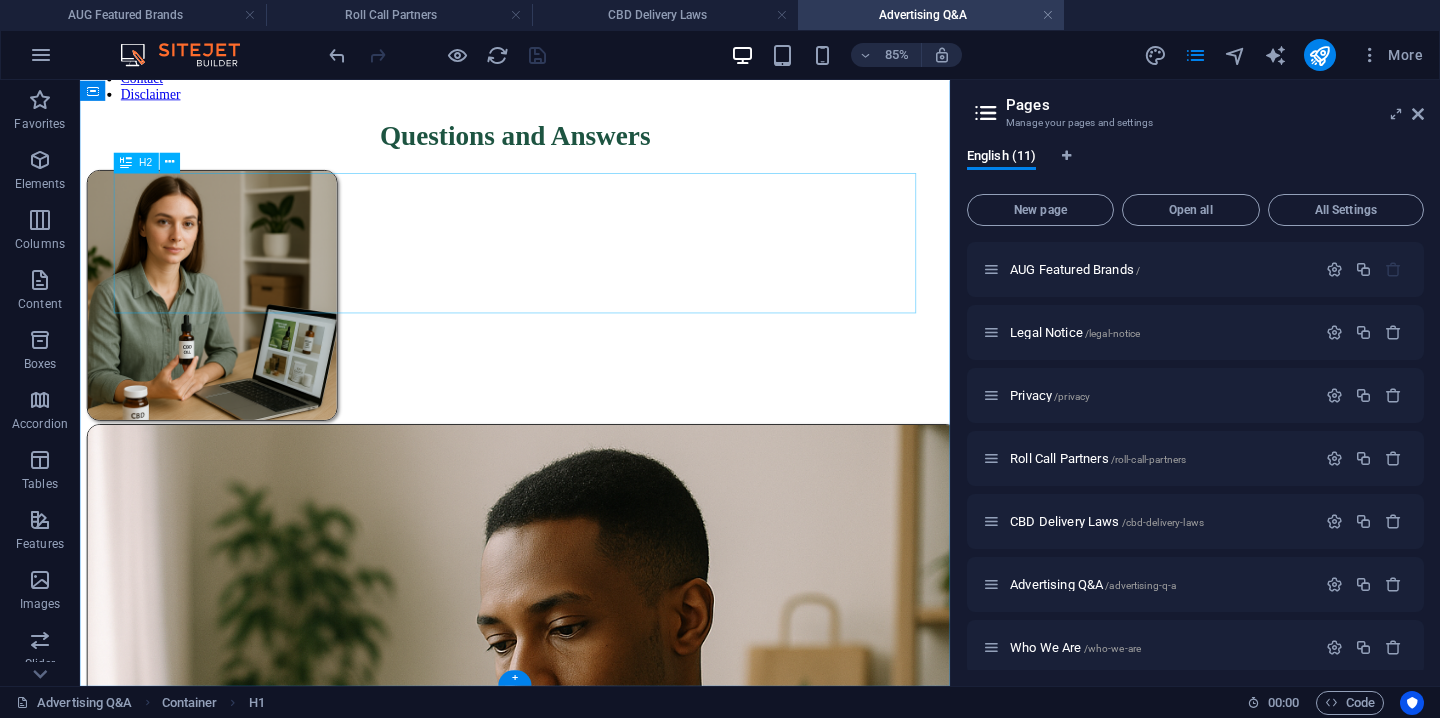 scroll, scrollTop: 1887, scrollLeft: 0, axis: vertical 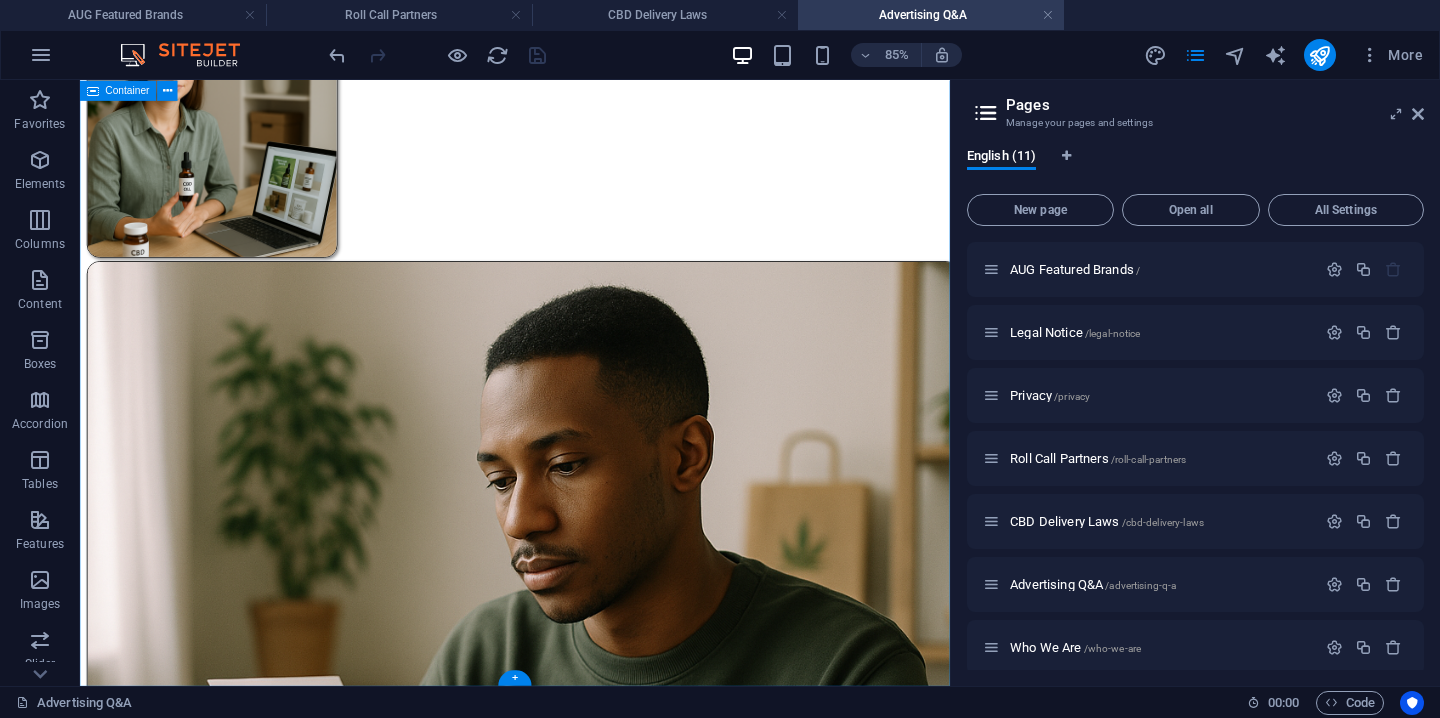click on "steps Center Stage. Based in [STATE], this small-batch collective puts care, transparency, and craft into every bottle of full-spectrum CBD they make. Whether you're new to CBD or just looking for something real they’re a brand worth knowing. How do I get my Brand Featured on [DOMAIN]? Go to our Advertisement Portal Site at   [DOMAIN]  then Select Get Featured.   Select your Tier then use the Registration intake form to submit your content. After review, we’ll reach out within [NUMBER]-[NUMBER] hrs for  next steps and a payment link to get your Brand shown Do I need to provide my own artwork? Yes, but we can assist if needed. We'll let you know the size and format requirements during intake. How does the Center Stage Tier Work Center Stage [NUMBER]st  days" at bounding box center (592, 1954) 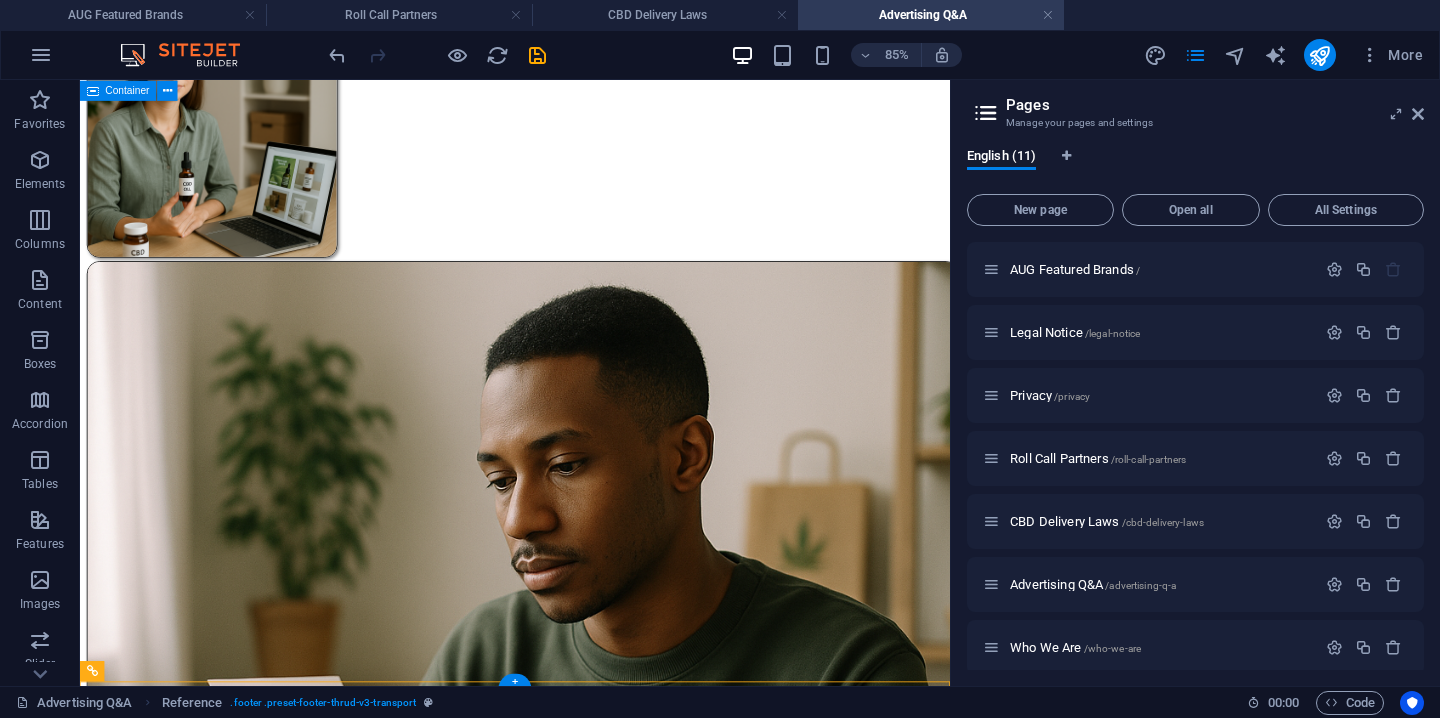 scroll, scrollTop: 2324, scrollLeft: 0, axis: vertical 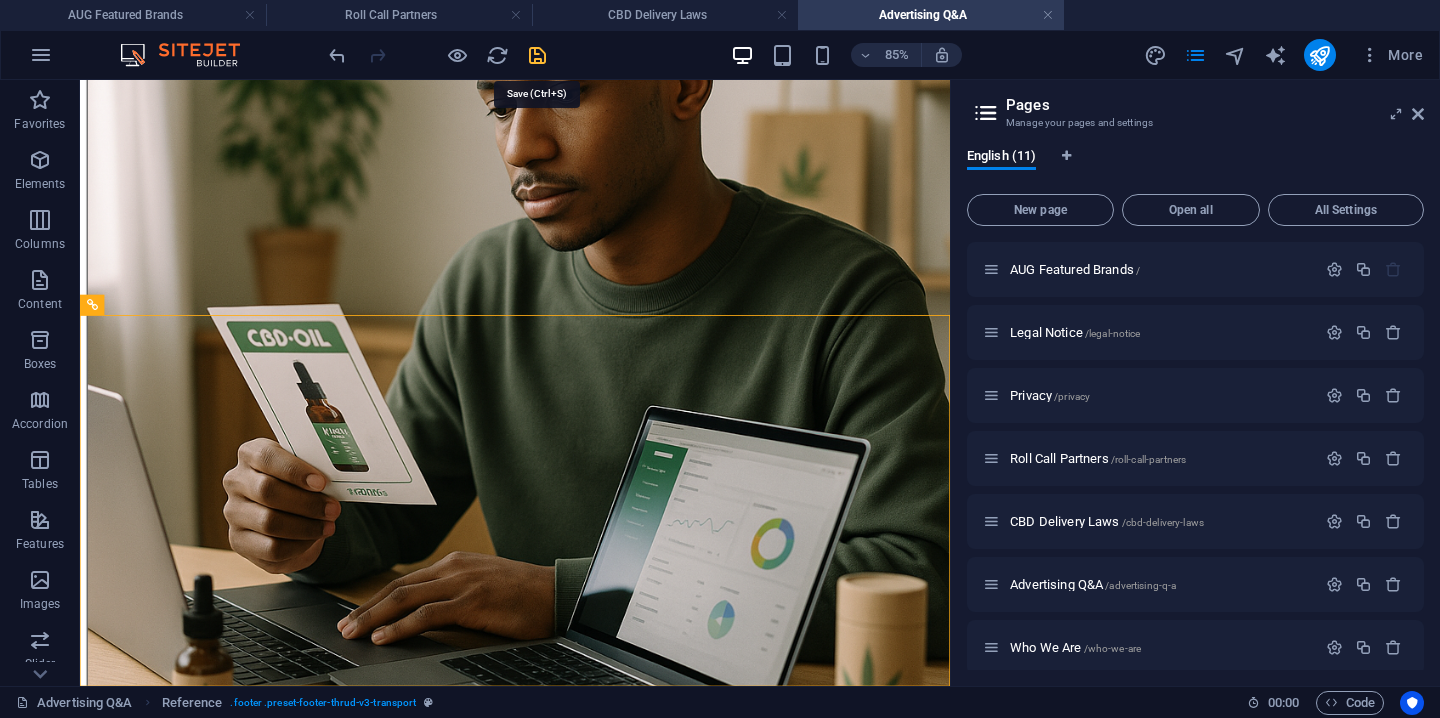 click at bounding box center [537, 55] 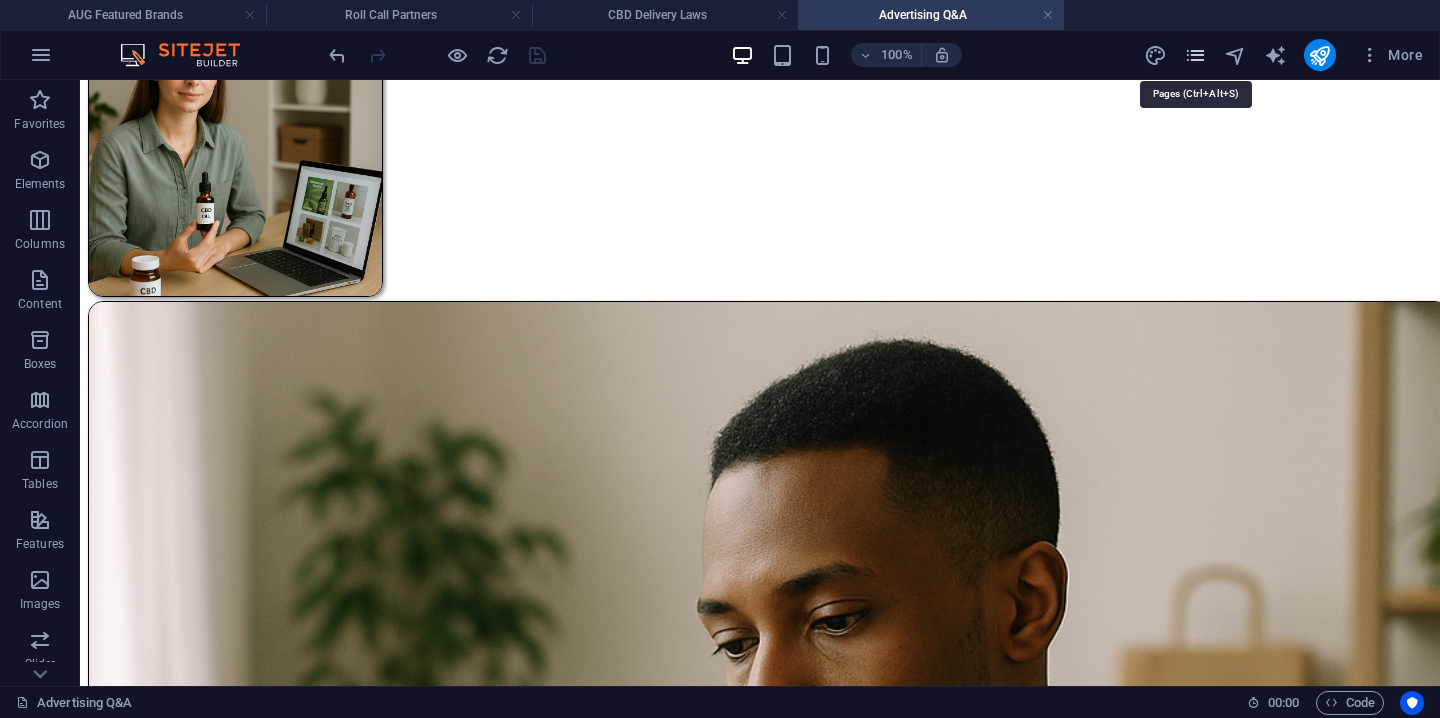 click at bounding box center [1195, 55] 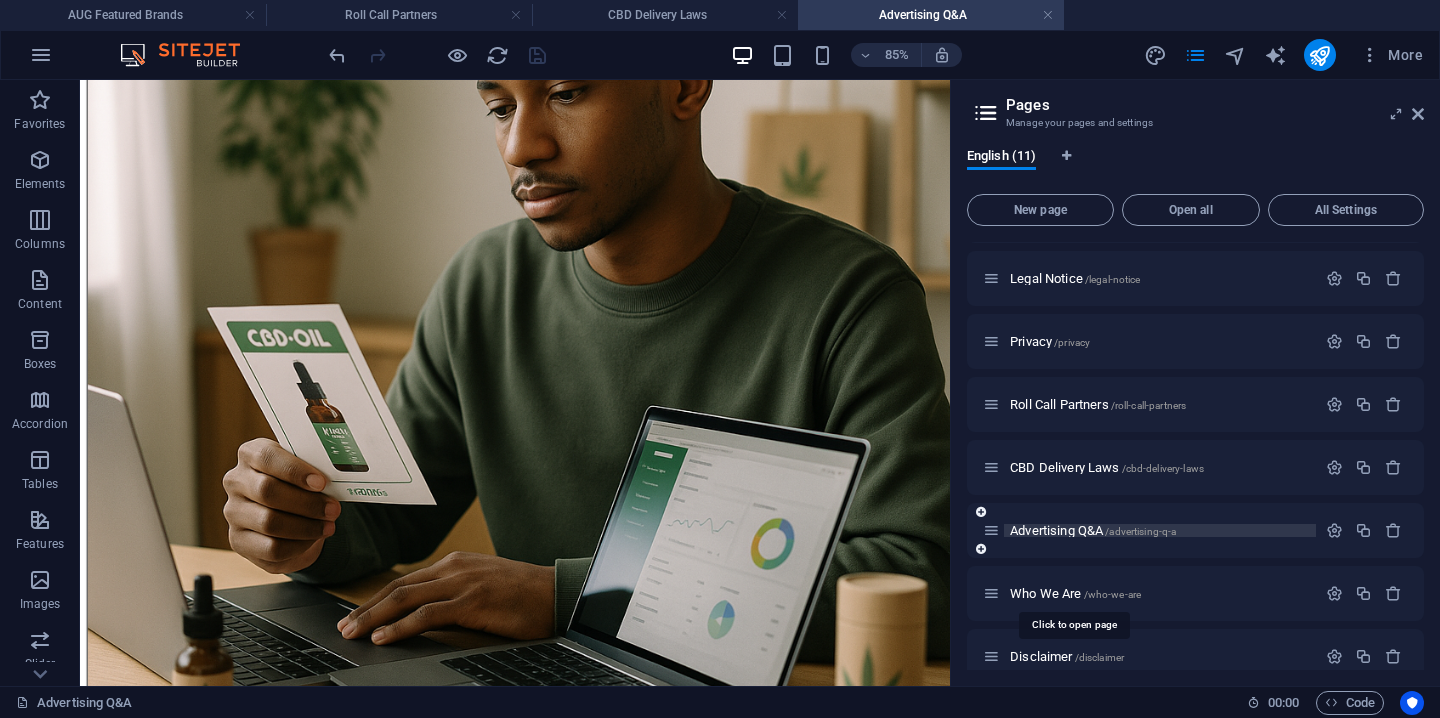 scroll, scrollTop: 59, scrollLeft: 0, axis: vertical 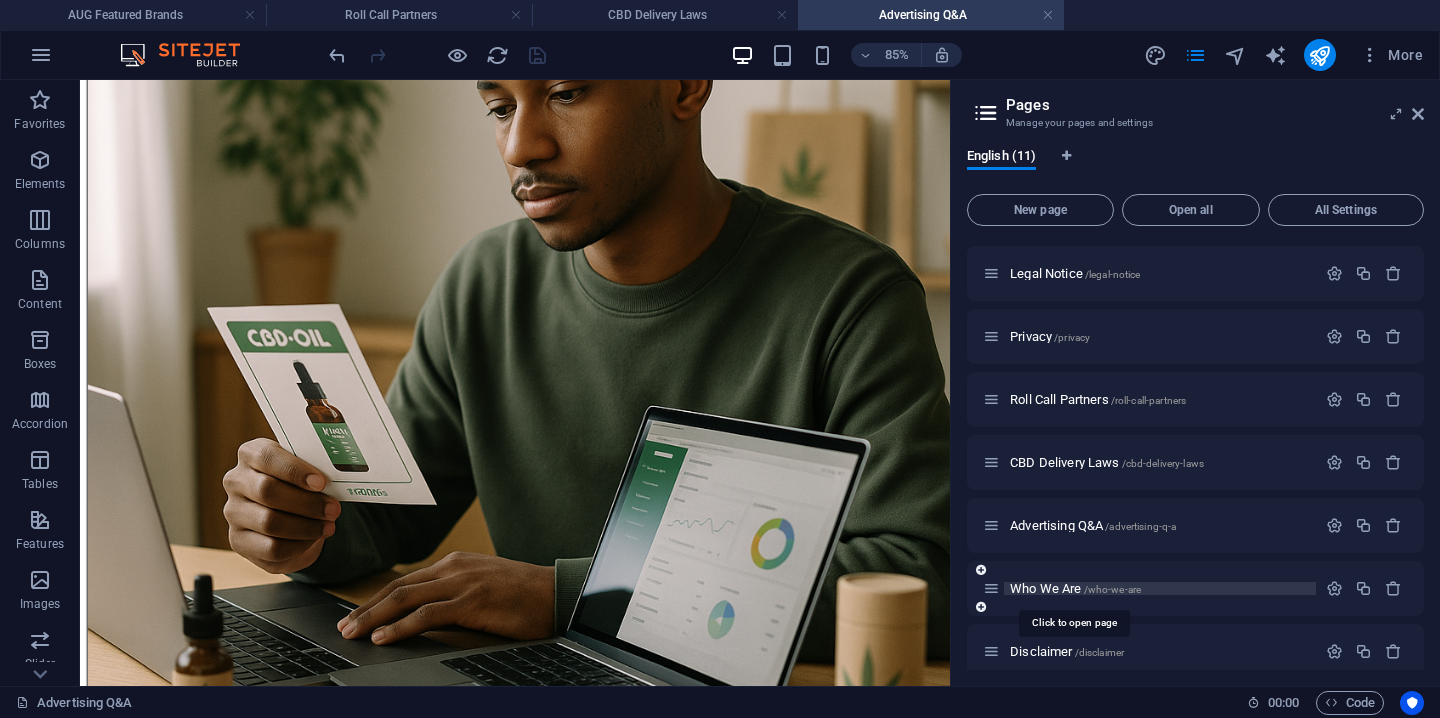 click on "Who We Are /who-we-are" at bounding box center (1075, 588) 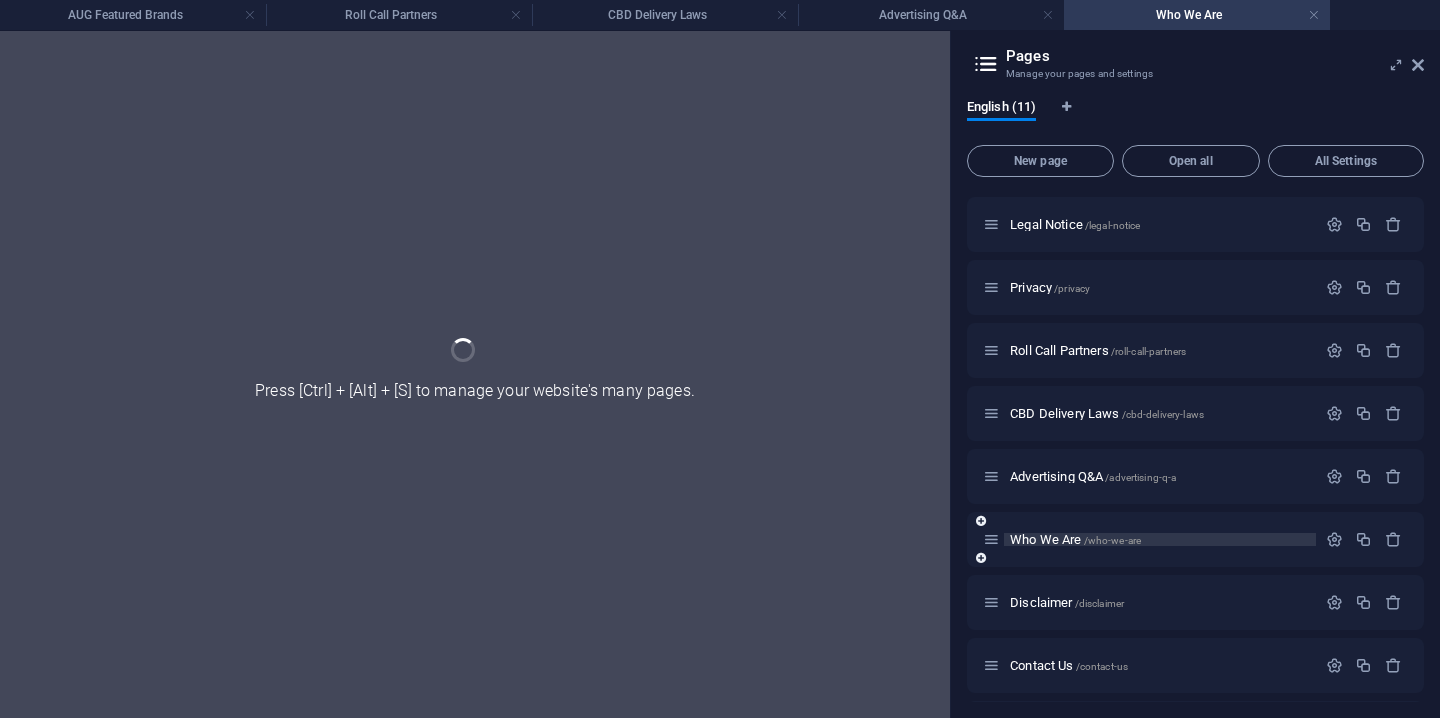 scroll, scrollTop: 0, scrollLeft: 0, axis: both 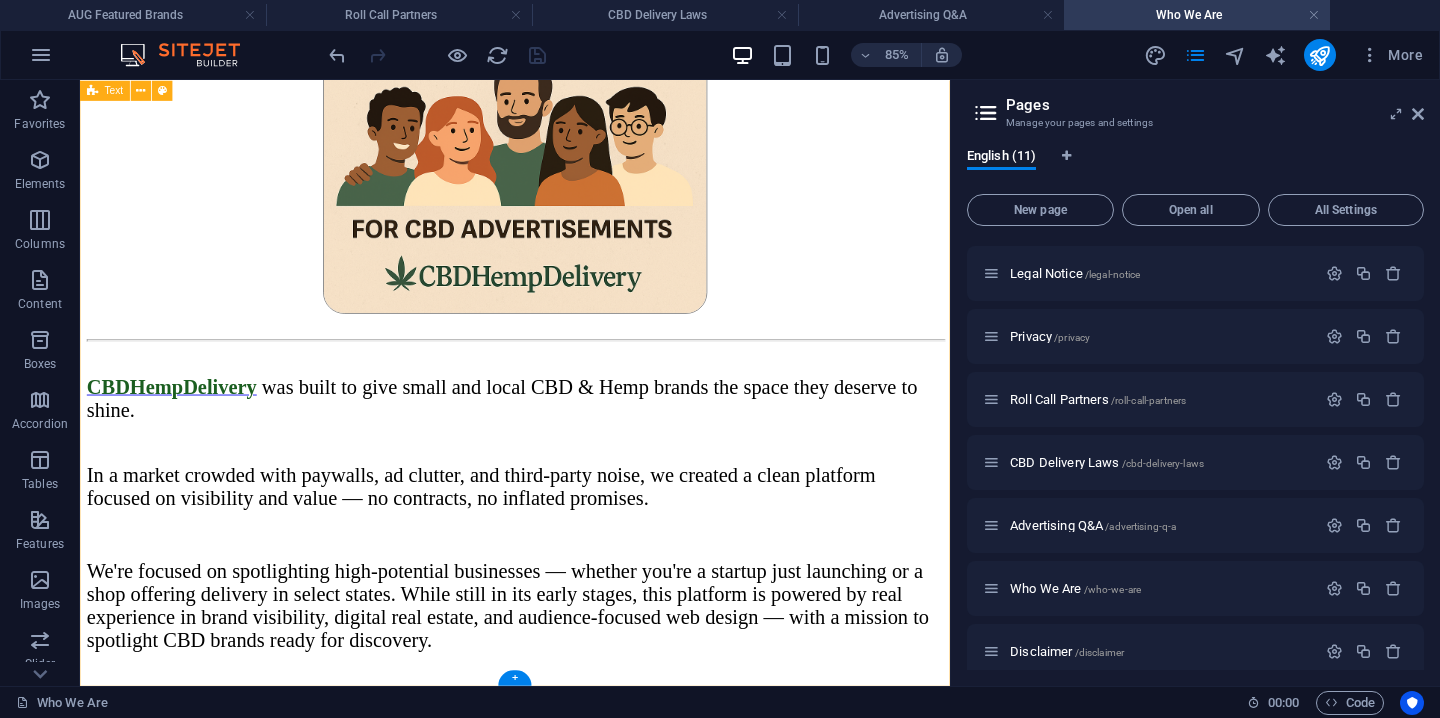 click on "About Us  CBDHempDelivery   was built to give small and local CBD & Hemp brands the space they deserve to shine. In a market crowded with paywalls, ad clutter, and third-party noise, we created a clean platform focused on visibility and value — no contracts, no inflated promises. We're focused on spotlighting high-potential businesses — whether you're a startup just launching or a shop offering delivery in select [STATE]s. While still in its early stages, this platform is powered by real experience in brand visibility, digital real estate, and audience-focused web design — with a mission to spotlight CBD brands ready for discovery.  Transparent pricing, direct communication, and a shared goal of growth — that’s what we offer the brands who choose to be featured here.   Why Choose Us CBDHempDelivery Why Choose Us Video Ready to get Started Check out our transparent pricing   and view our  Ad Showcase . Learn More Now" at bounding box center [592, 921] 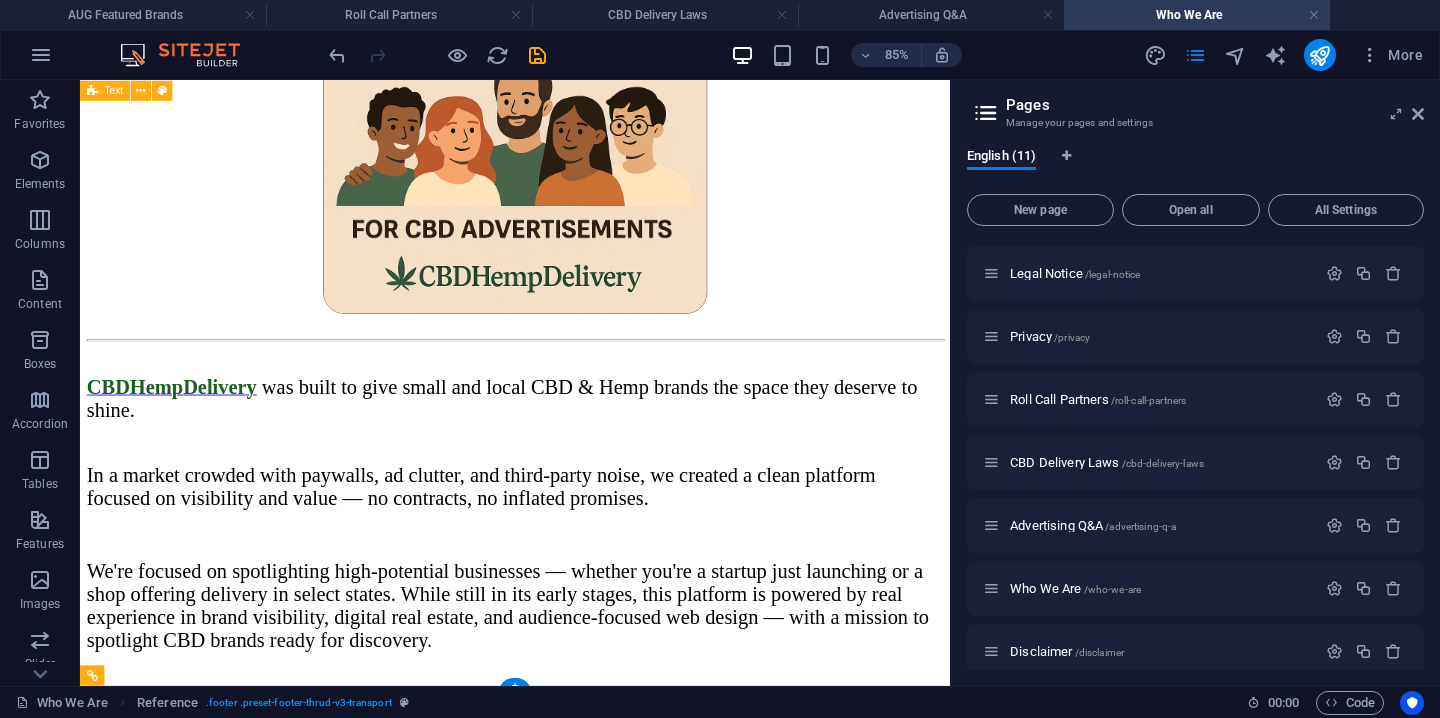 scroll, scrollTop: 2443, scrollLeft: 0, axis: vertical 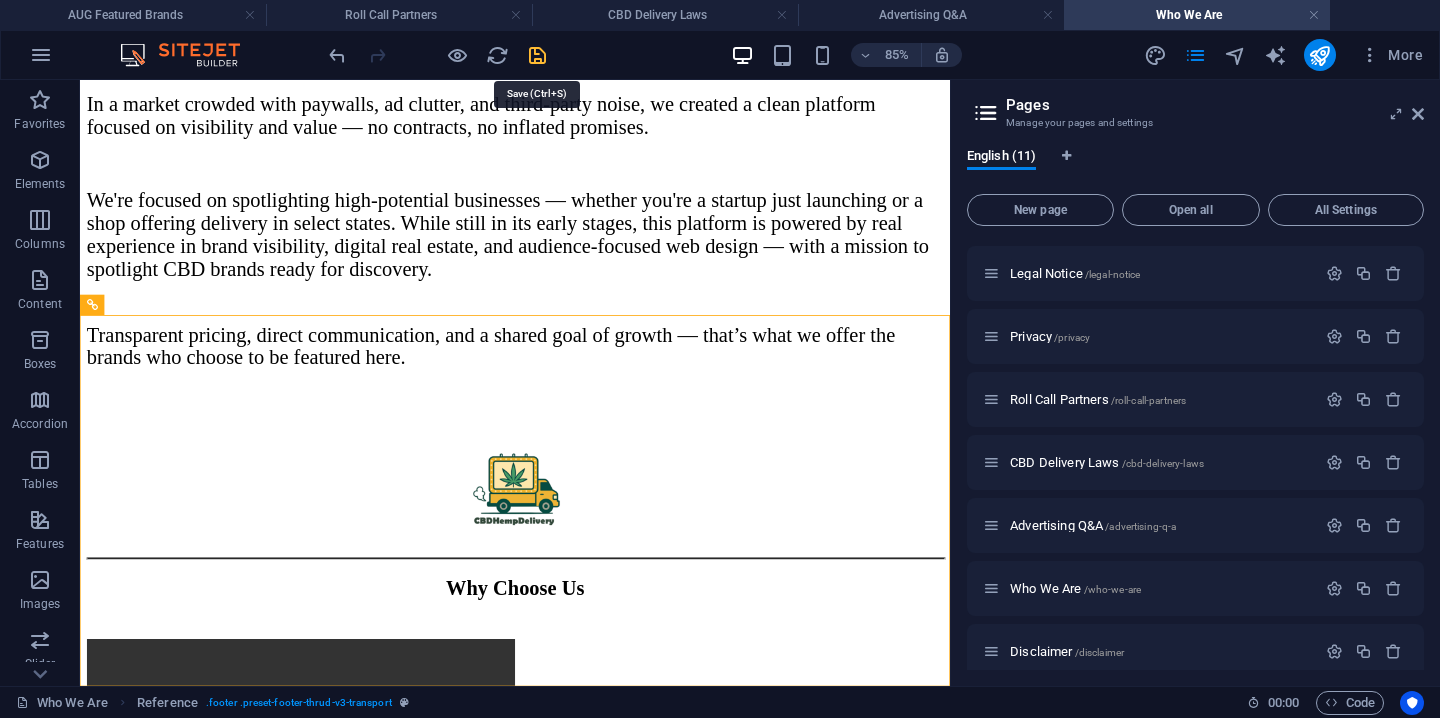 click at bounding box center (537, 55) 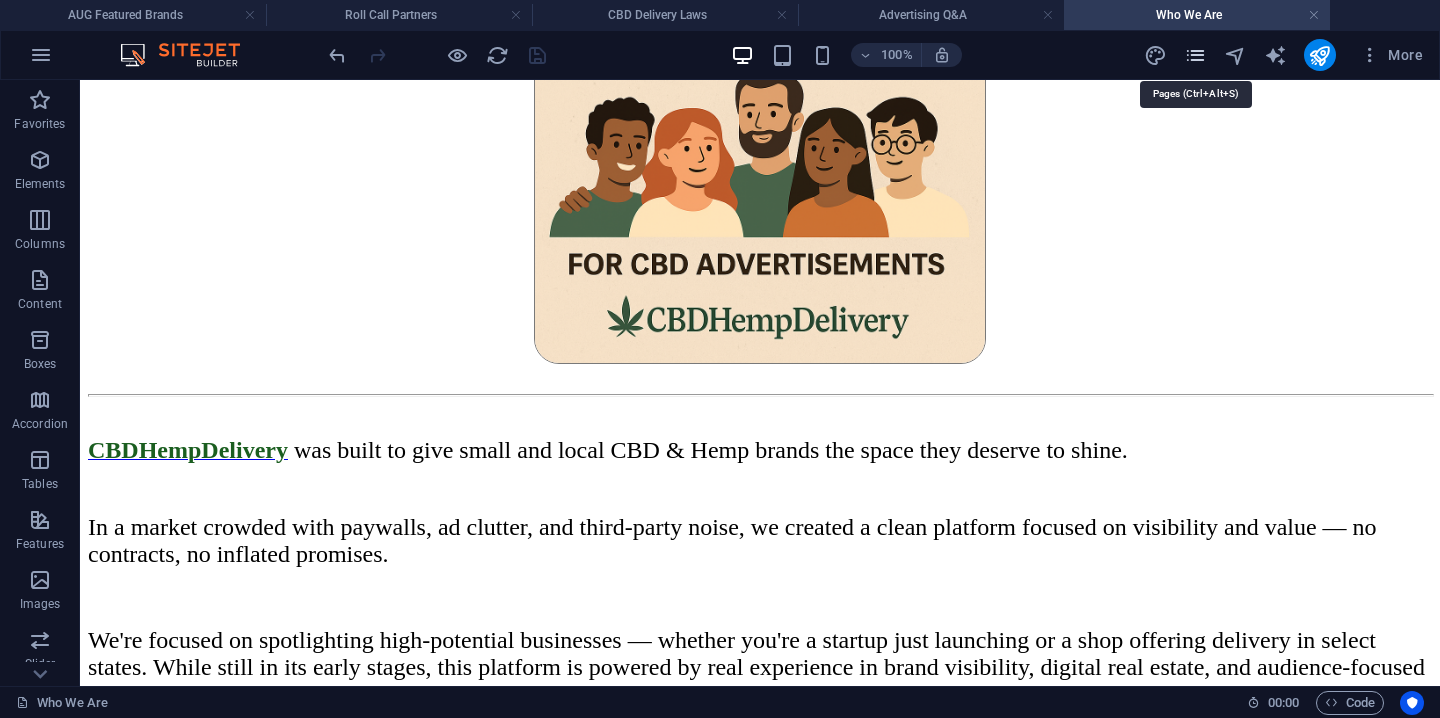 click at bounding box center (1195, 55) 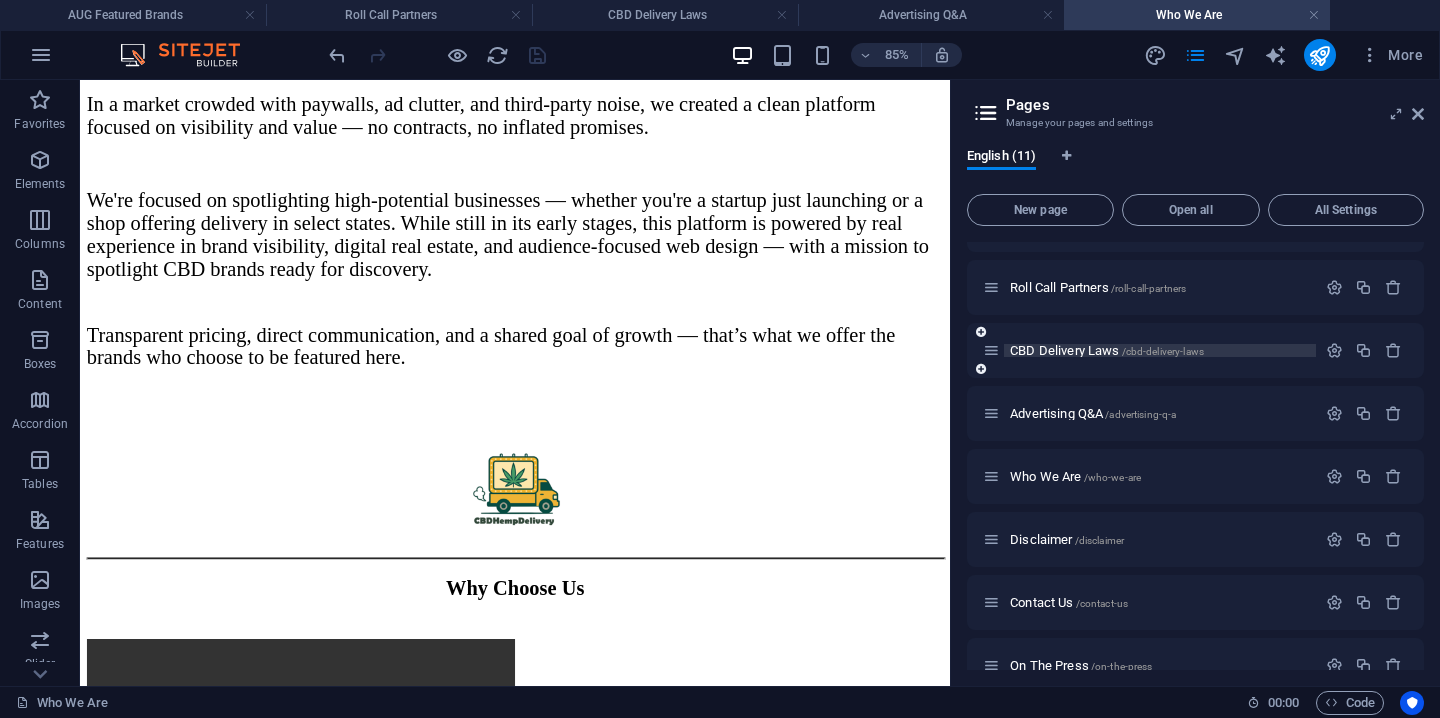 scroll, scrollTop: 193, scrollLeft: 0, axis: vertical 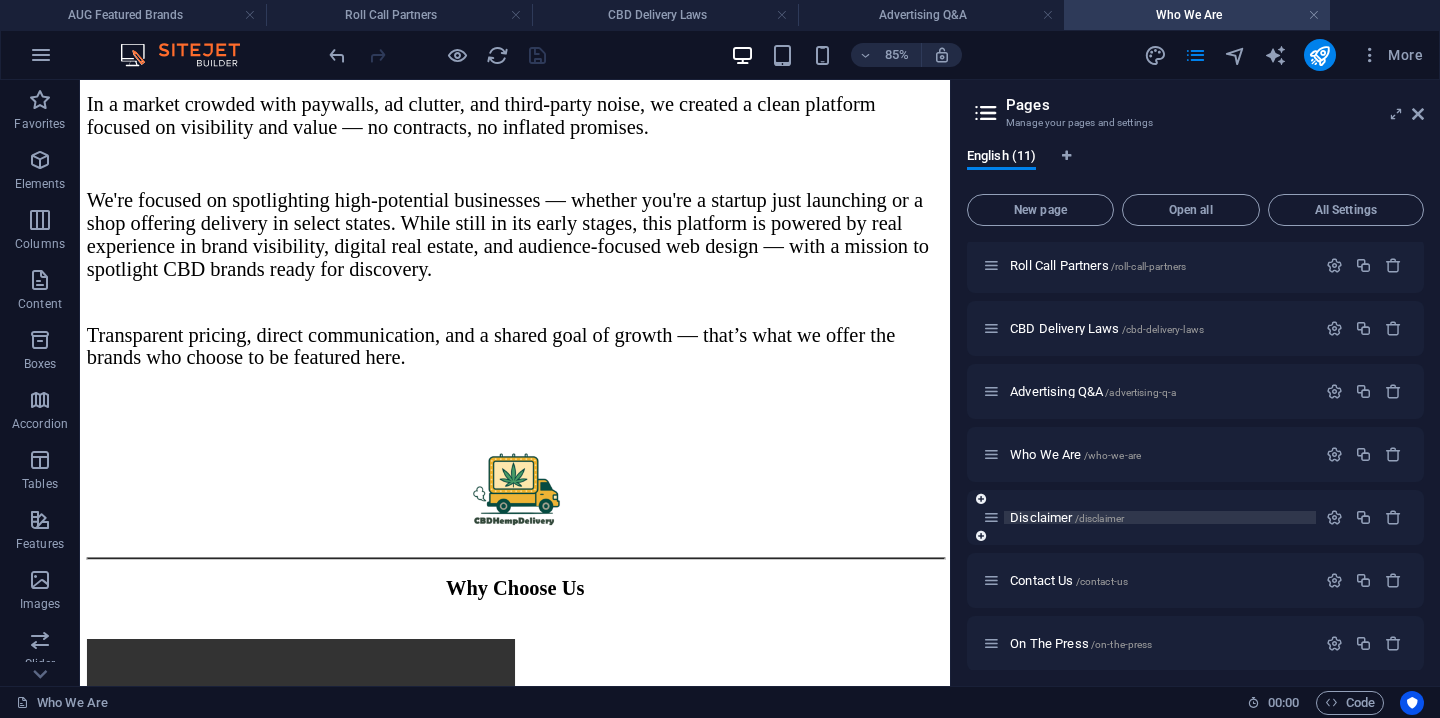 click on "Disclaimer /disclaimer" at bounding box center [1067, 517] 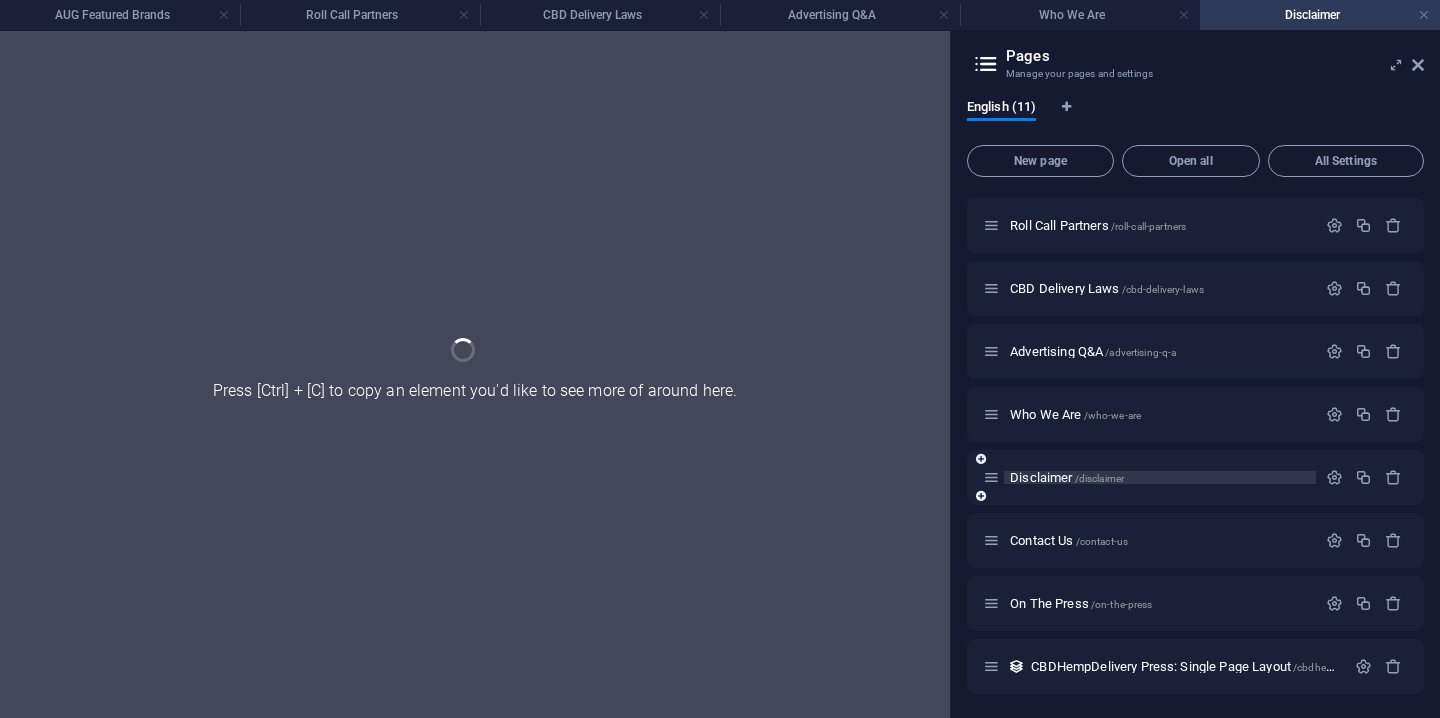 scroll, scrollTop: 0, scrollLeft: 0, axis: both 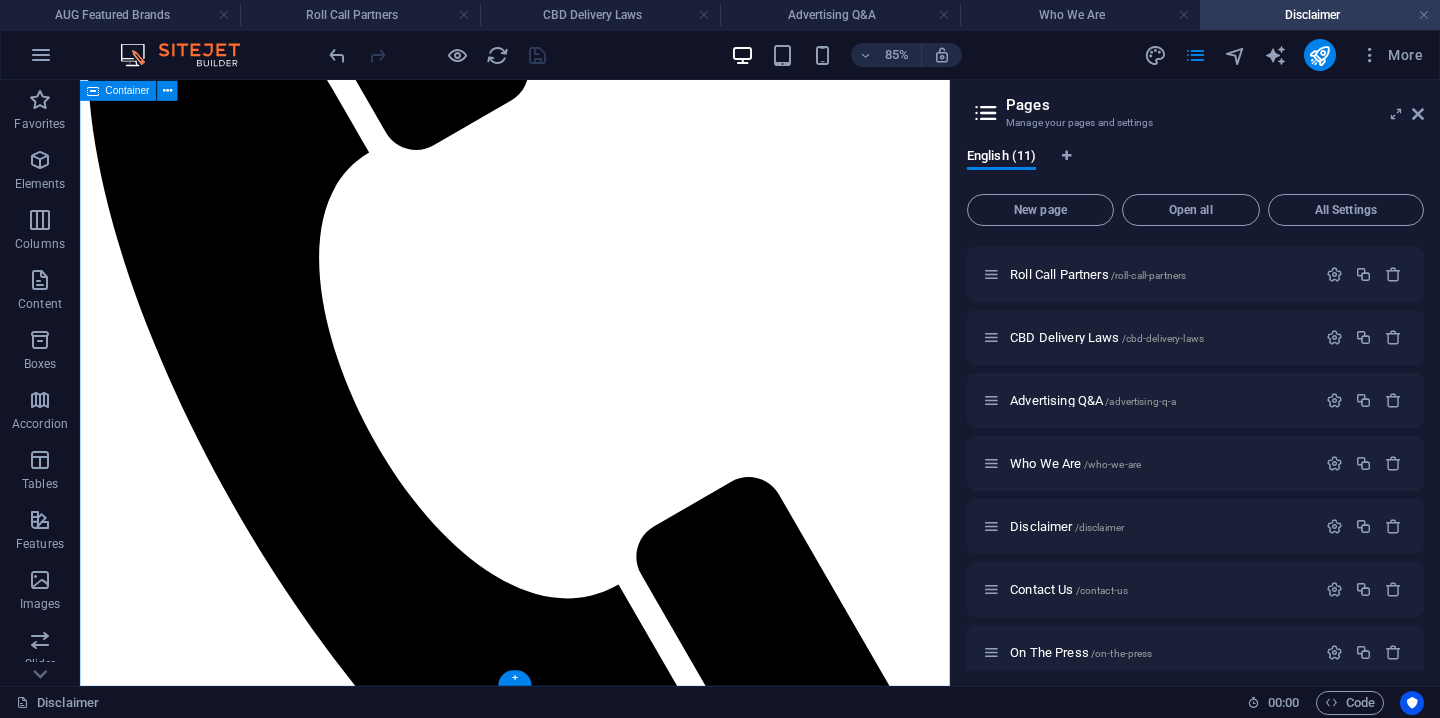 click on "Disclaimer   Full Disclaimer for  [DOMAIN] [DOMAIN] is an independent promotional platform that features advertising content submitted by third-party businesses in the CBD and hemp industry. We do  not produce, manufacture, sell, or distribute  any CBD, hemp-derived, or cannabis-related products directly. All products, services, offers, or claims showcased on this website are provided solely by the featured partners and are their full responsibility. The purpose of this site is to showcase partner brands, offer general information about hemp and CBD delivery options, and provide visibility for promotional offers, products, and businesses that operate within this space. Any brand, product, image, or link featured on this site is for  informational and advertising purposes only  and should not be interpreted as a personal endorsement, medical recommendation, or legal validation. We make no guarantees or warranties regarding the  accuracy, completeness, safety, legality, or efficacy" at bounding box center [592, 1643] 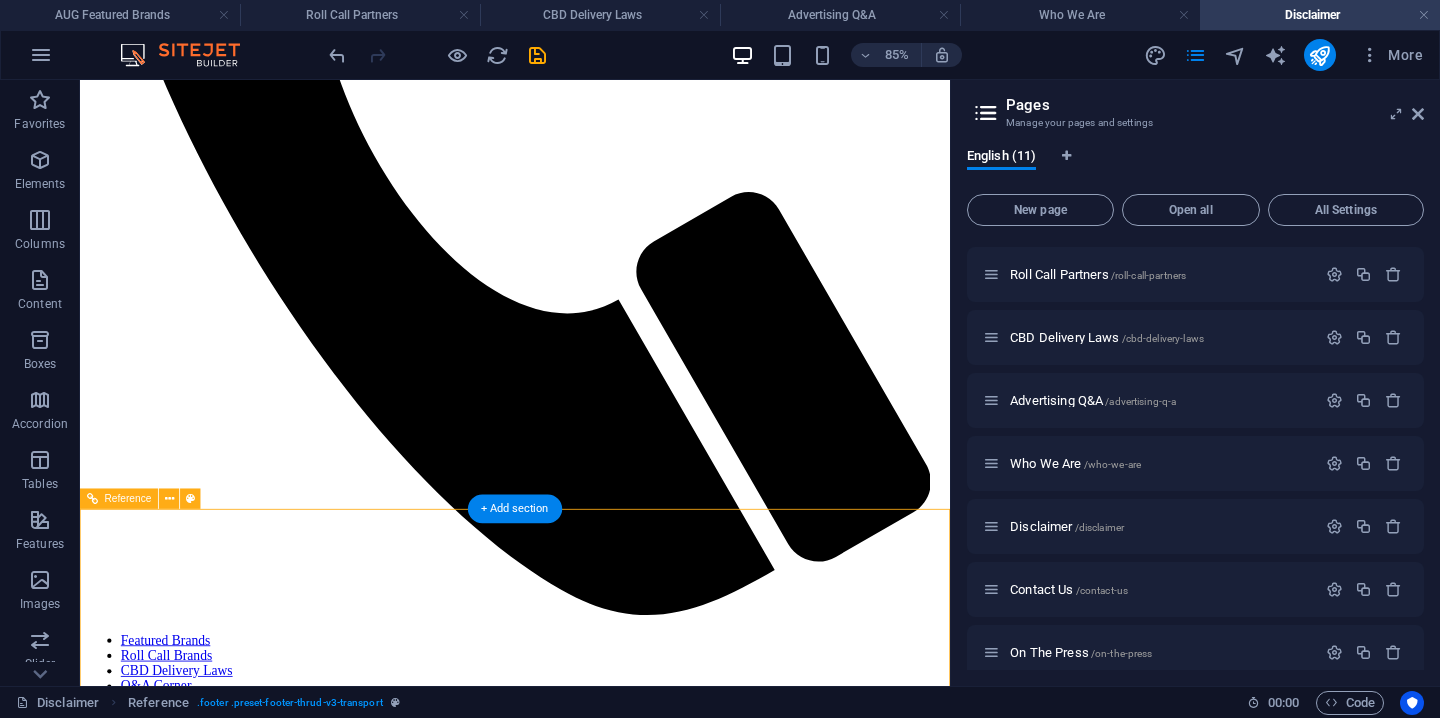 scroll, scrollTop: 1028, scrollLeft: 0, axis: vertical 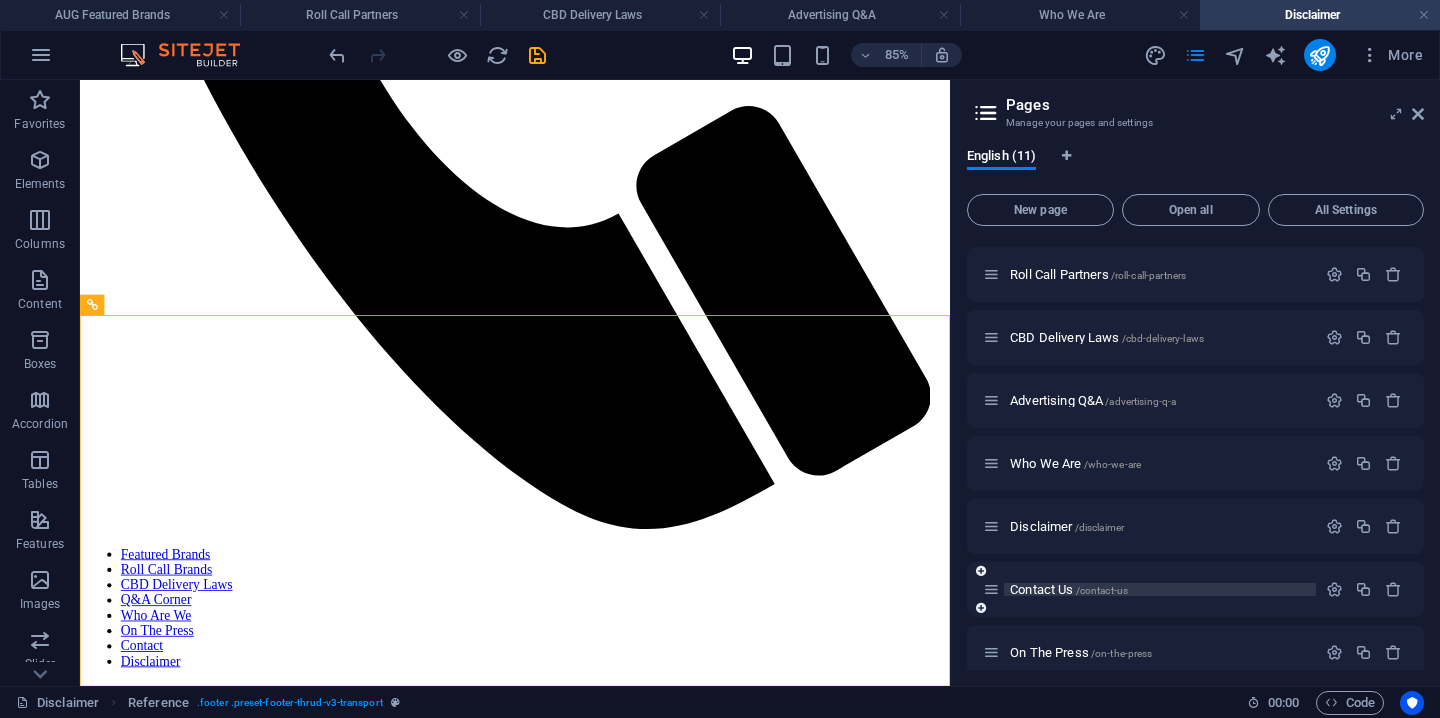 click on "Contact Us /contact-us" at bounding box center (1069, 589) 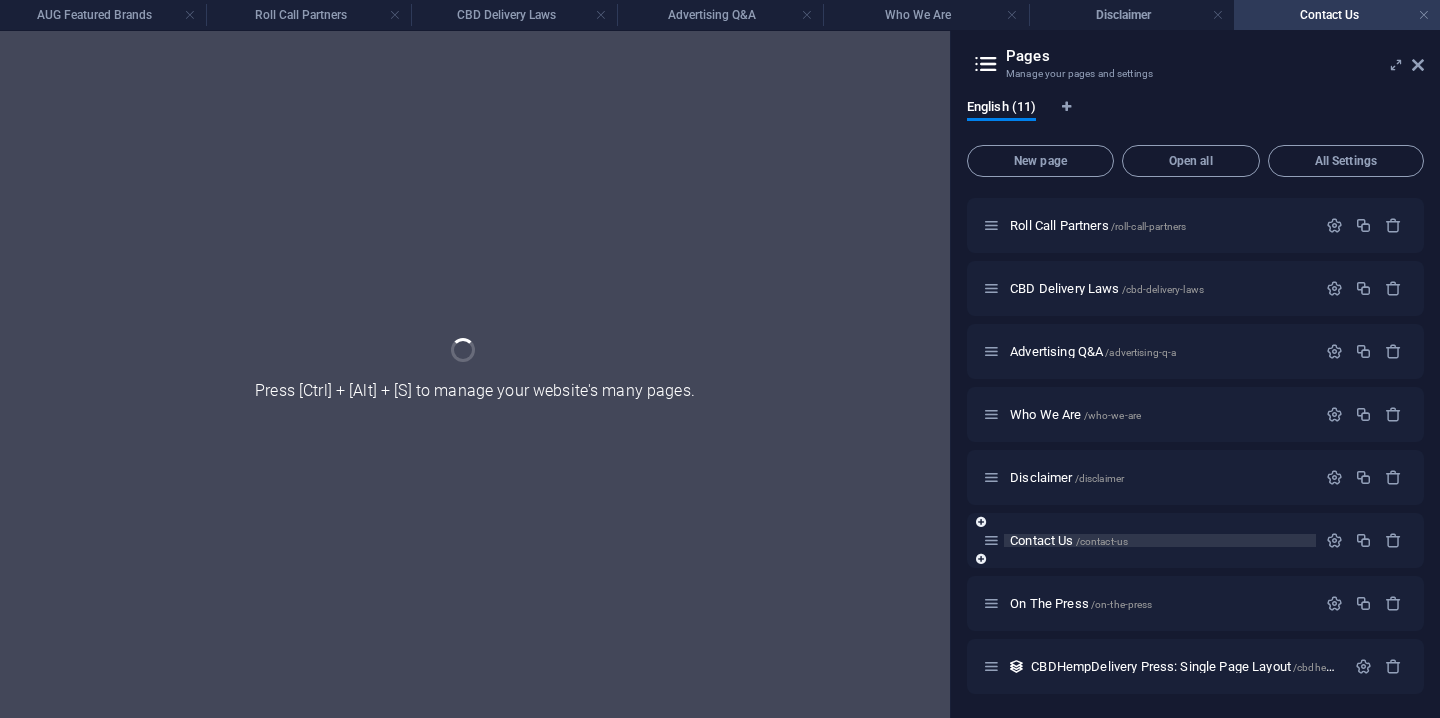scroll, scrollTop: 0, scrollLeft: 0, axis: both 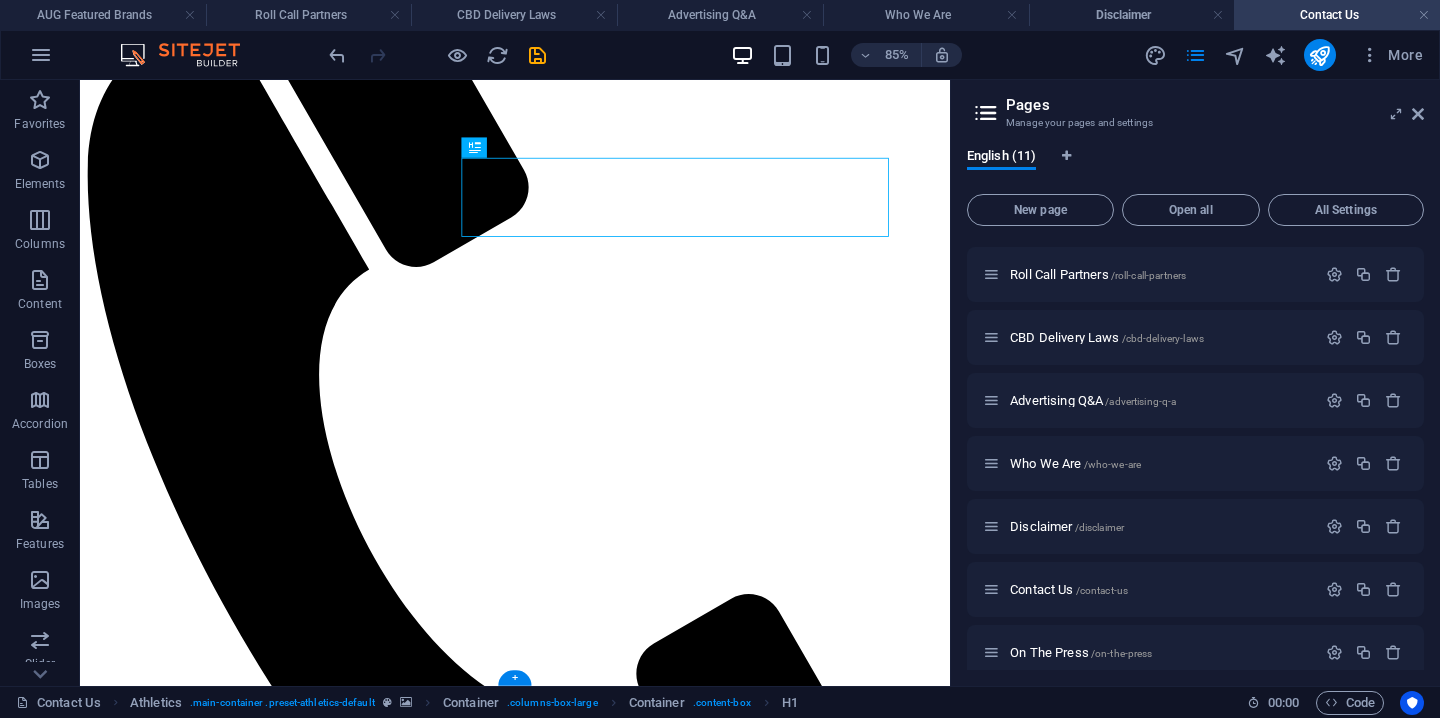 click at bounding box center (592, 1363) 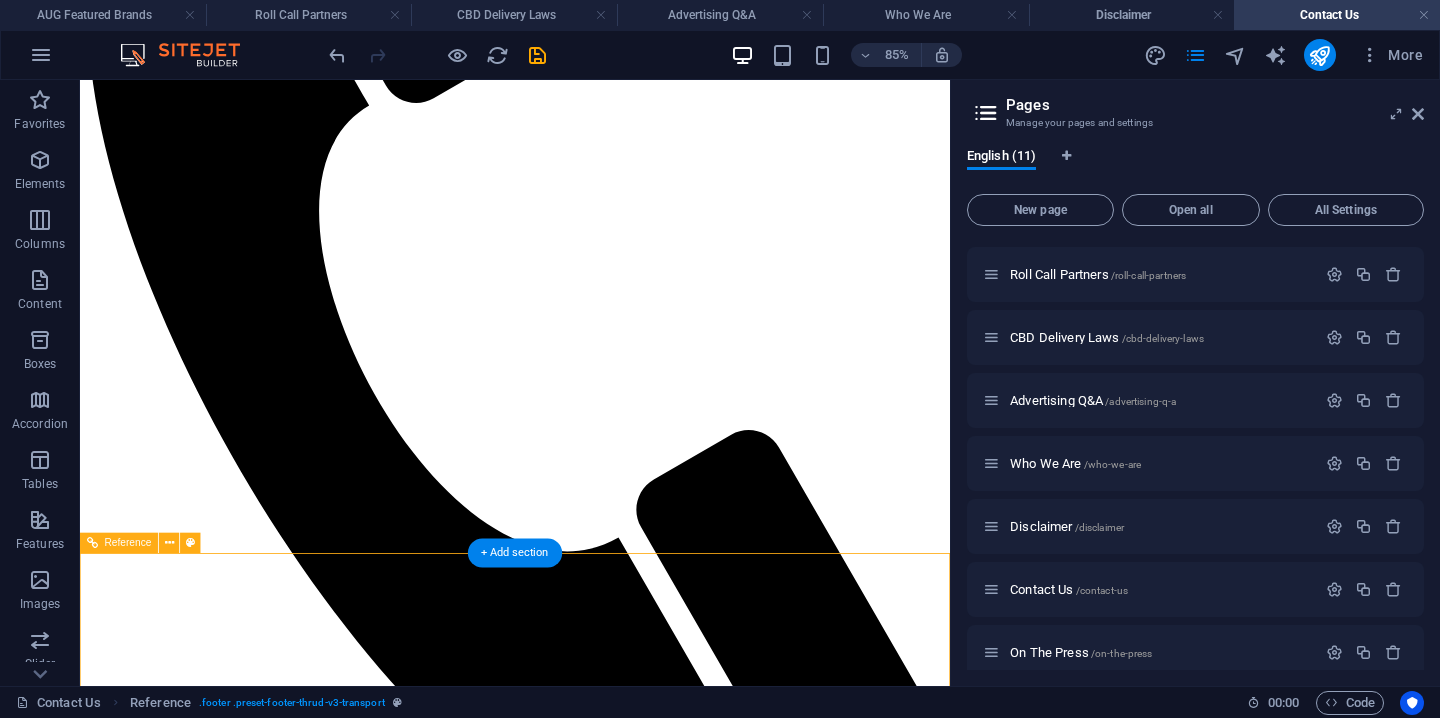 scroll, scrollTop: 890, scrollLeft: 0, axis: vertical 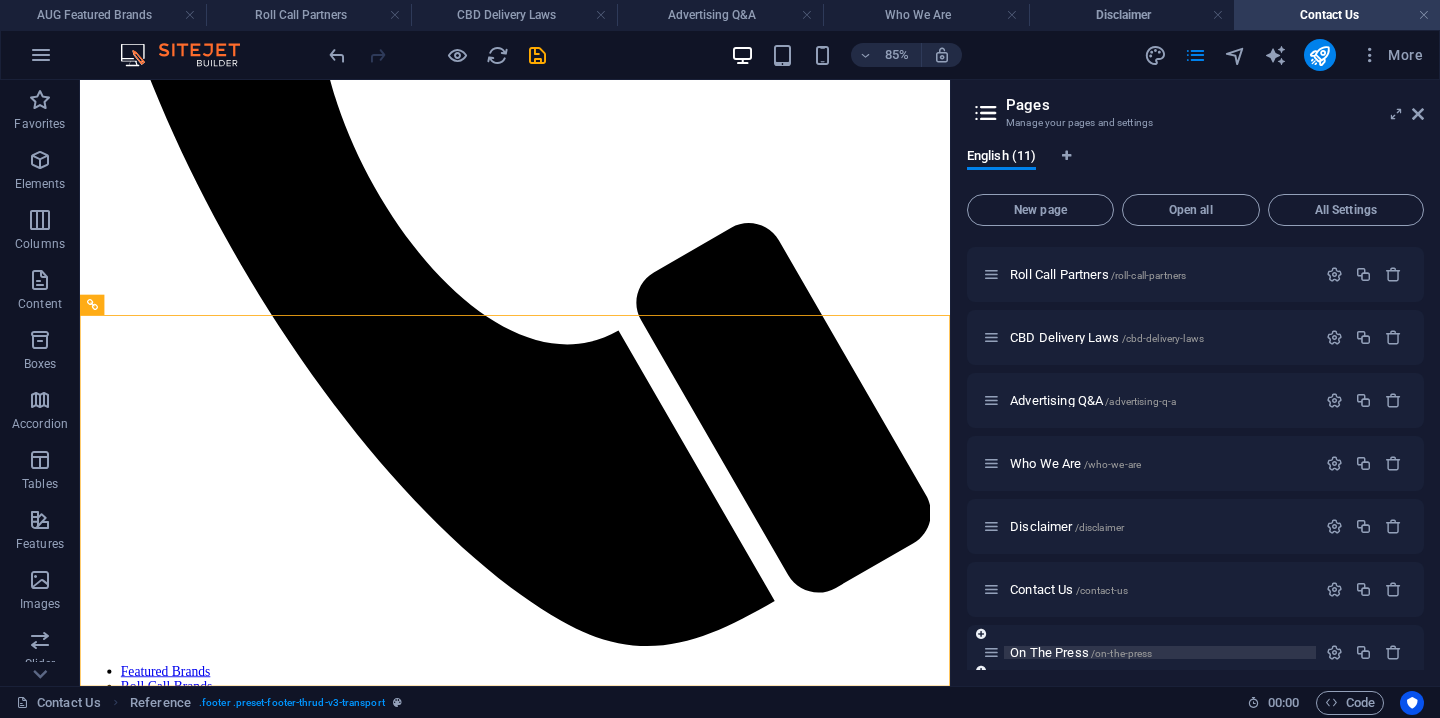 click on "On The Press /on-the-press" at bounding box center (1081, 652) 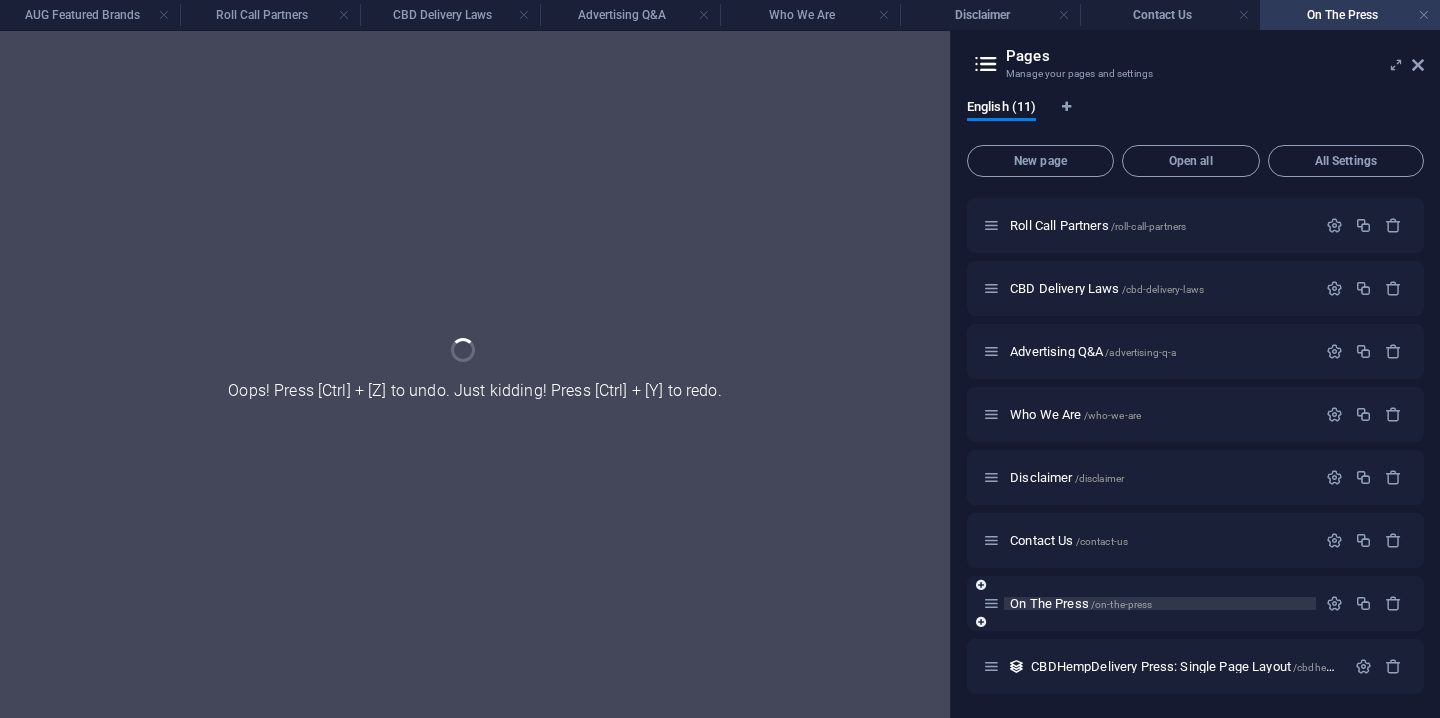 scroll, scrollTop: 0, scrollLeft: 0, axis: both 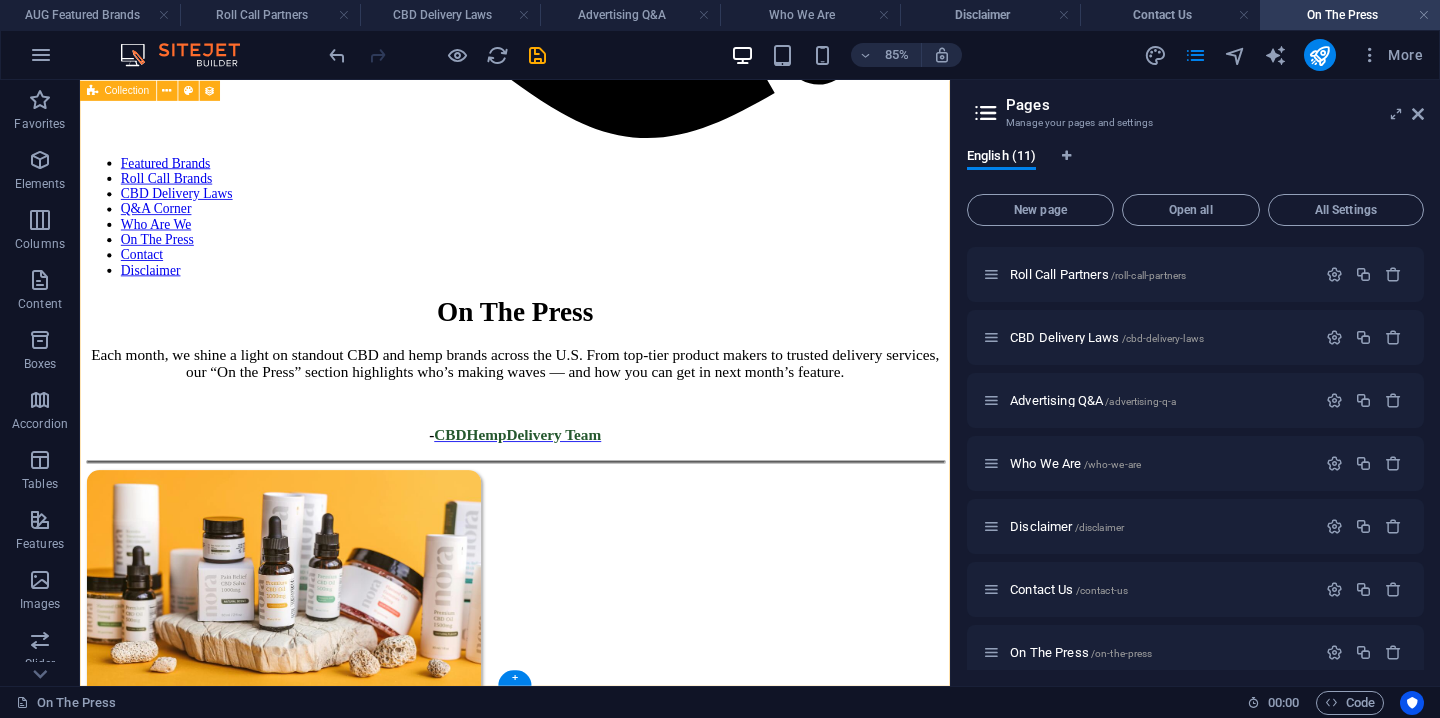click on "Hemp for Life Wellness Is Redefining Recovery for Retired Athletes CBDHempDelivery Press [DATE] Hemp for Life partners with Retired NFL Players Congress to promote wellness with FDA-registered OP6 CBD Sports Creams for recovery and natural relief. August 2025 Edition Announcement CBDHempDelivery Press [DATE] CBDHempDelivery August 2025 Edition: Ad Space Open On the Press: July 2025 Edition CBDHempDelivery Press [DATE]  Previous Next" at bounding box center (592, 1946) 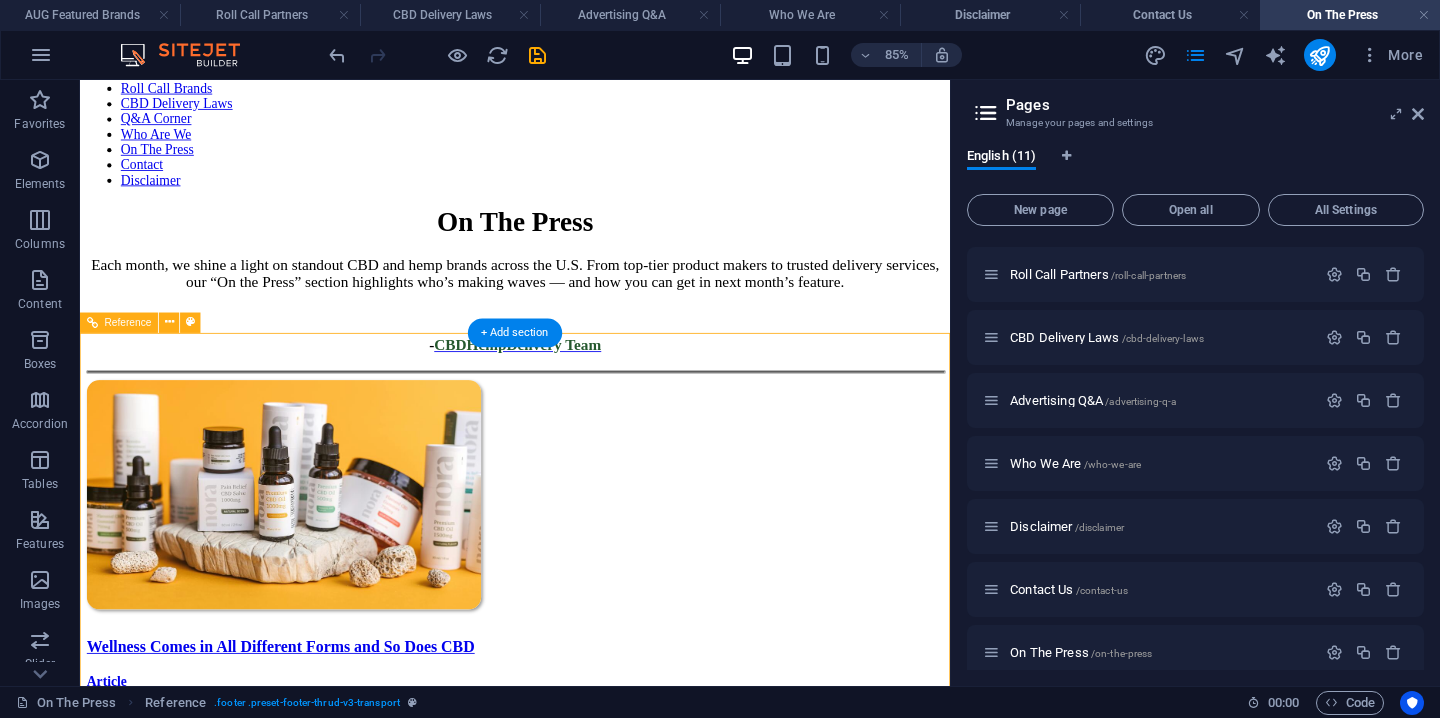 scroll, scrollTop: 1925, scrollLeft: 0, axis: vertical 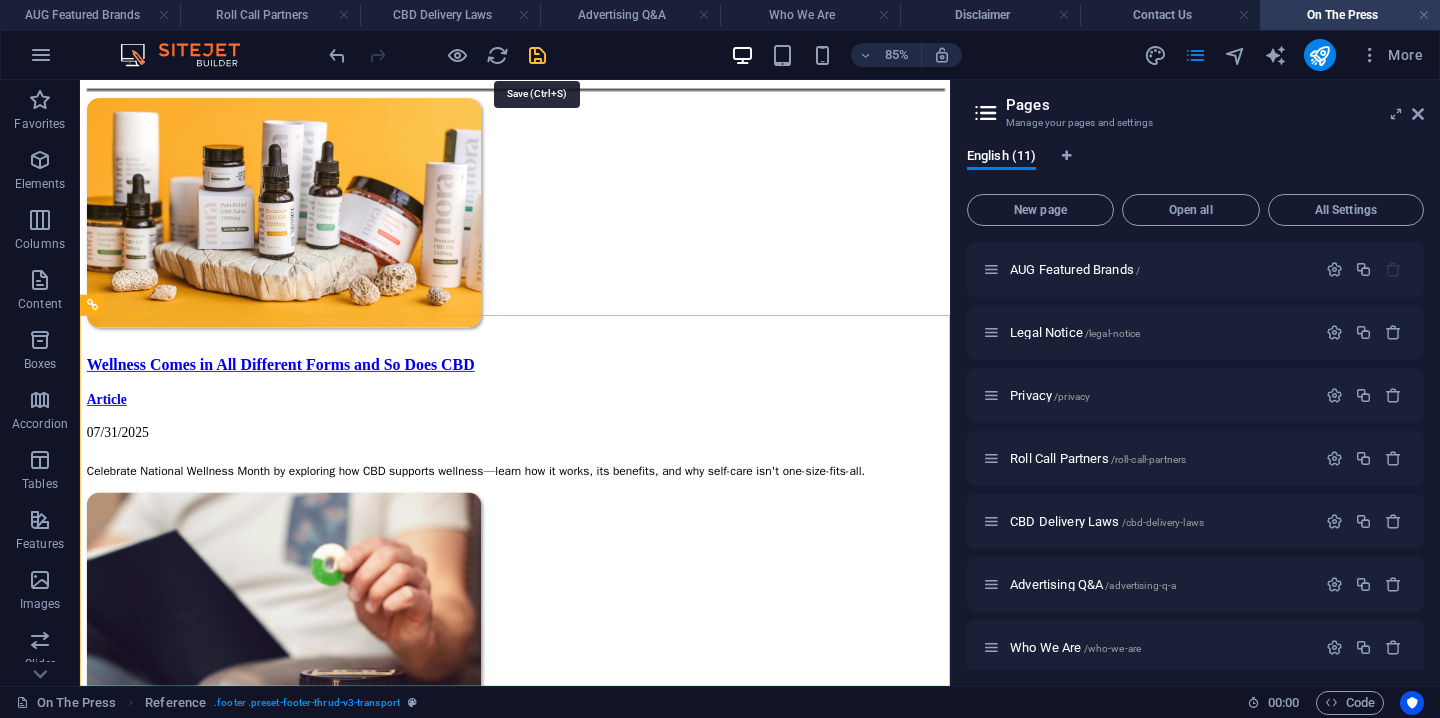 click at bounding box center [537, 55] 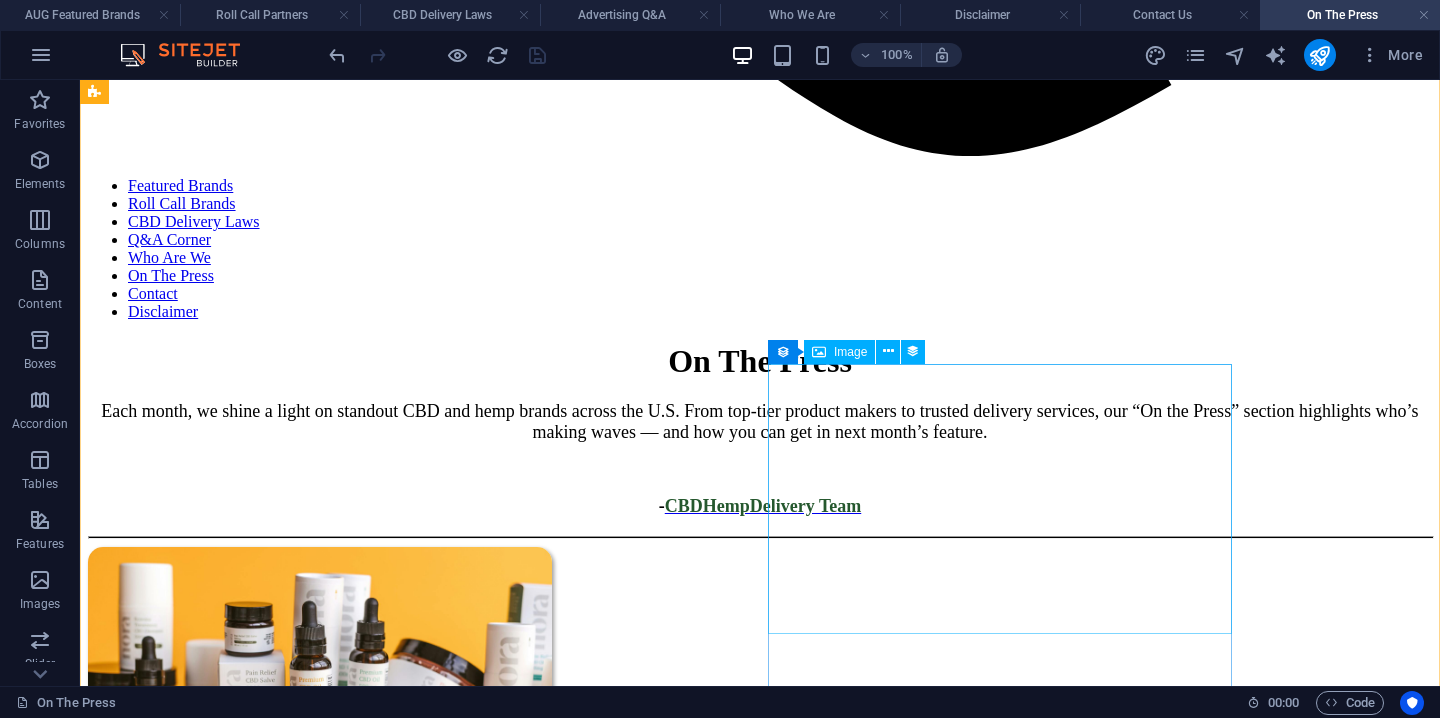 scroll, scrollTop: 0, scrollLeft: 0, axis: both 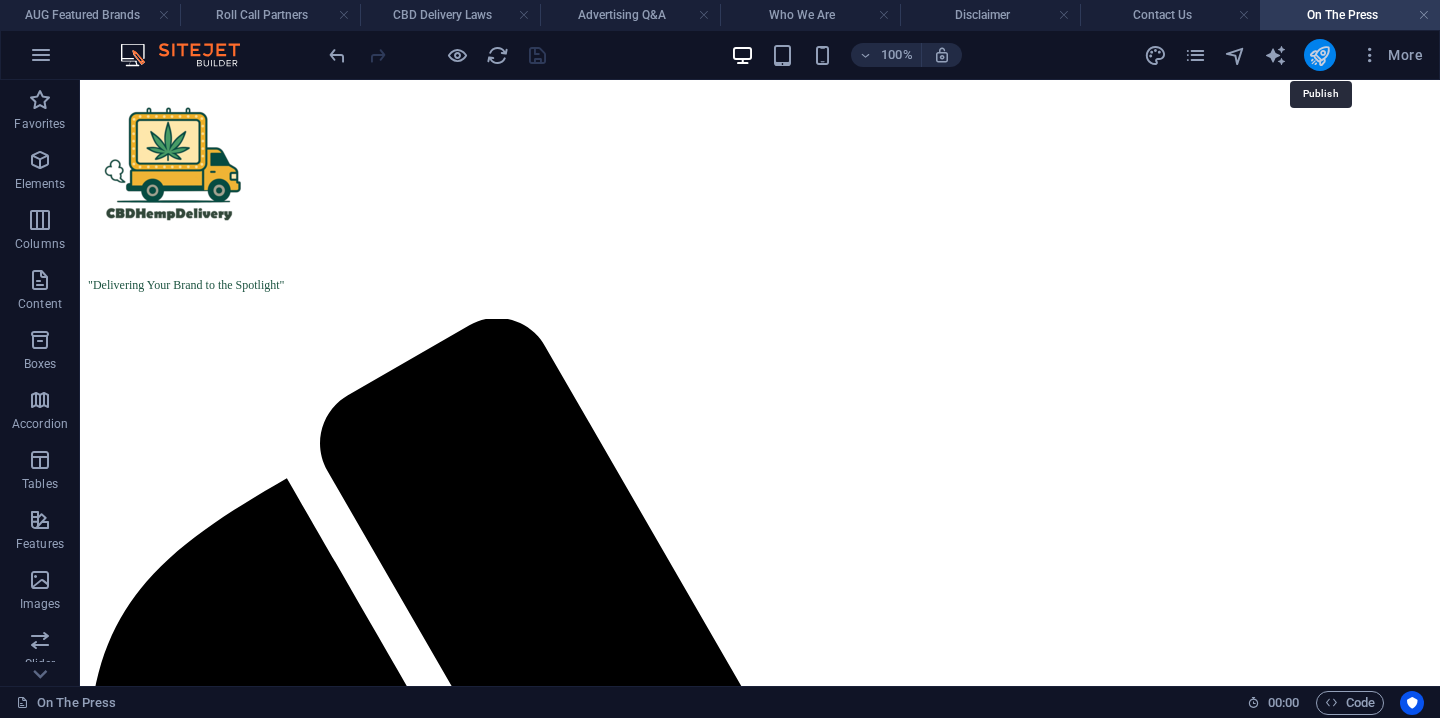 click at bounding box center [1319, 55] 